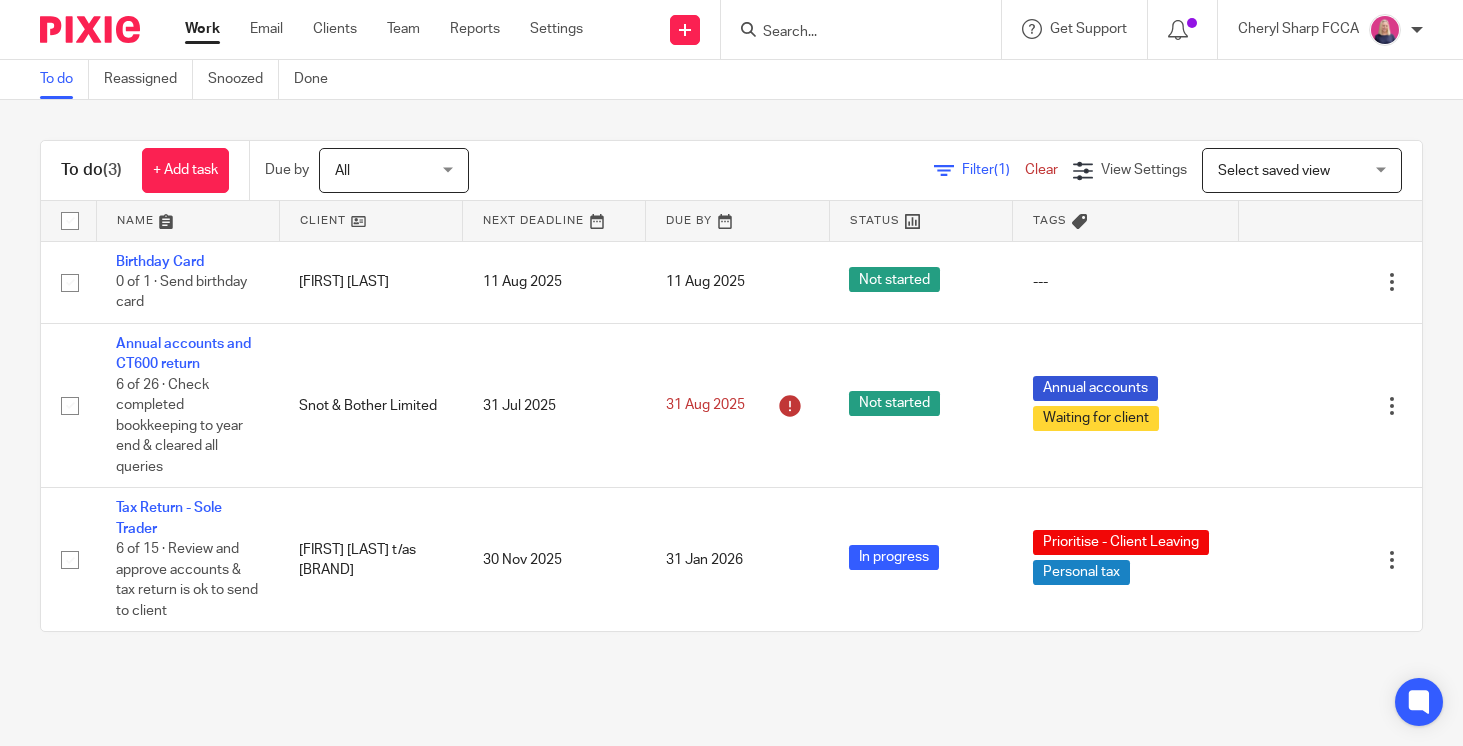 scroll, scrollTop: 0, scrollLeft: 0, axis: both 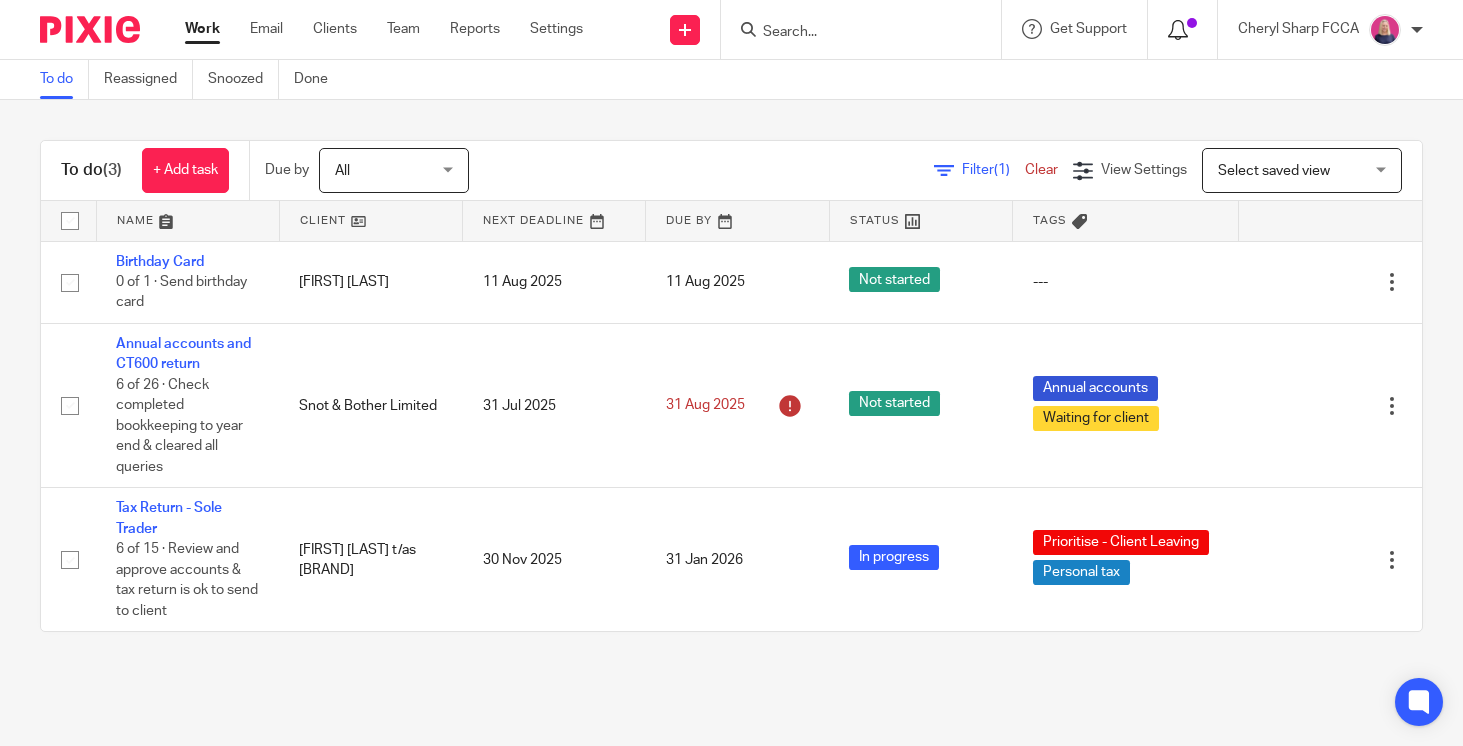 click at bounding box center [1178, 30] 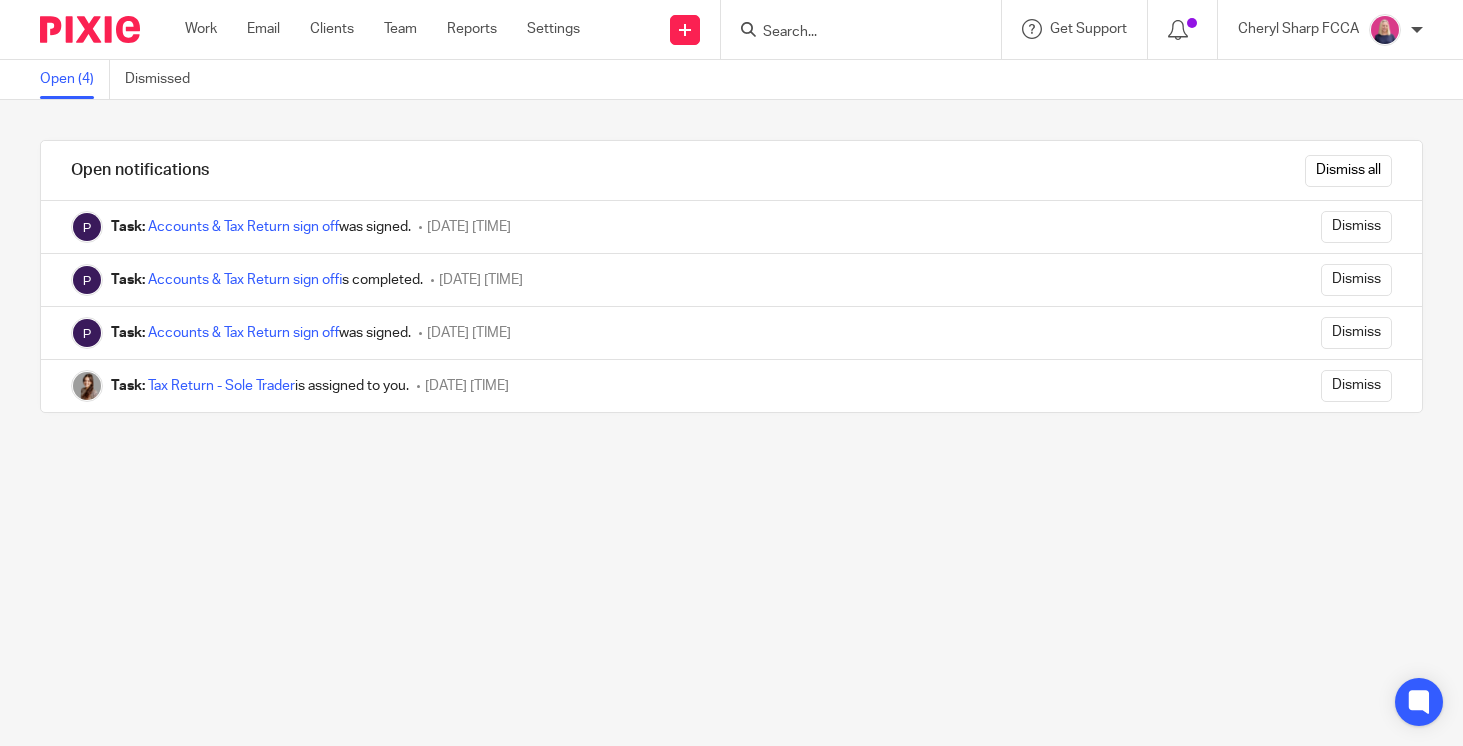 scroll, scrollTop: 0, scrollLeft: 0, axis: both 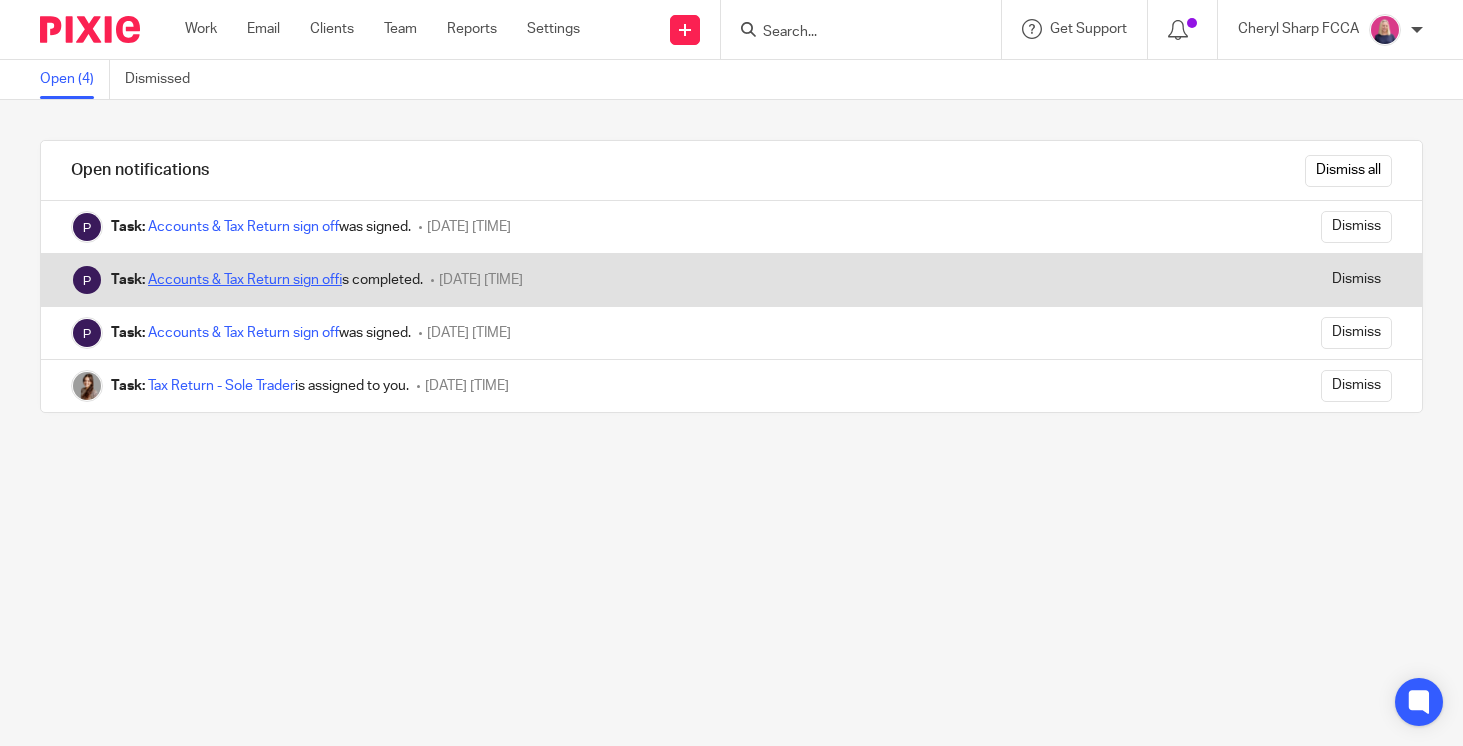 click on "Accounts & Tax Return sign off" at bounding box center [245, 280] 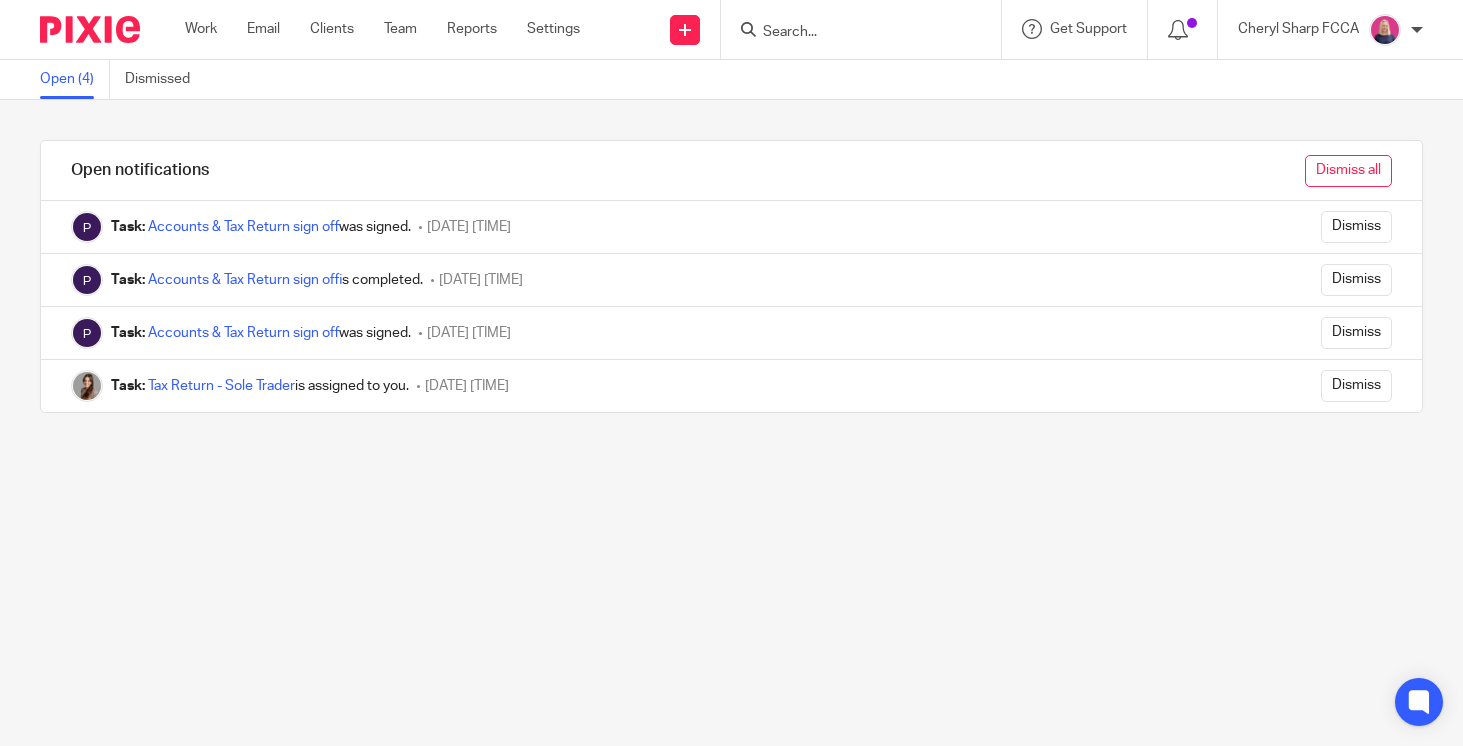 click on "Dismiss all" at bounding box center (1348, 171) 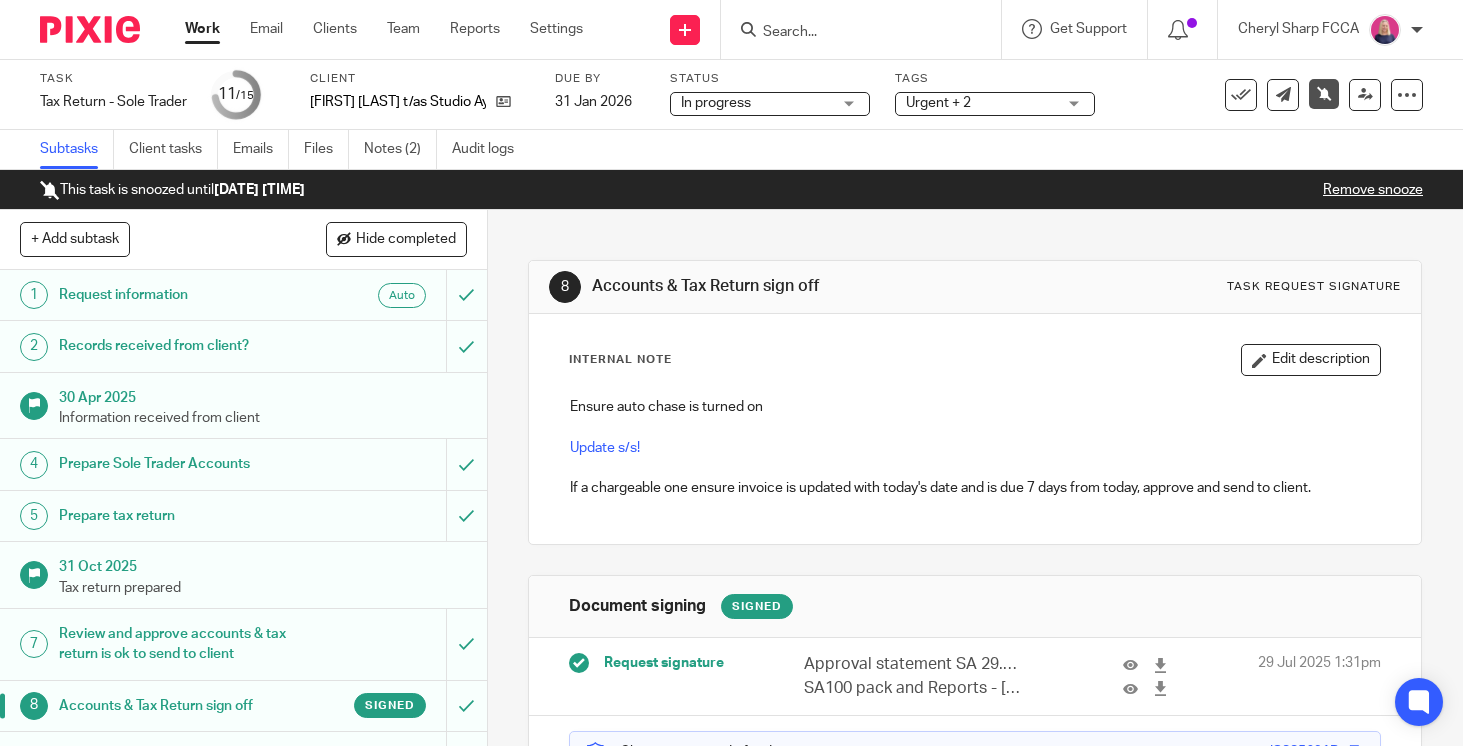 scroll, scrollTop: 0, scrollLeft: 0, axis: both 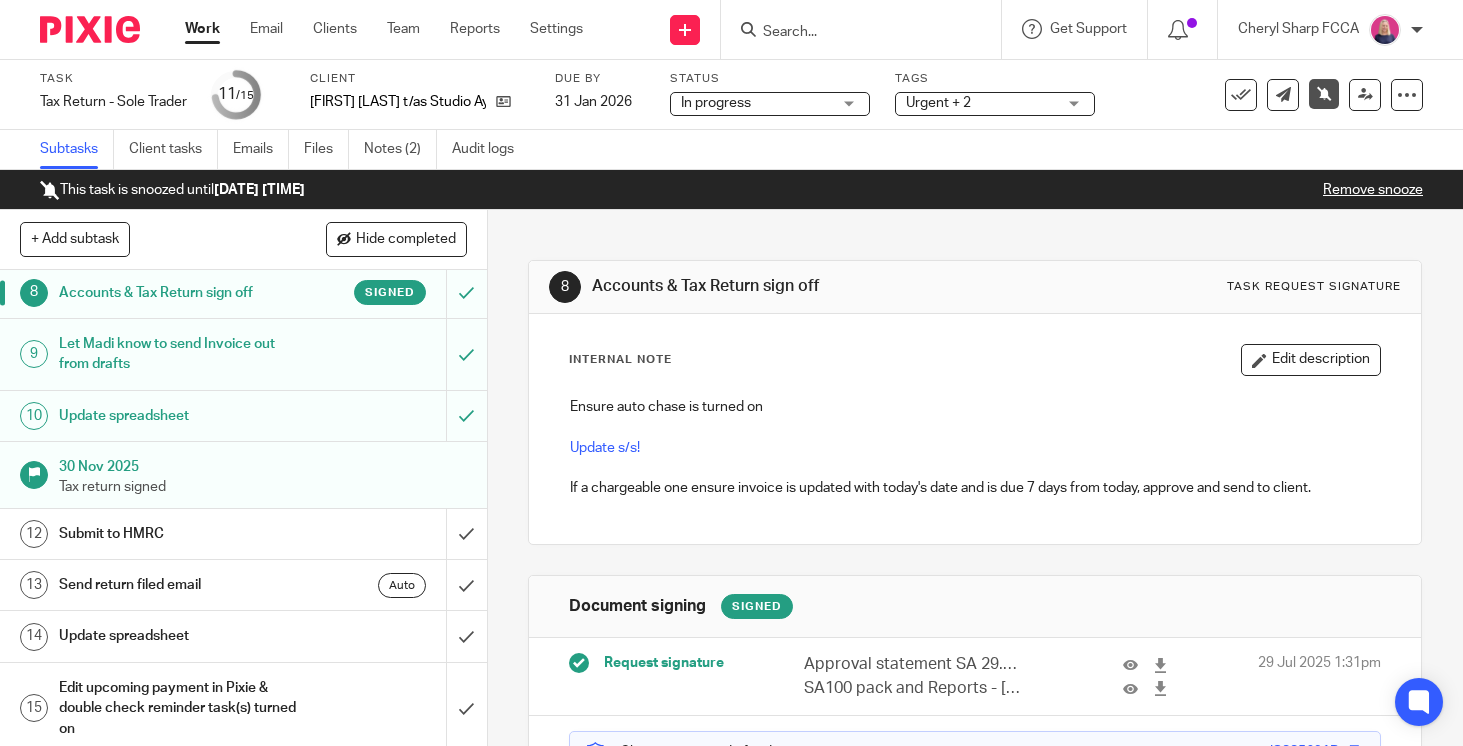 click on "Remove snooze" at bounding box center [1373, 190] 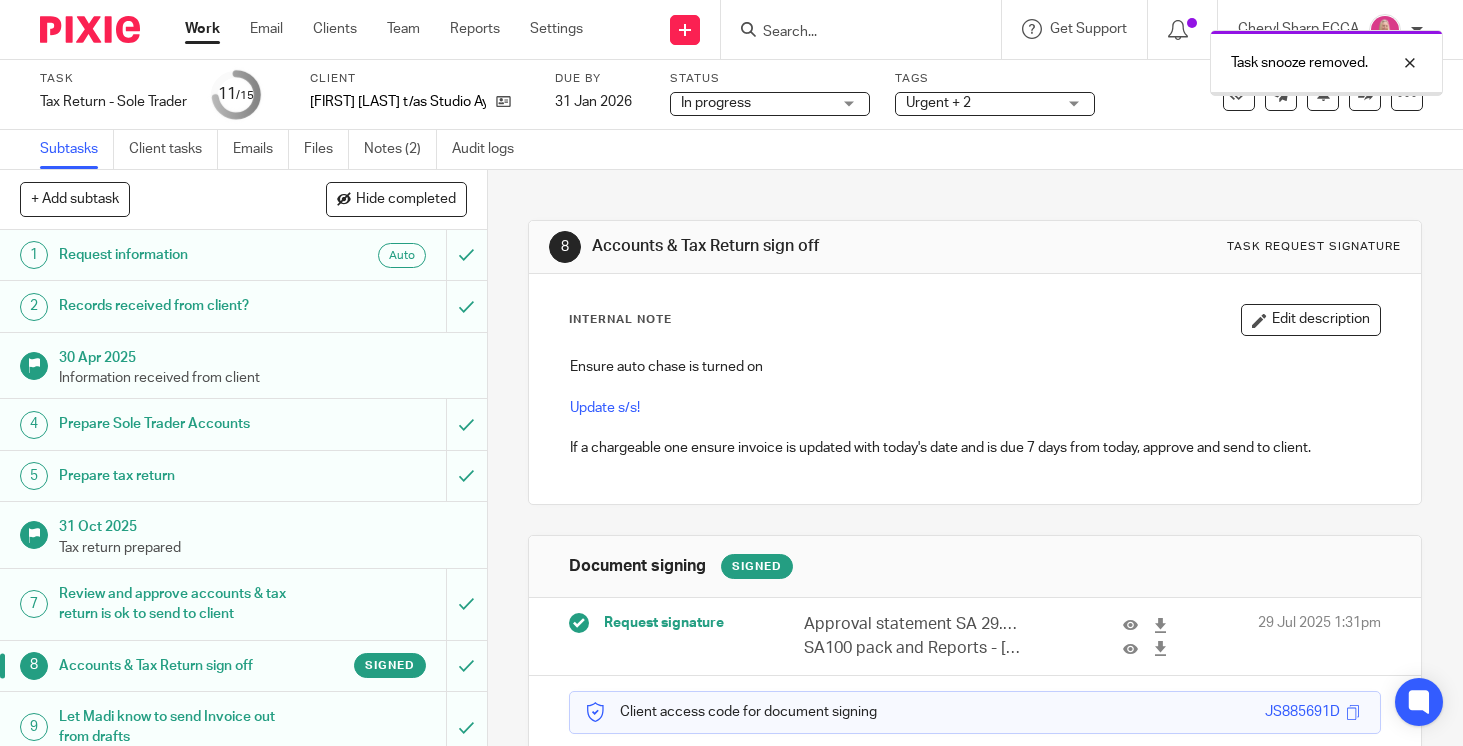 scroll, scrollTop: 0, scrollLeft: 0, axis: both 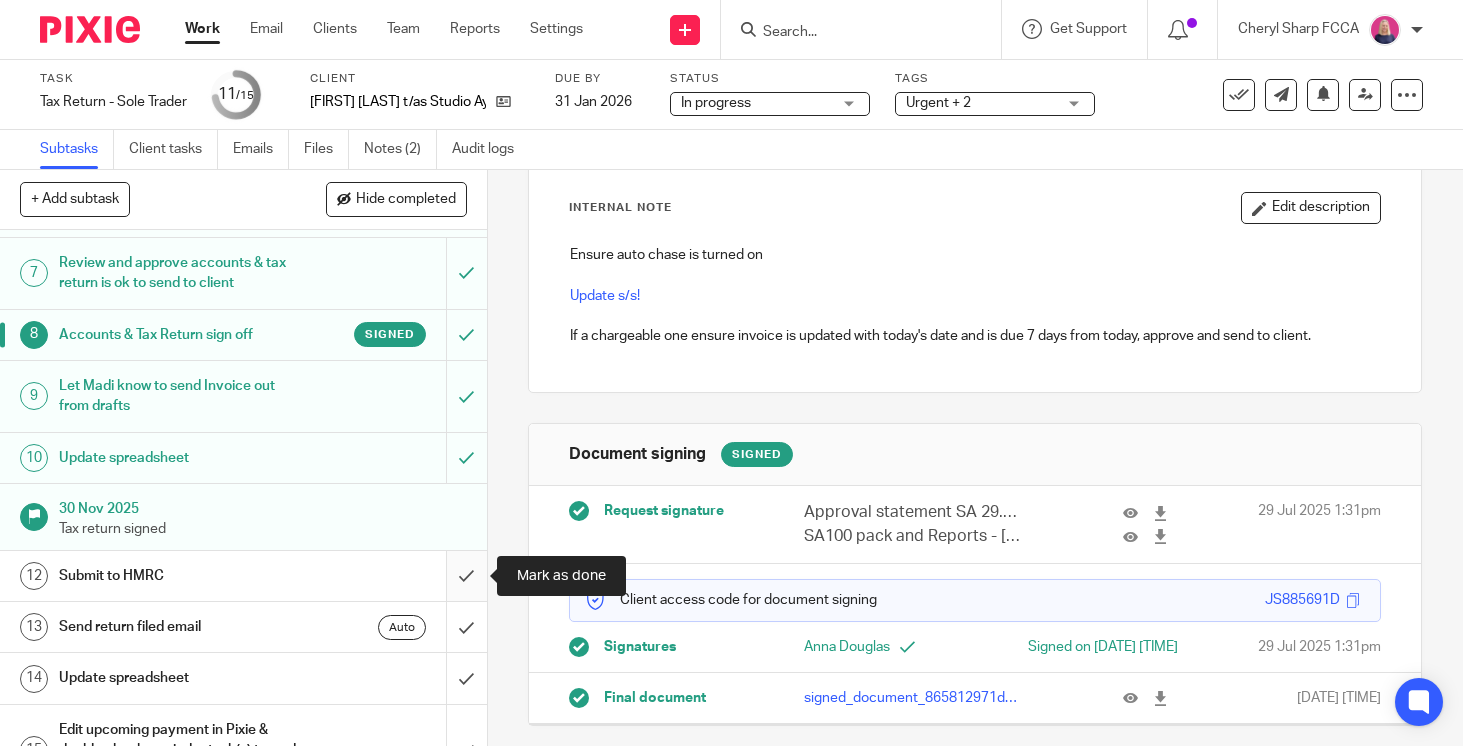 click at bounding box center [243, 576] 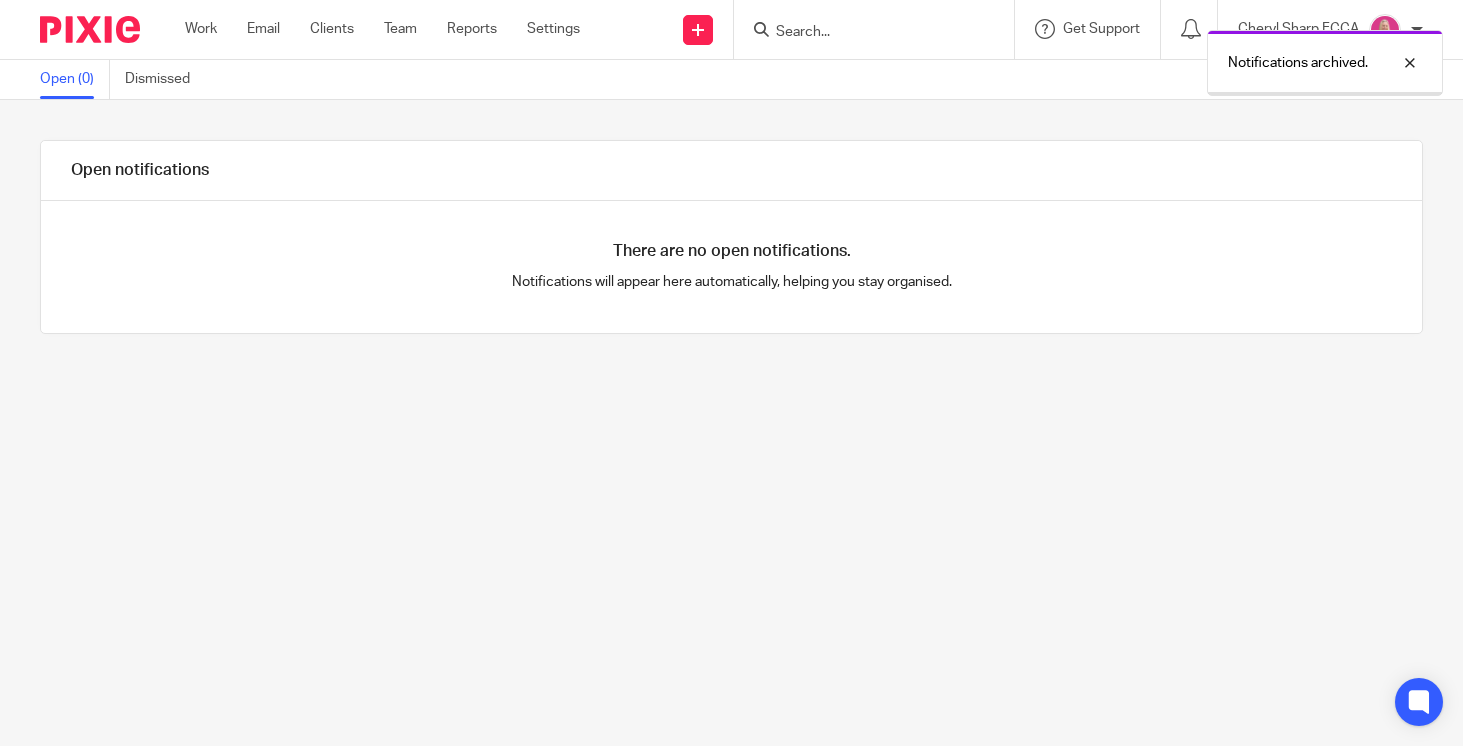 scroll, scrollTop: 0, scrollLeft: 0, axis: both 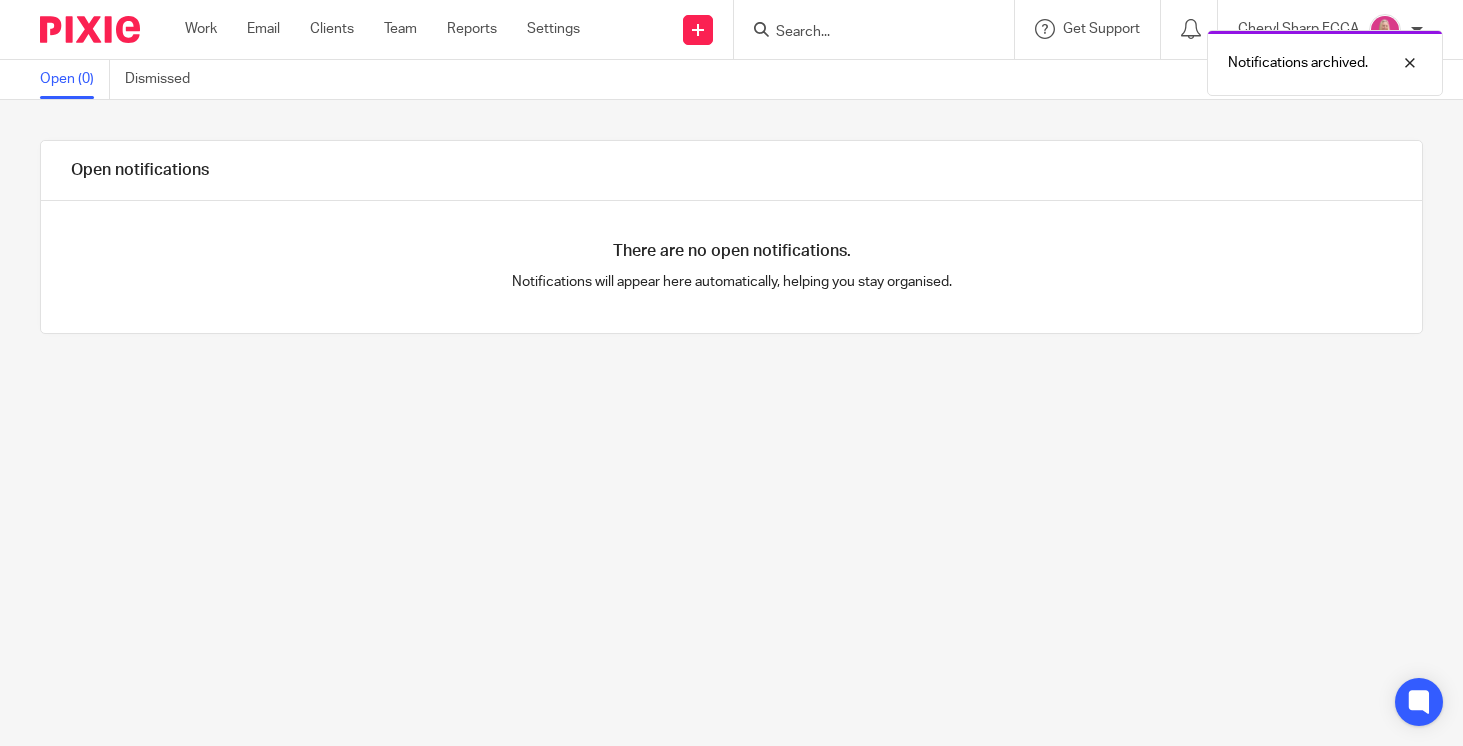 click at bounding box center [90, 29] 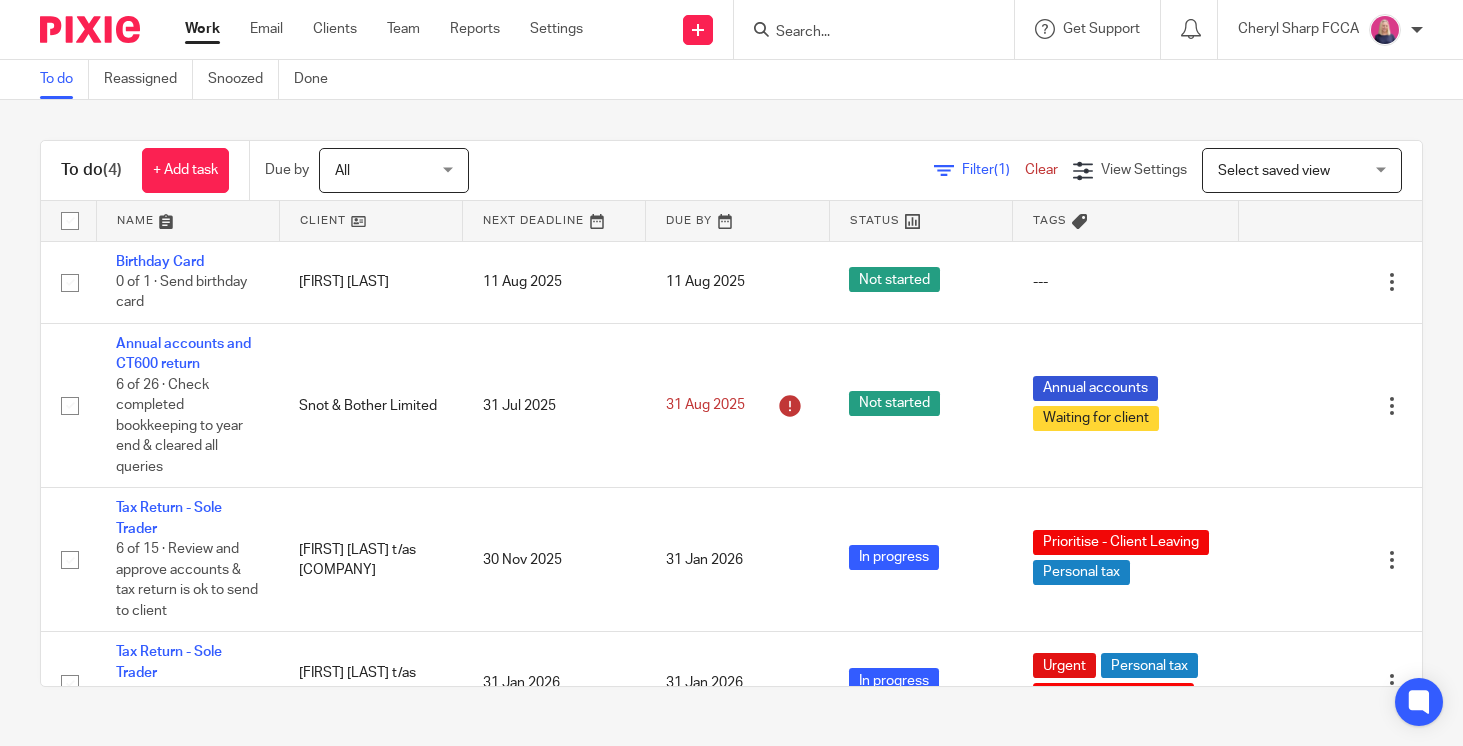 scroll, scrollTop: 0, scrollLeft: 0, axis: both 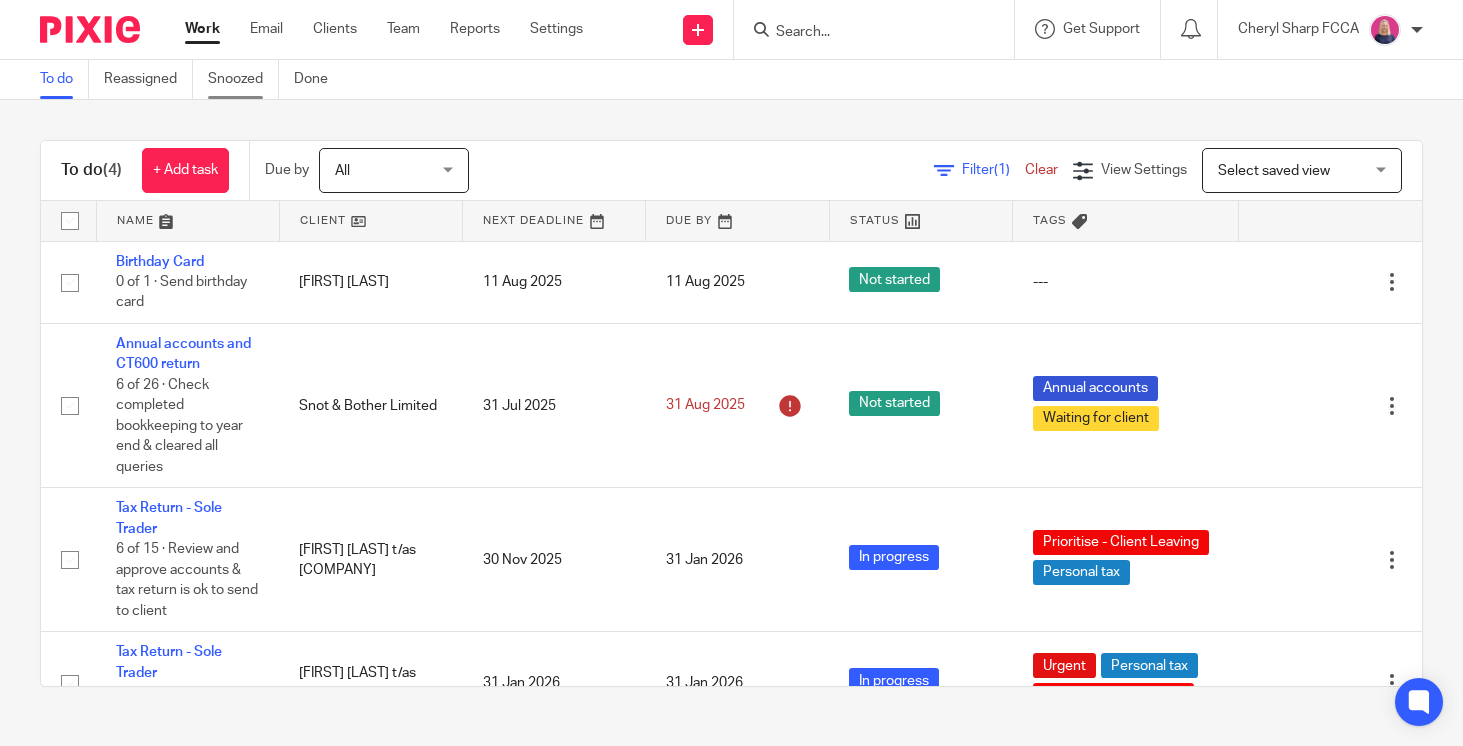 click on "Snoozed" at bounding box center (243, 79) 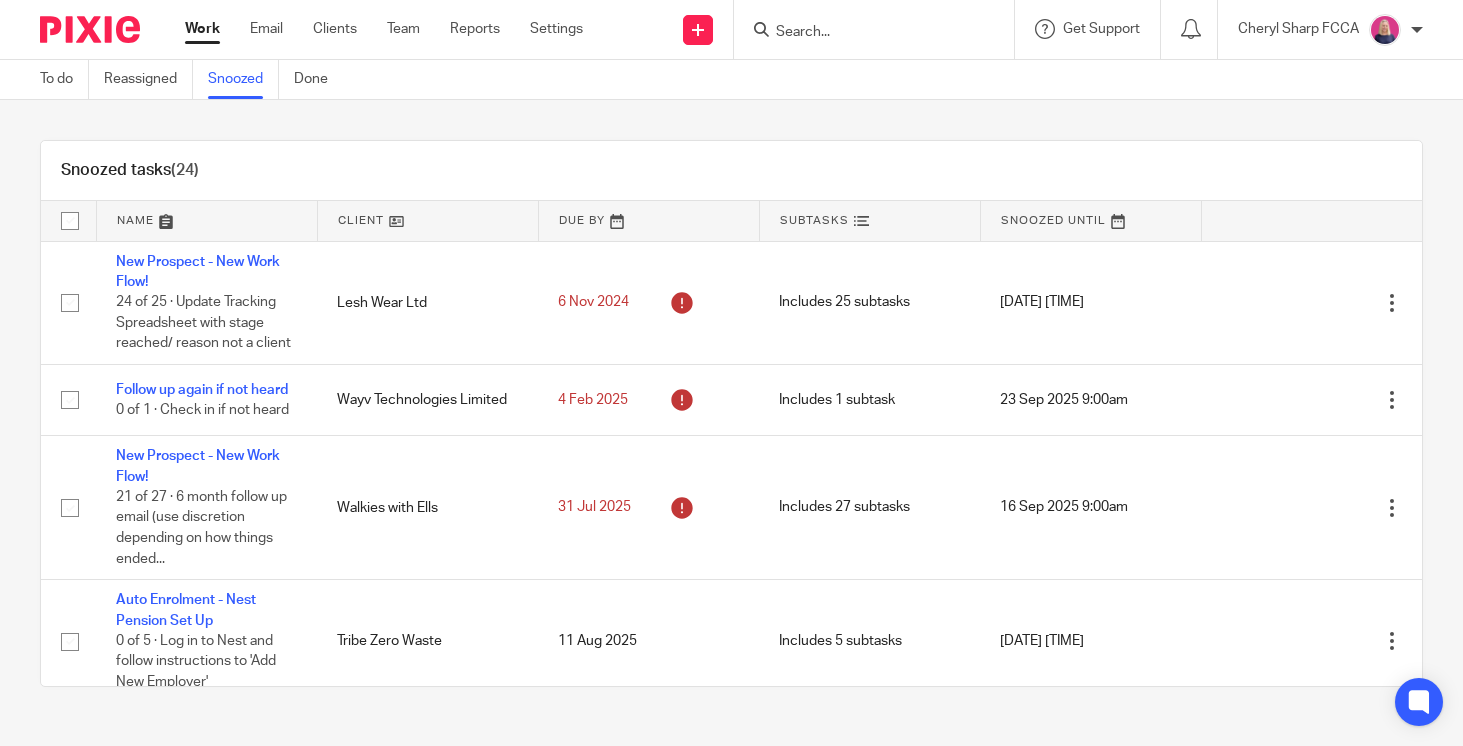 scroll, scrollTop: 0, scrollLeft: 0, axis: both 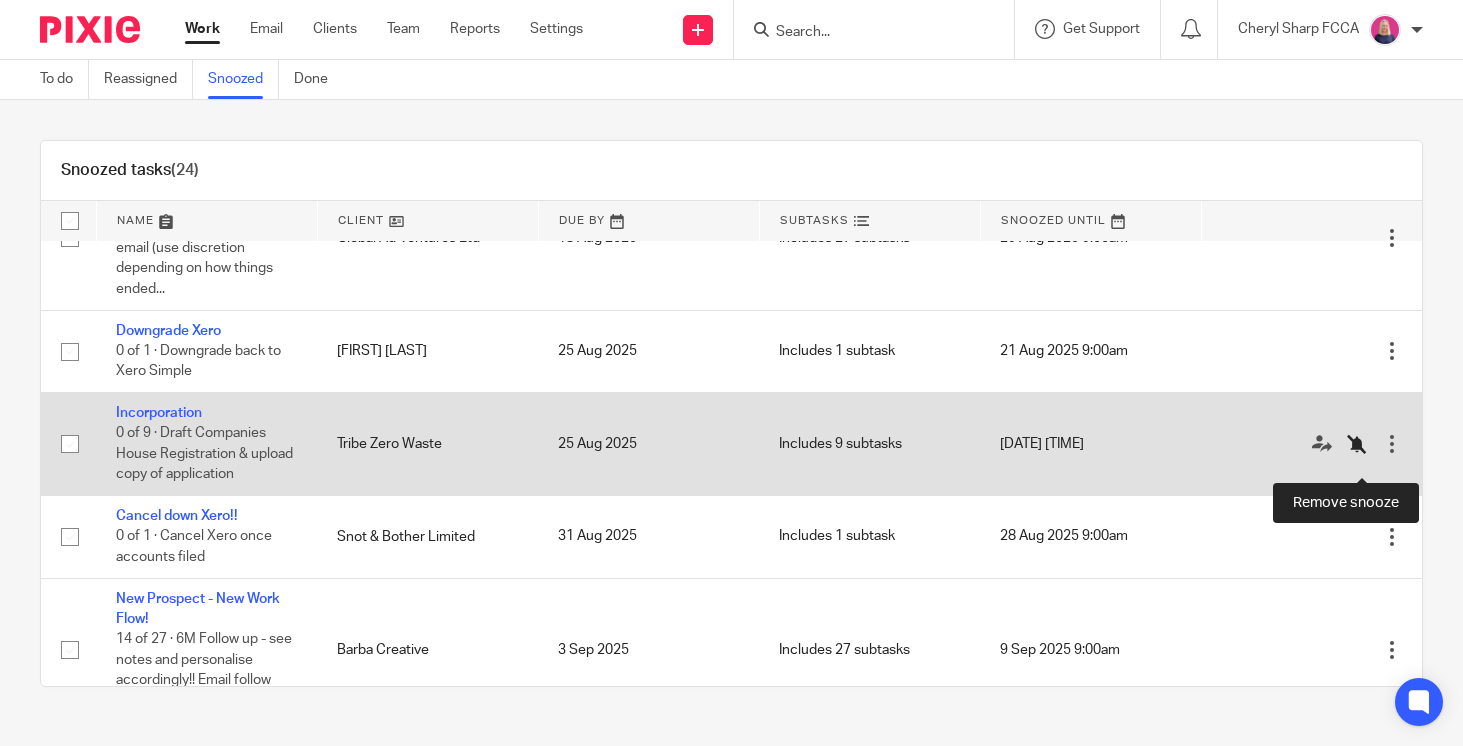 click 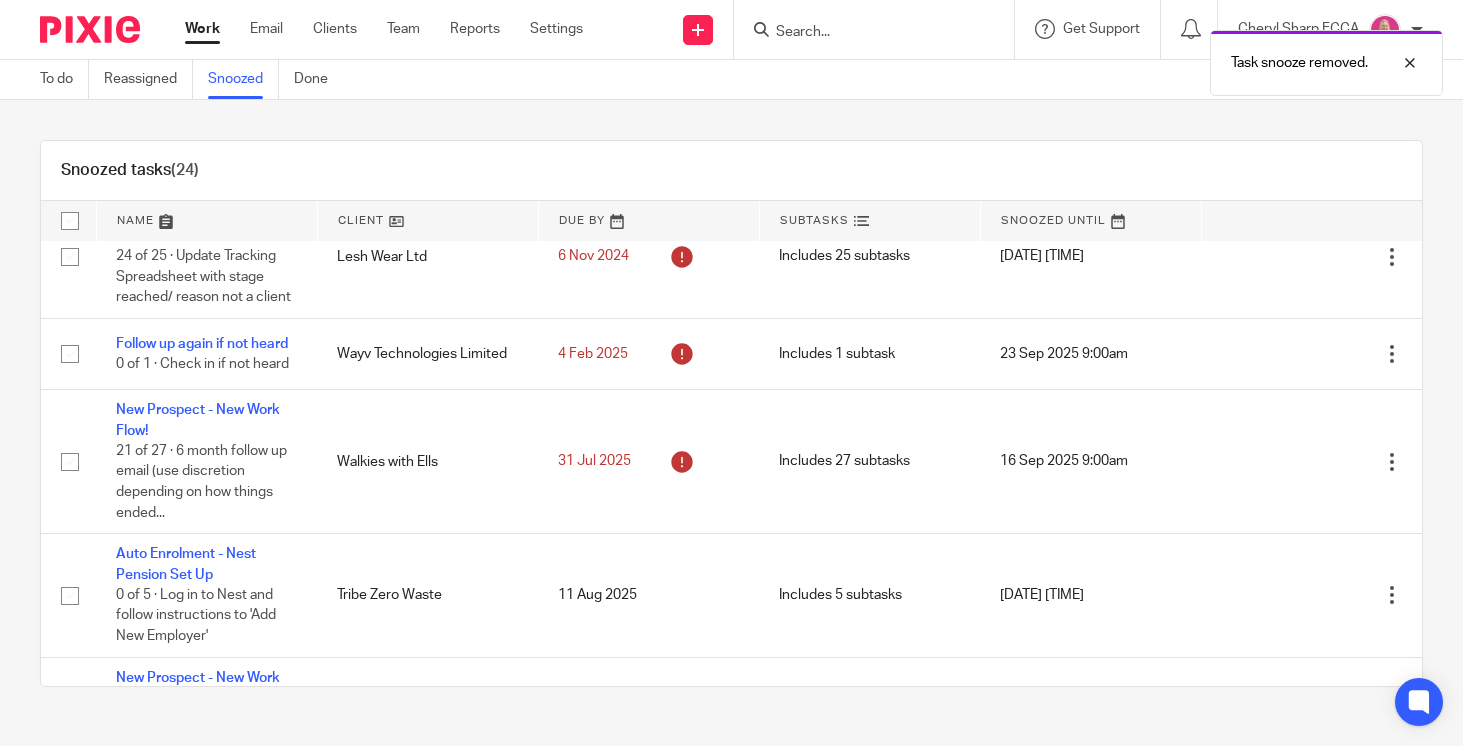 scroll, scrollTop: 0, scrollLeft: 0, axis: both 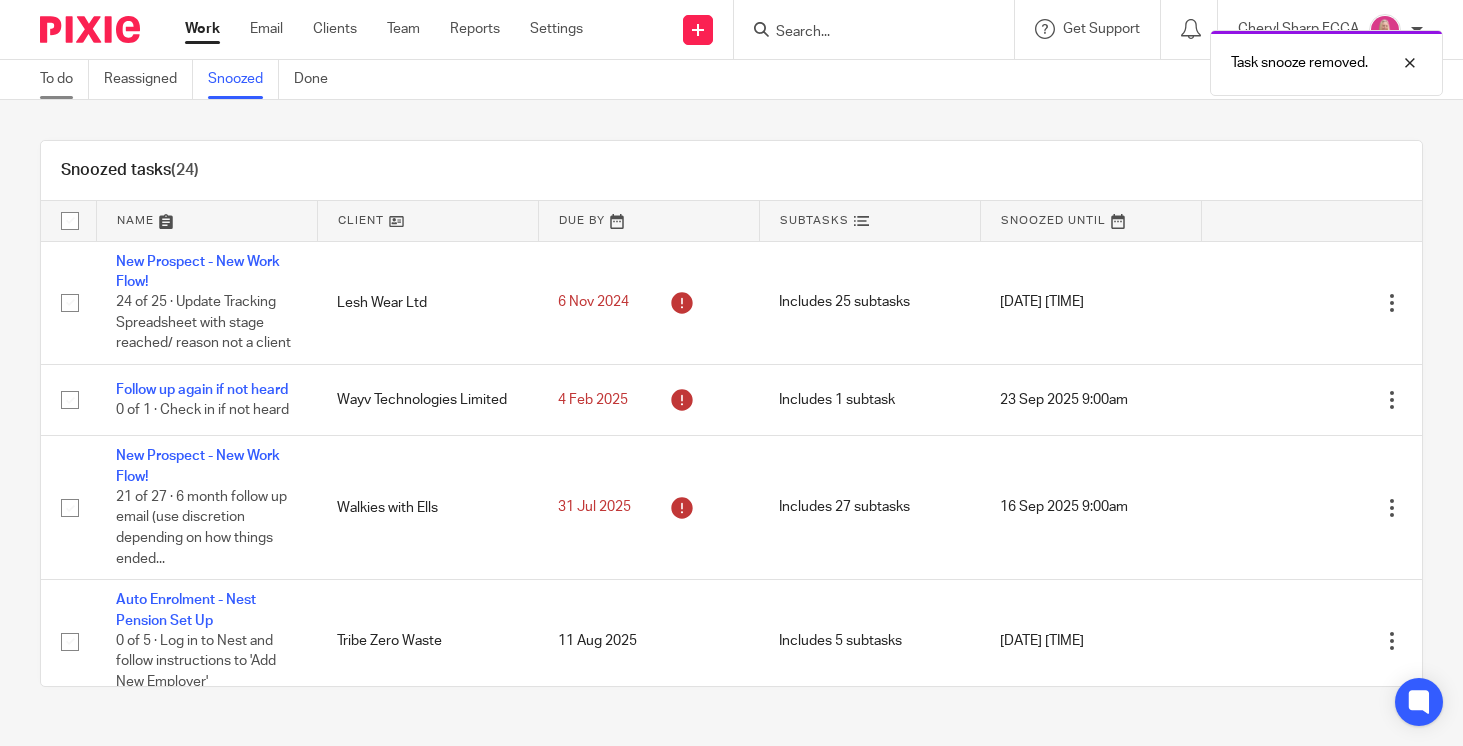 click on "To do" at bounding box center (64, 79) 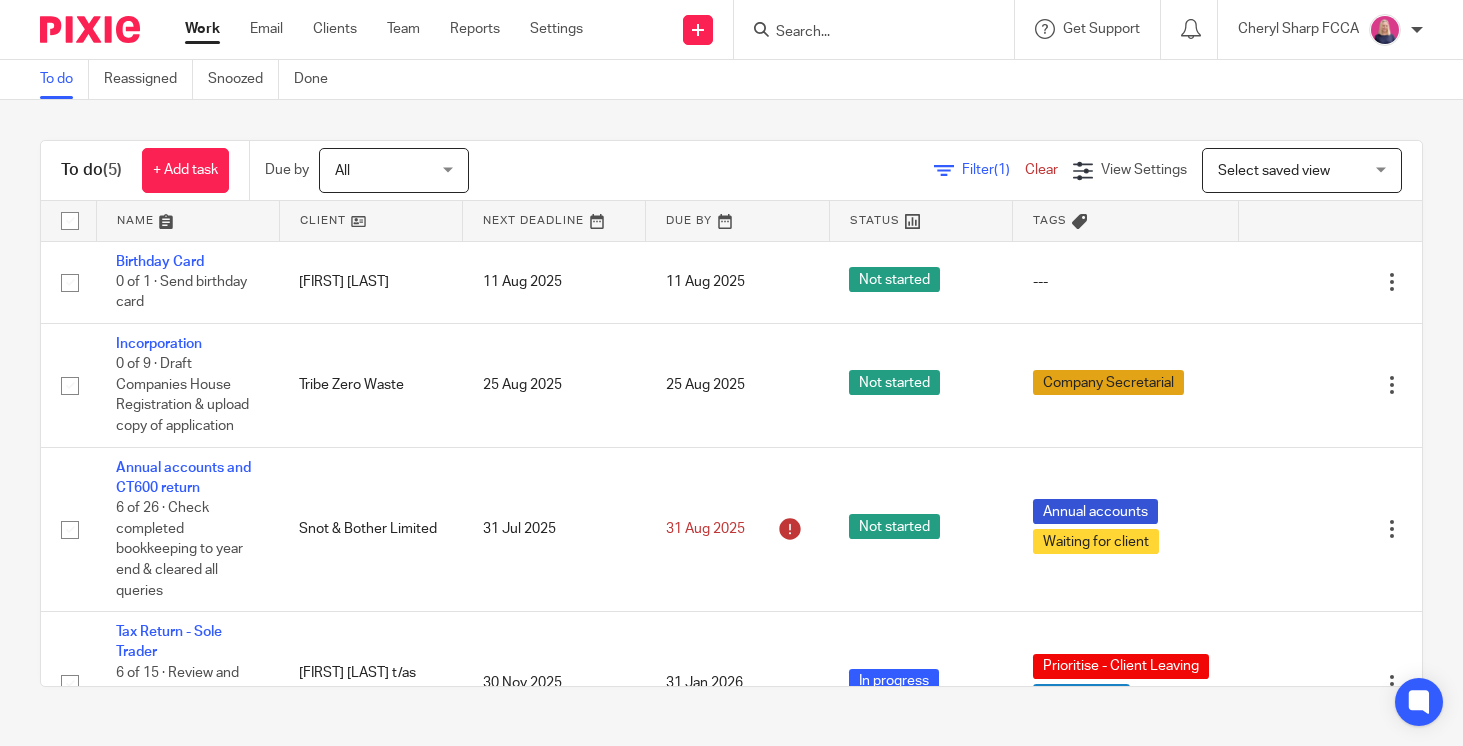 scroll, scrollTop: 0, scrollLeft: 0, axis: both 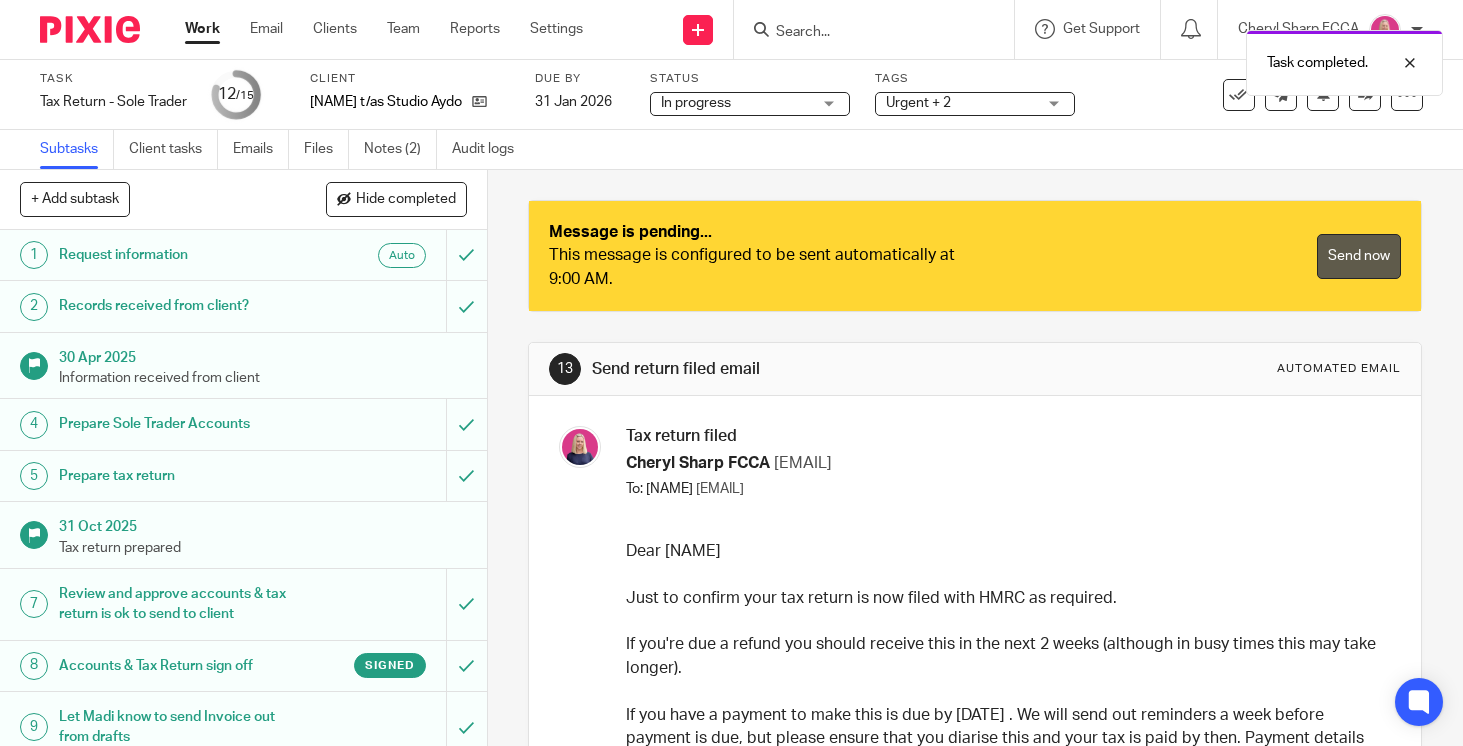 click on "Send now" at bounding box center [1359, 256] 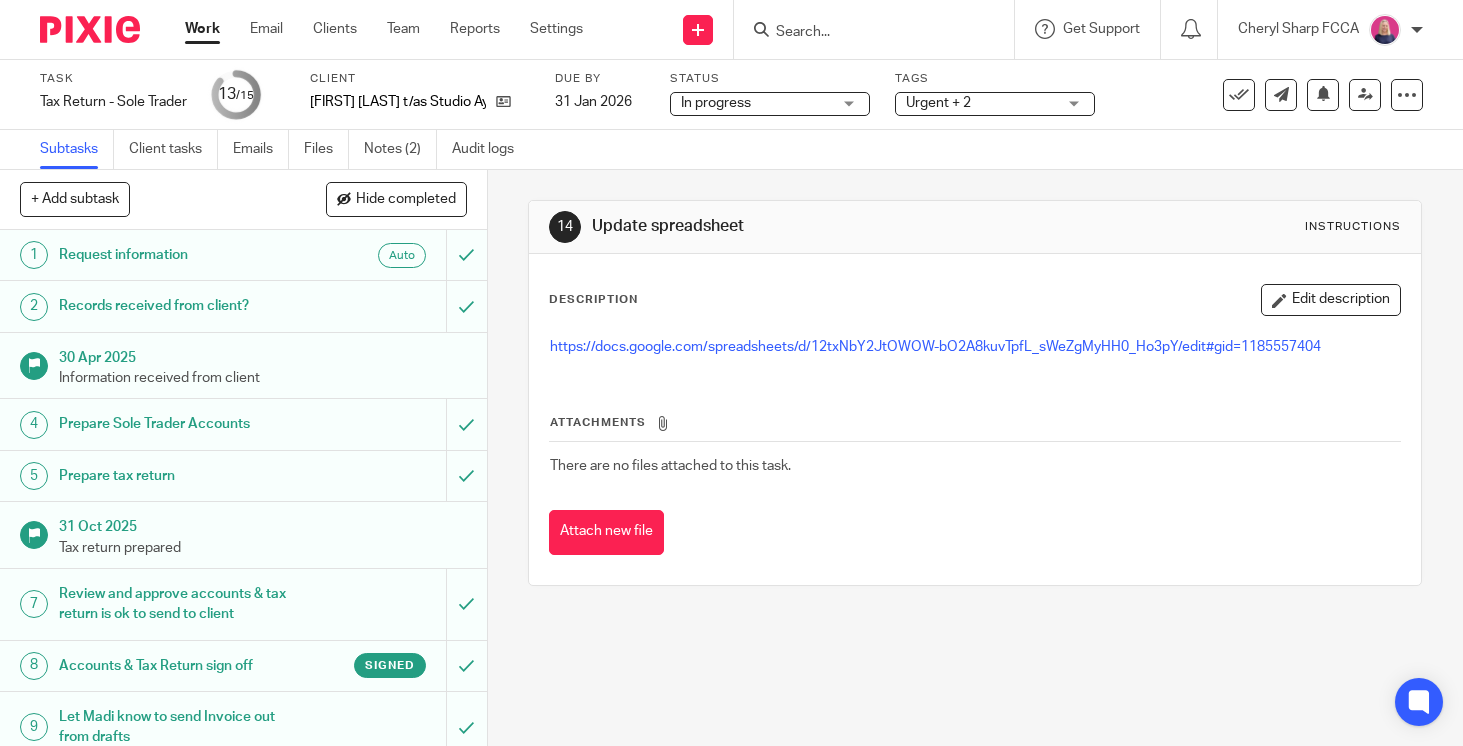 scroll, scrollTop: 0, scrollLeft: 0, axis: both 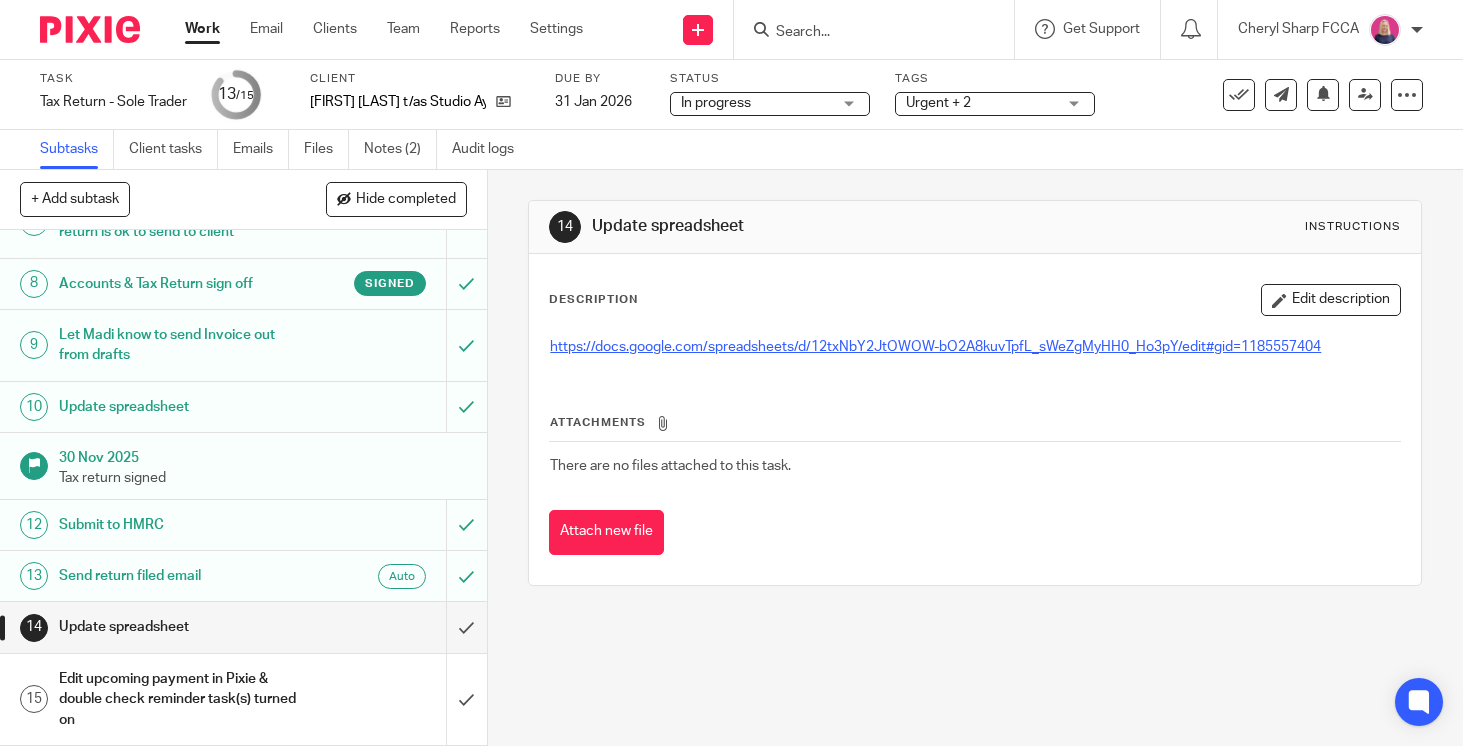 click on "https://docs.google.com/spreadsheets/d/12txNbY2JtOWOW-bO2A8kuvTpfL_sWeZgMyHH0_Ho3pY/edit#gid=1185557404" at bounding box center (935, 347) 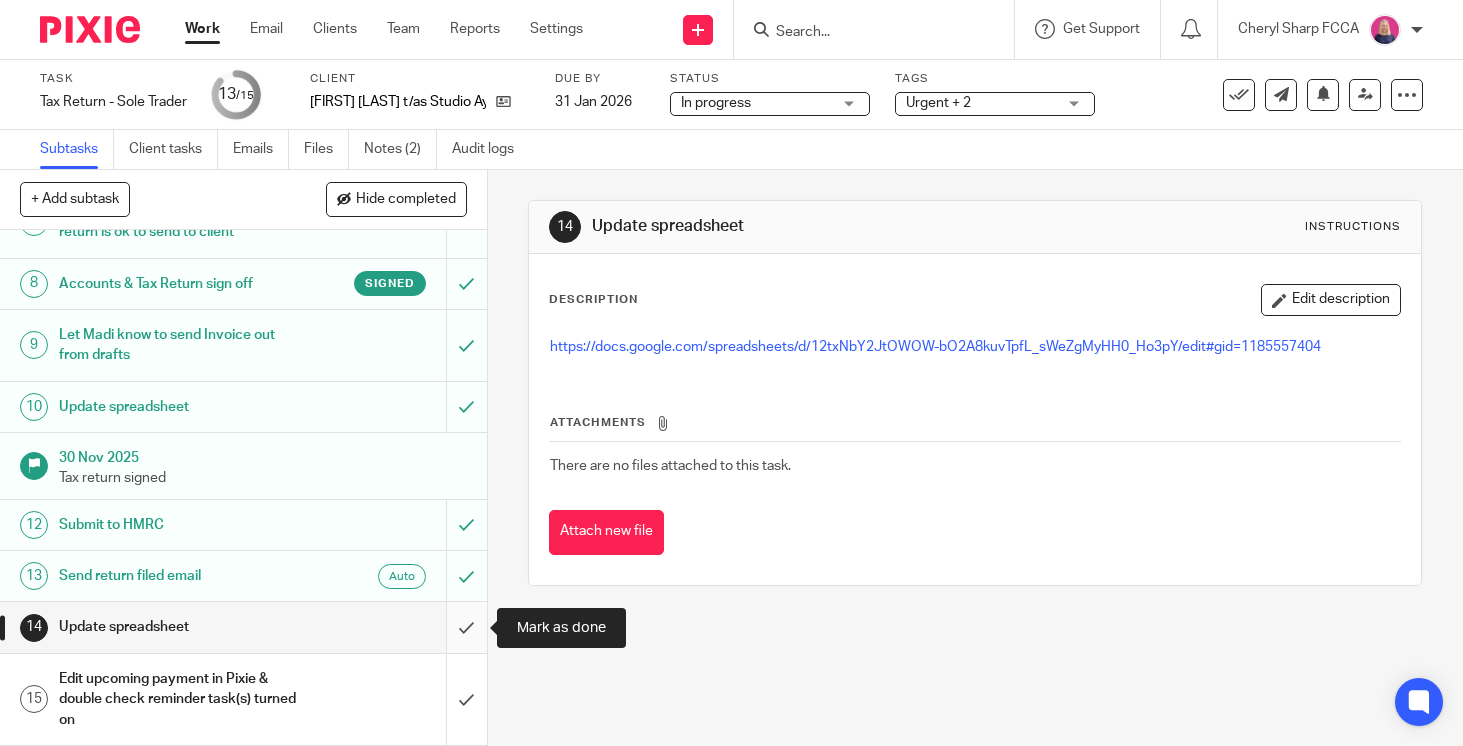 click at bounding box center (243, 627) 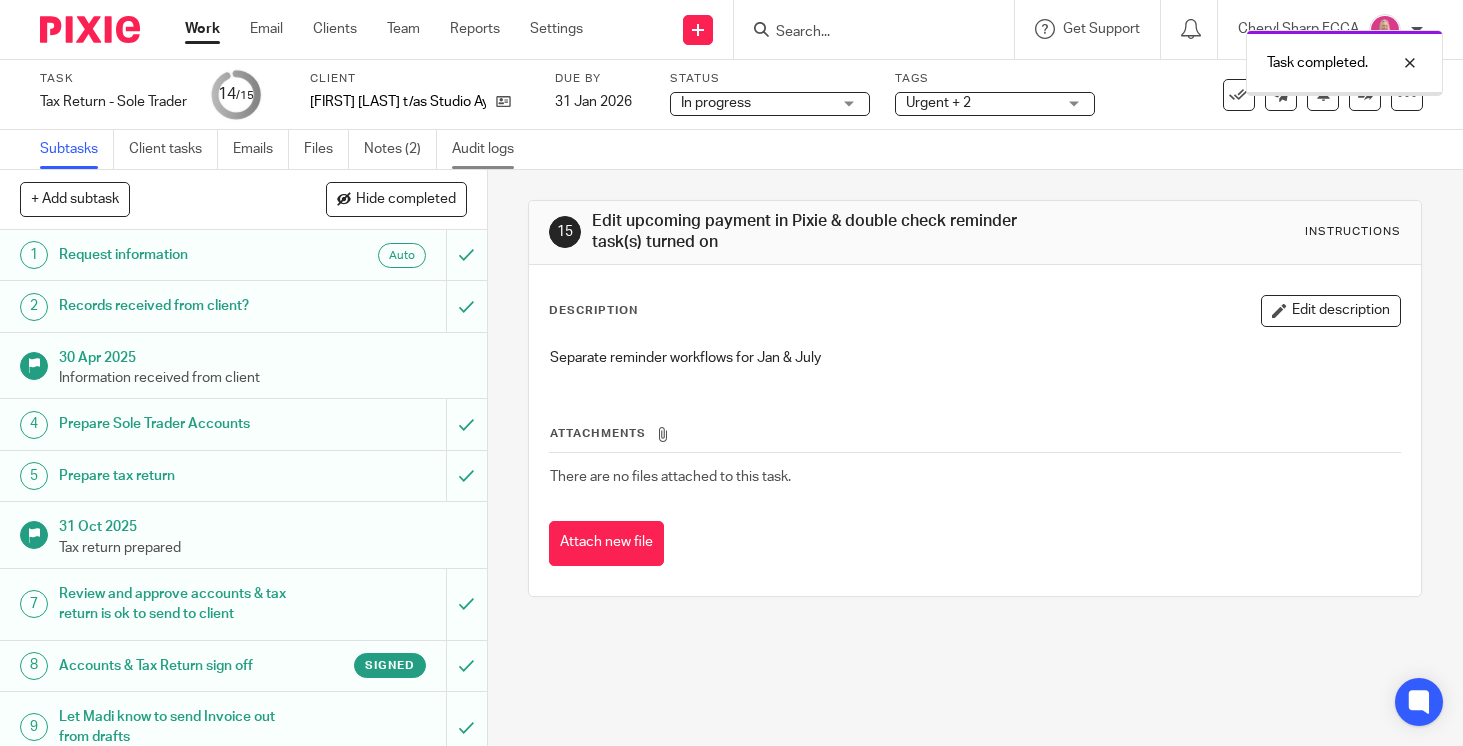 scroll, scrollTop: 0, scrollLeft: 0, axis: both 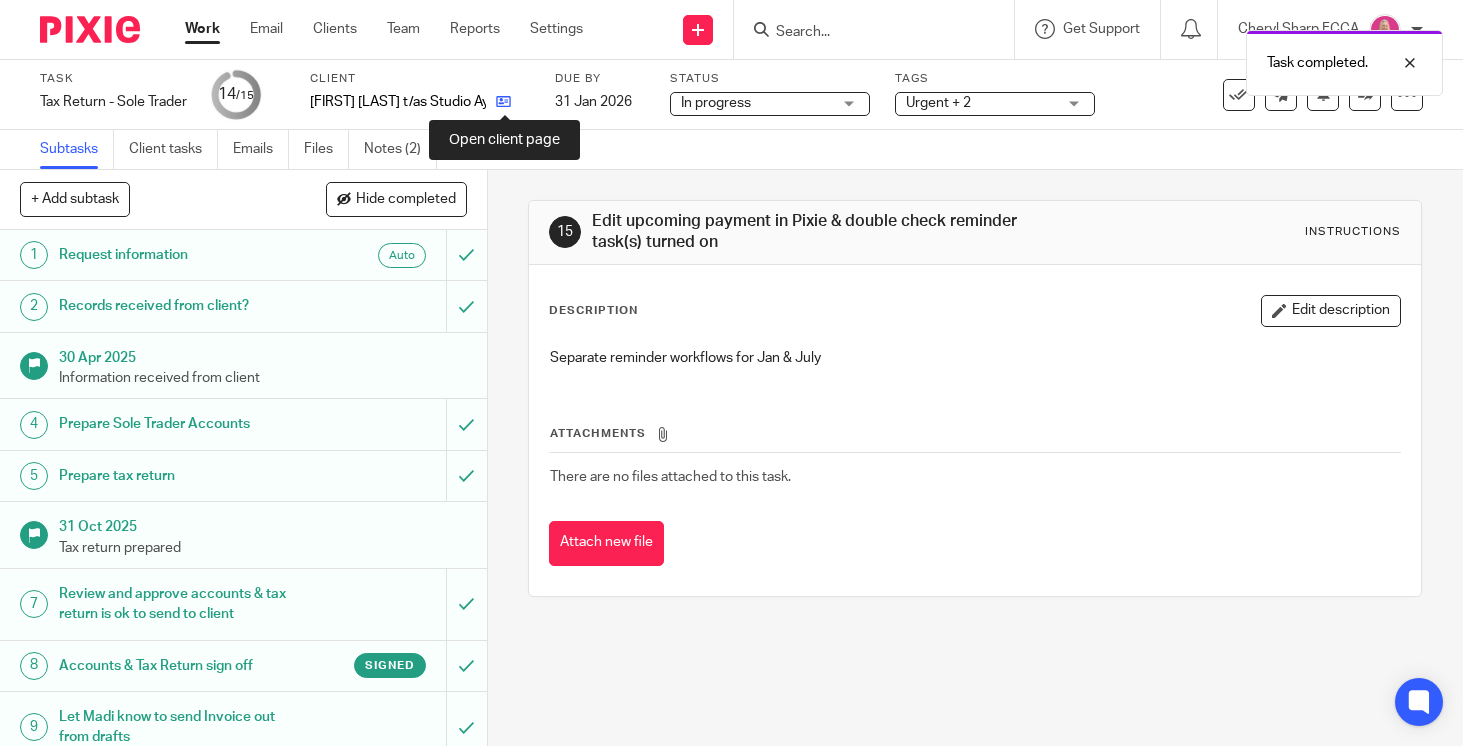 click at bounding box center [503, 101] 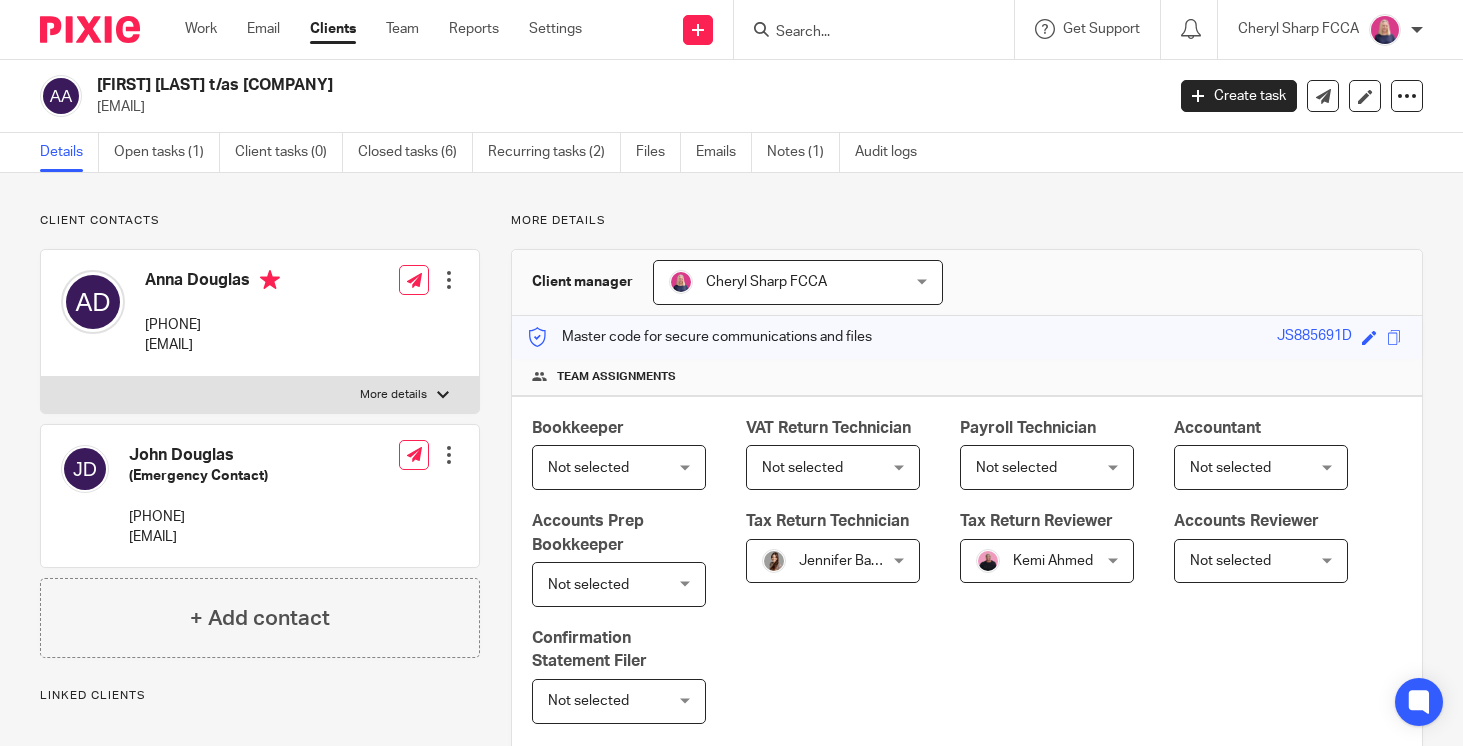 scroll, scrollTop: 0, scrollLeft: 0, axis: both 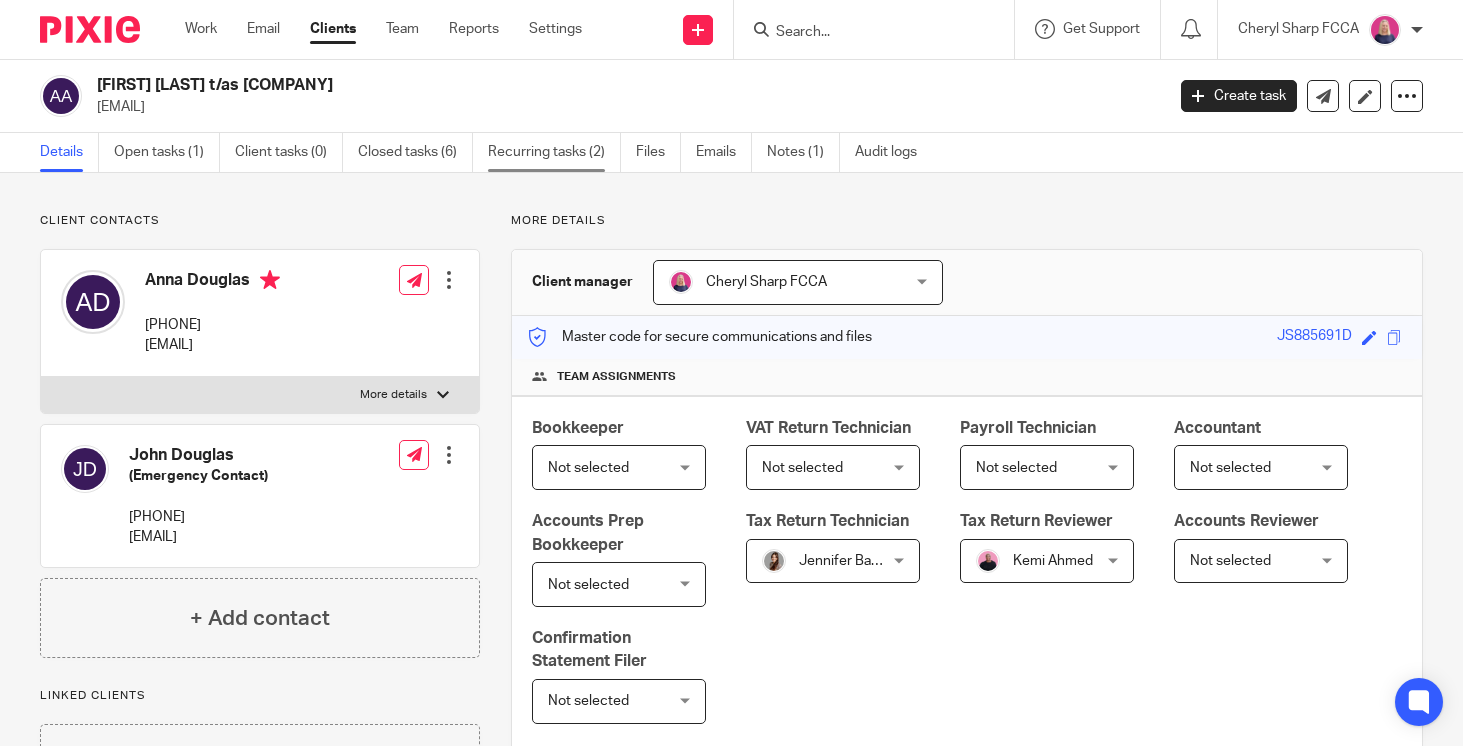 click on "Recurring tasks (2)" at bounding box center [554, 152] 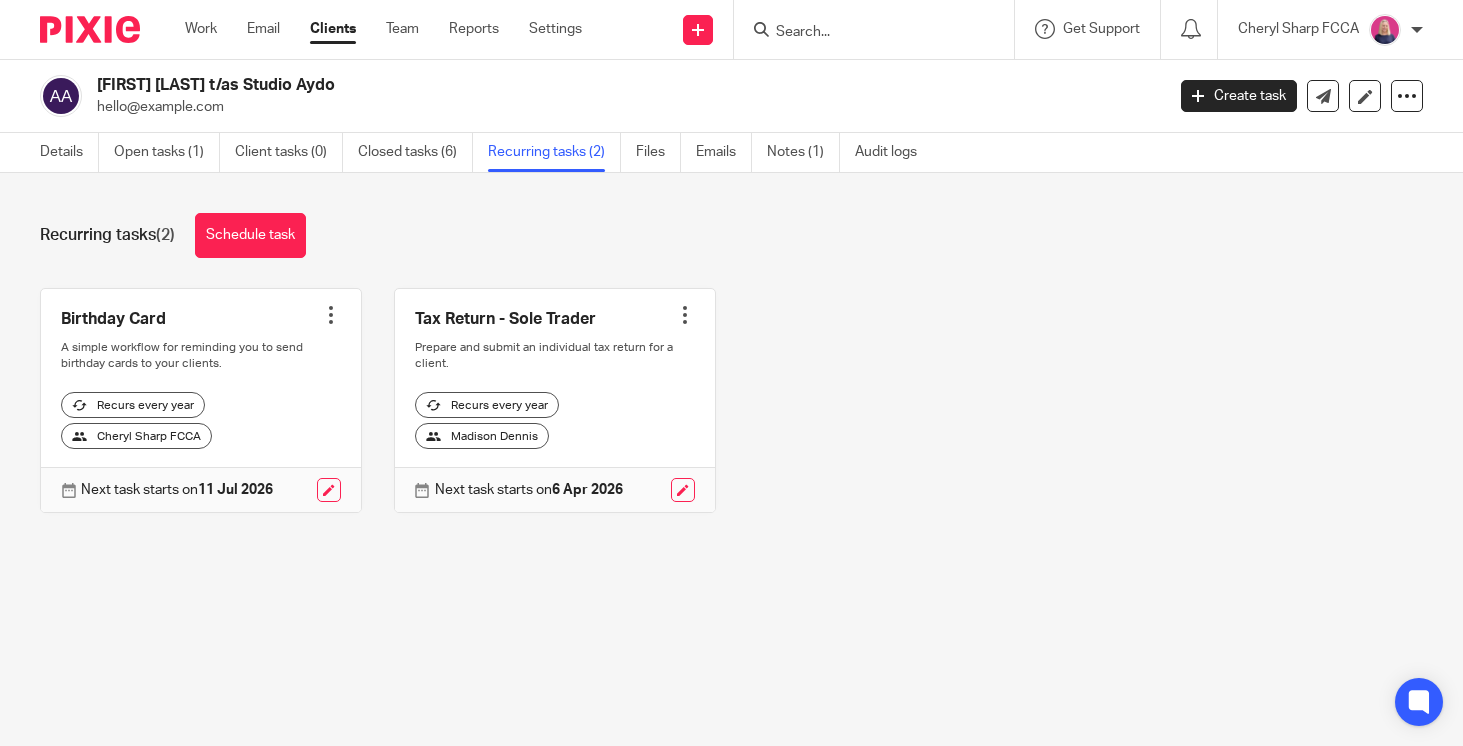 scroll, scrollTop: 0, scrollLeft: 0, axis: both 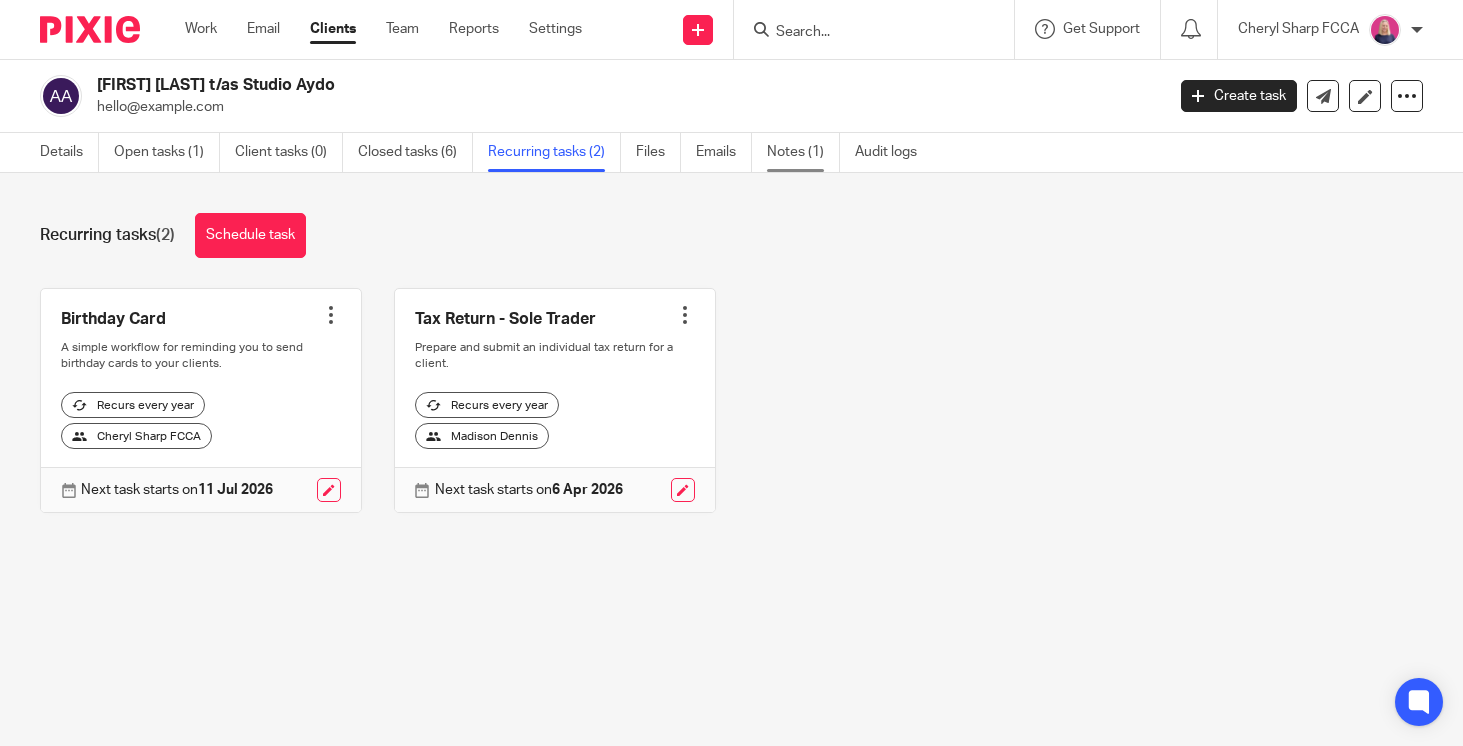click on "Notes (1)" at bounding box center [803, 152] 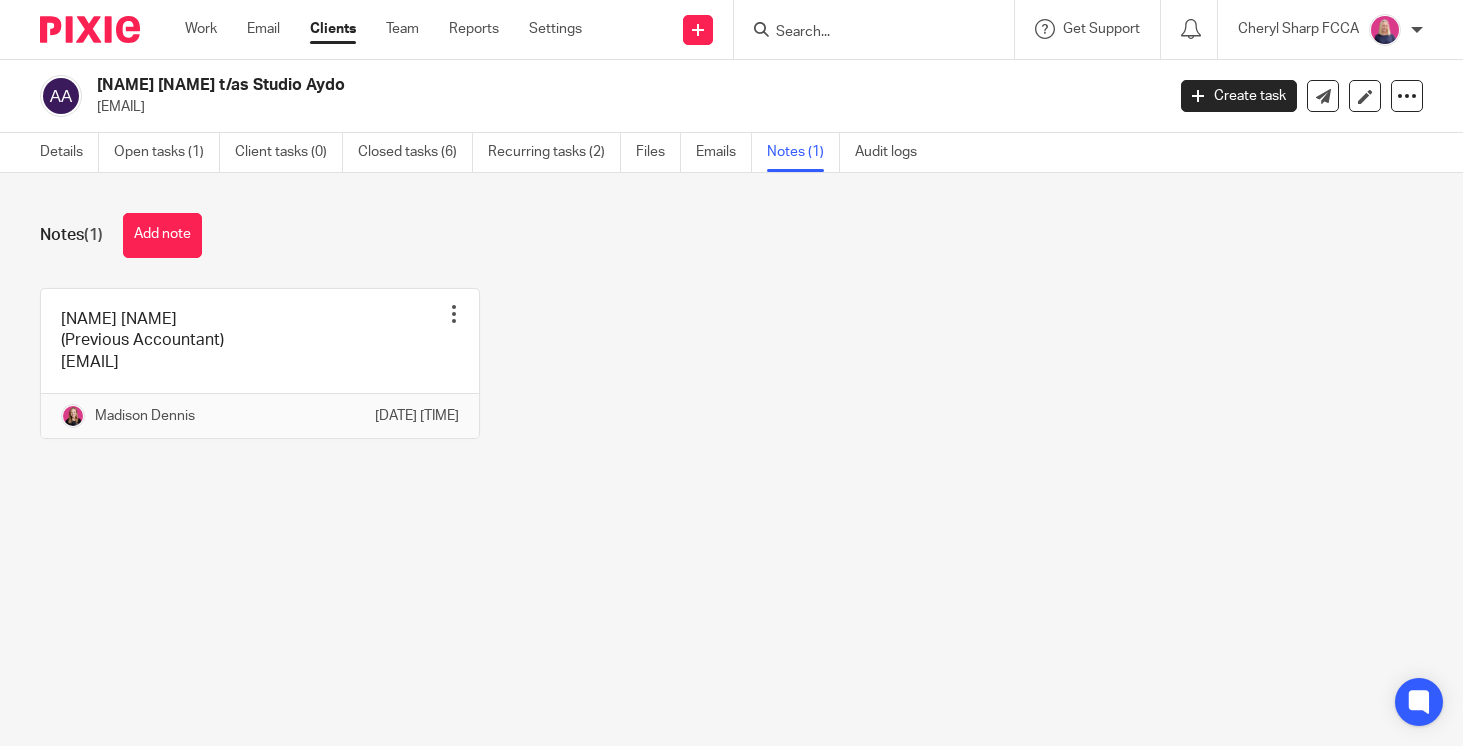 scroll, scrollTop: 0, scrollLeft: 0, axis: both 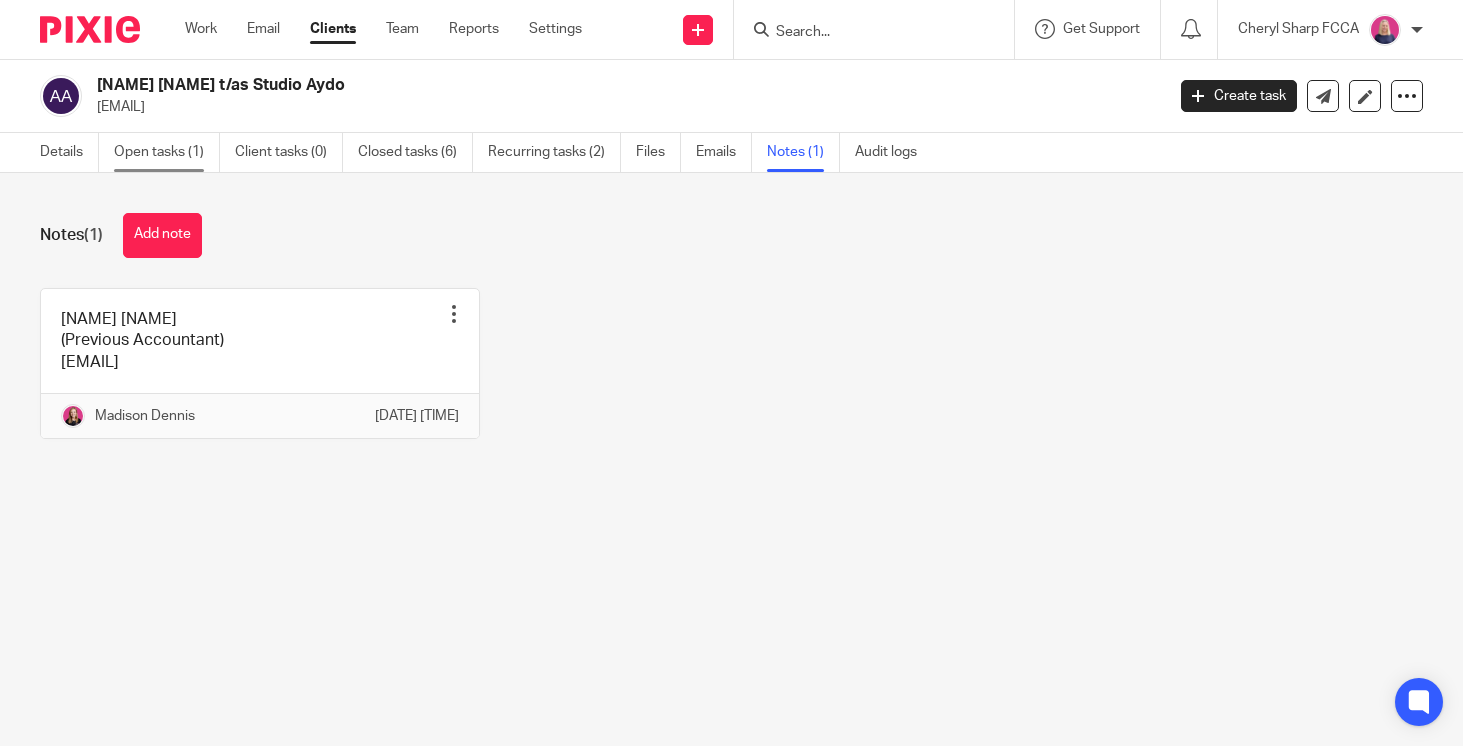 click on "Open tasks (1)" at bounding box center [167, 152] 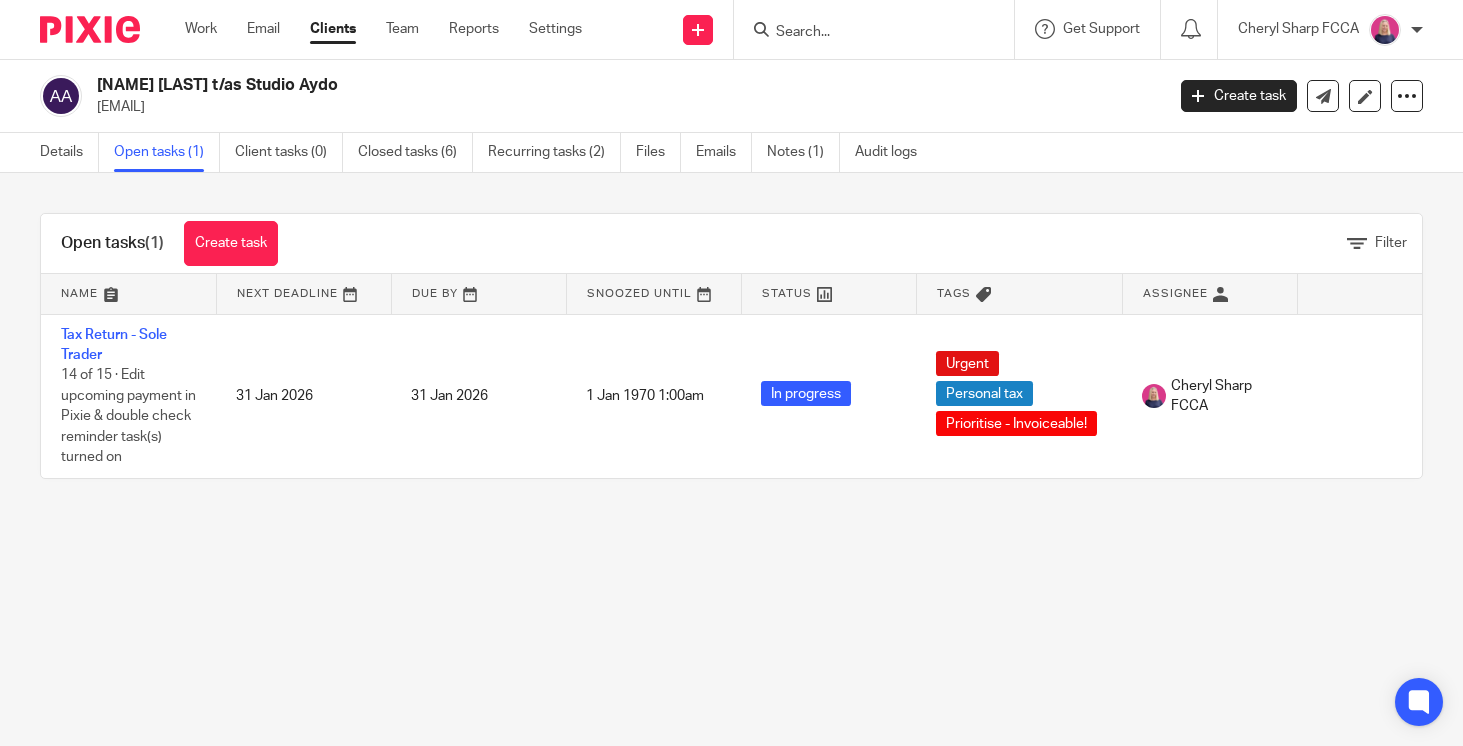 scroll, scrollTop: 0, scrollLeft: 0, axis: both 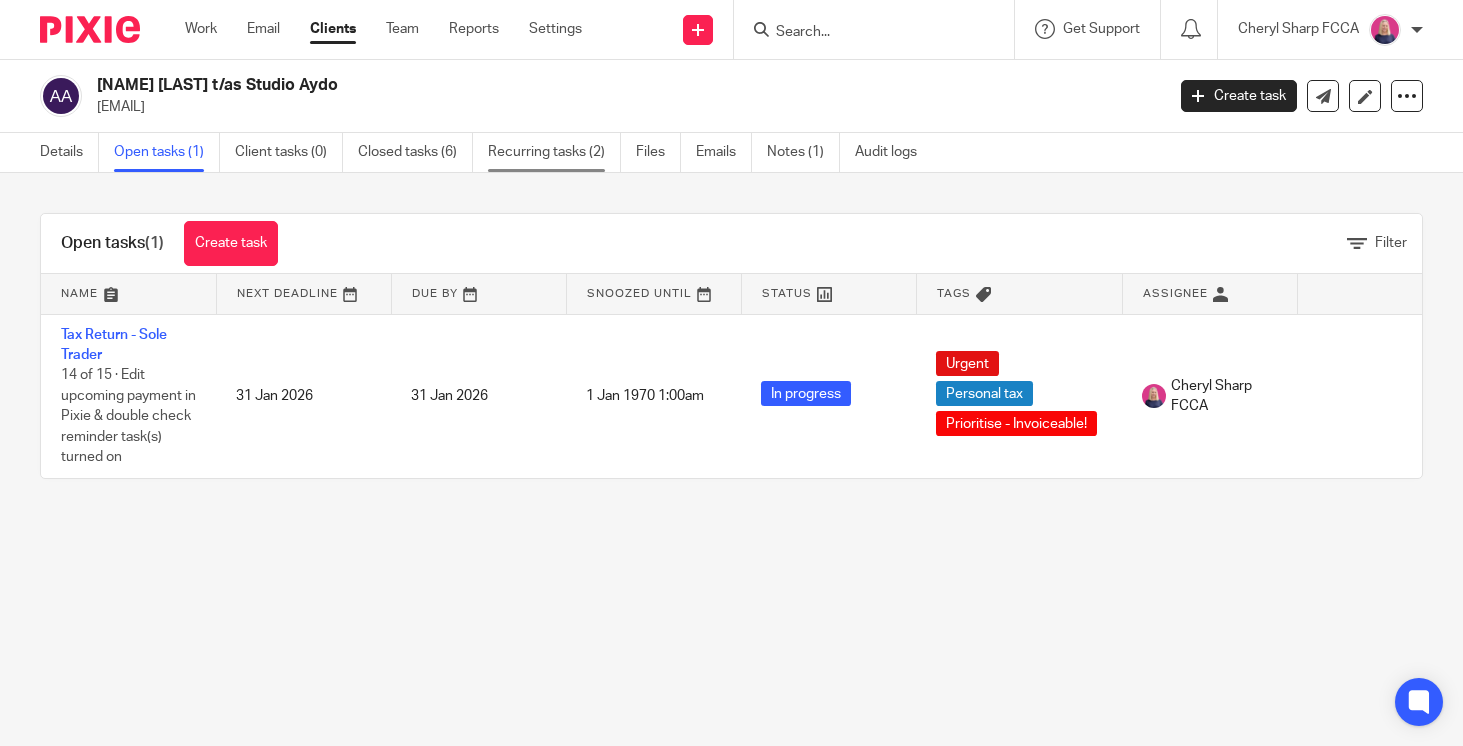click on "Recurring tasks (2)" at bounding box center [554, 152] 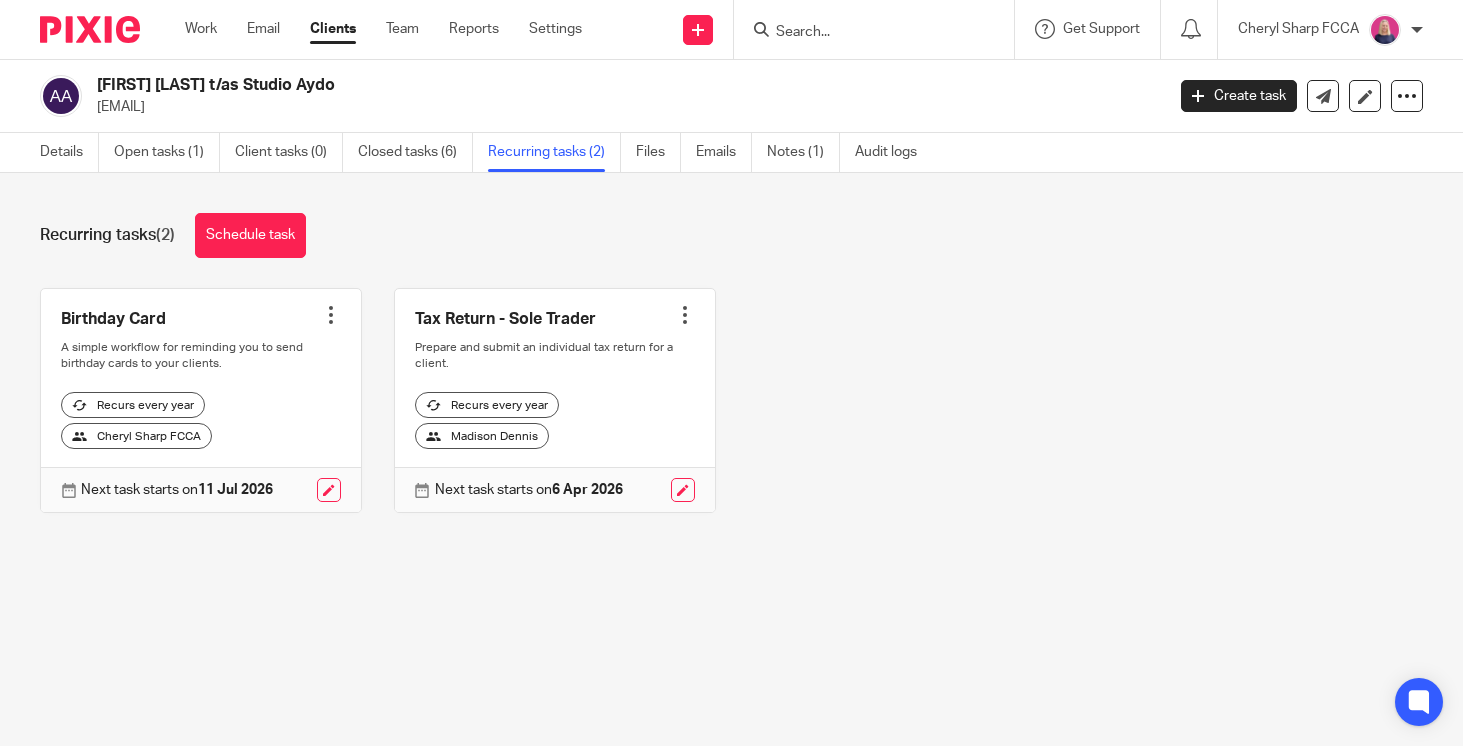 scroll, scrollTop: 0, scrollLeft: 0, axis: both 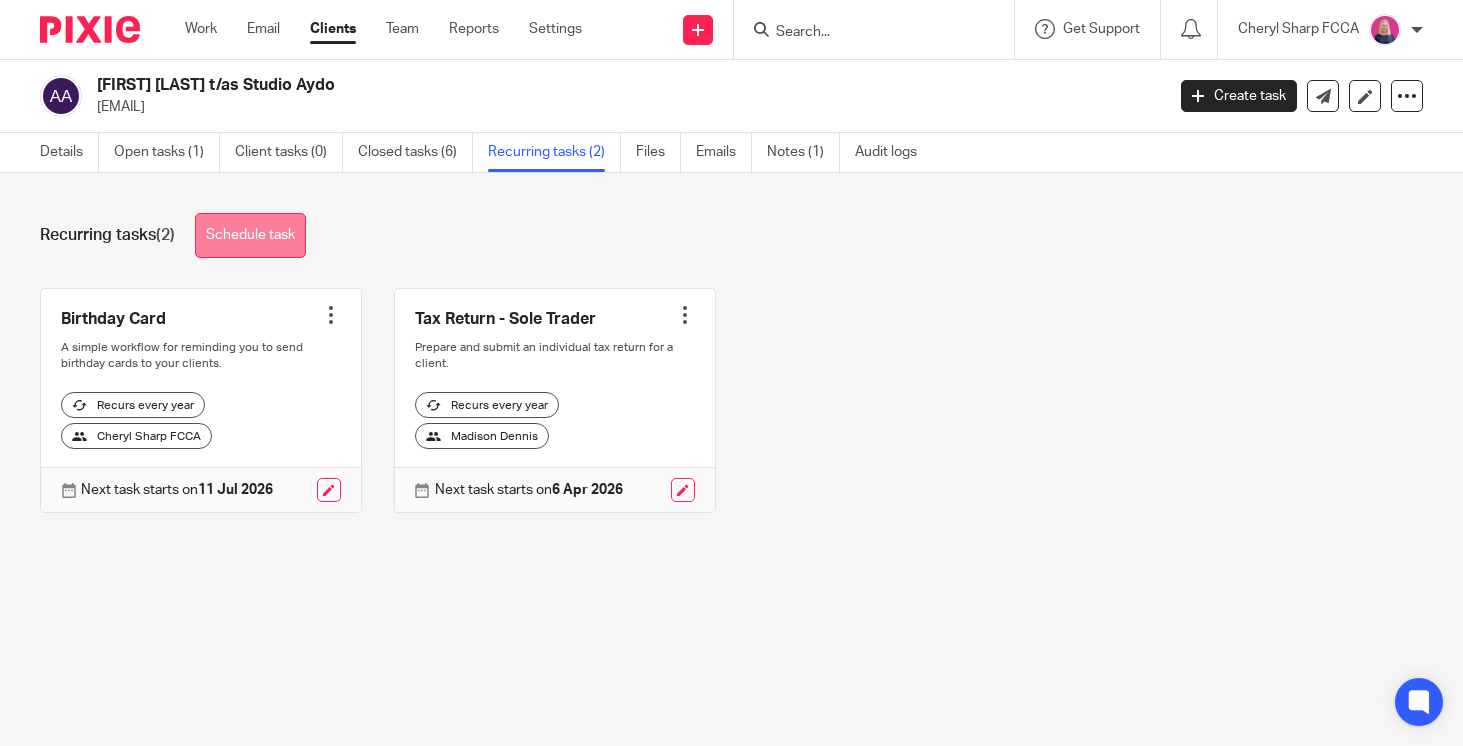 click on "Schedule task" at bounding box center [250, 235] 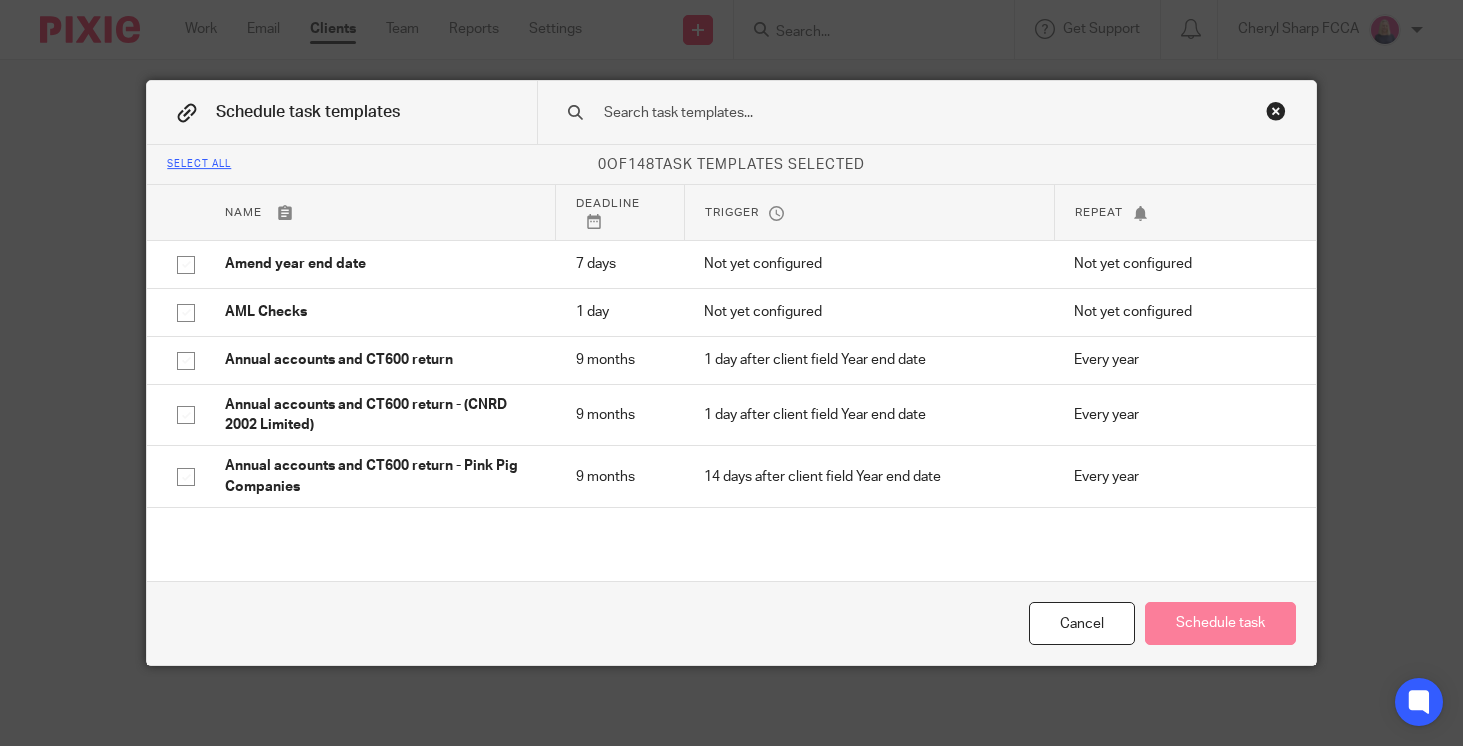 scroll, scrollTop: 0, scrollLeft: 0, axis: both 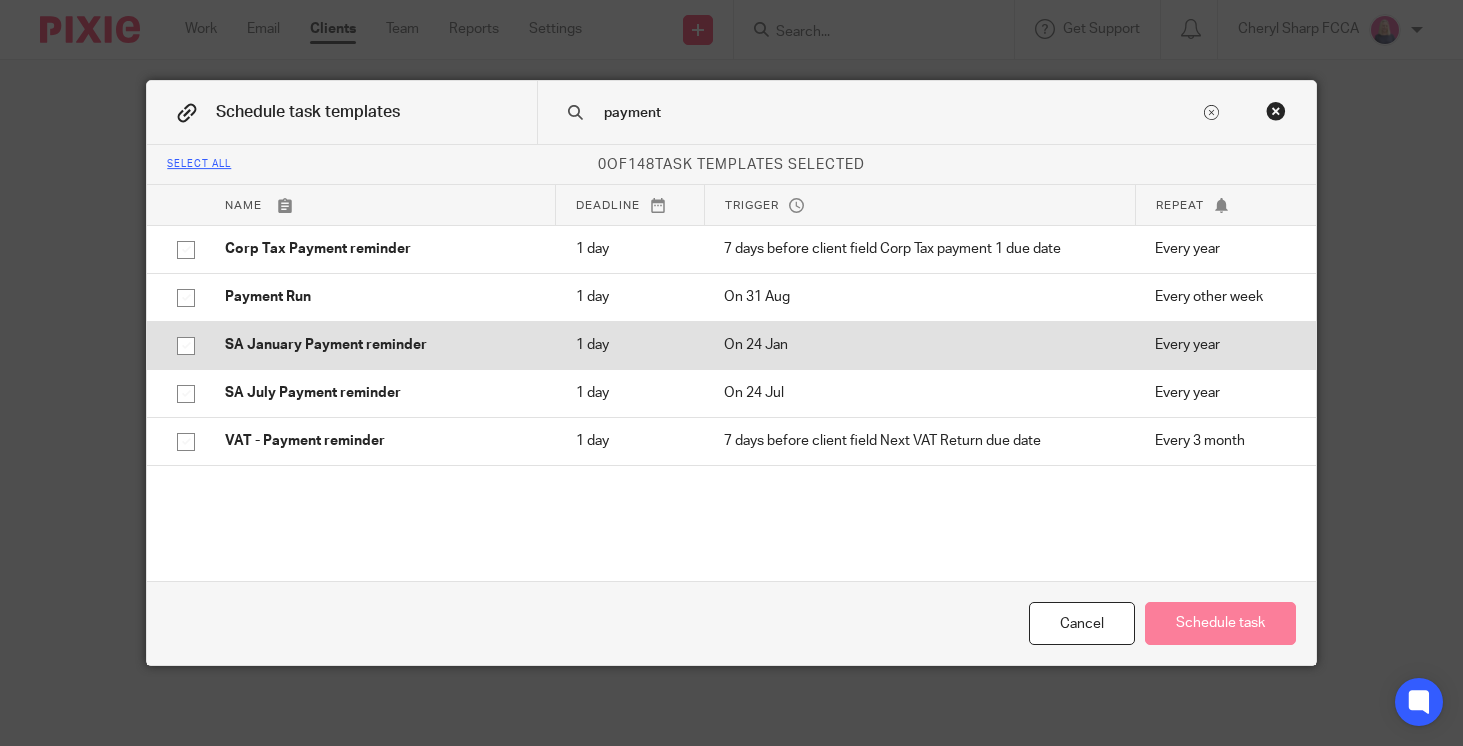 type on "payment" 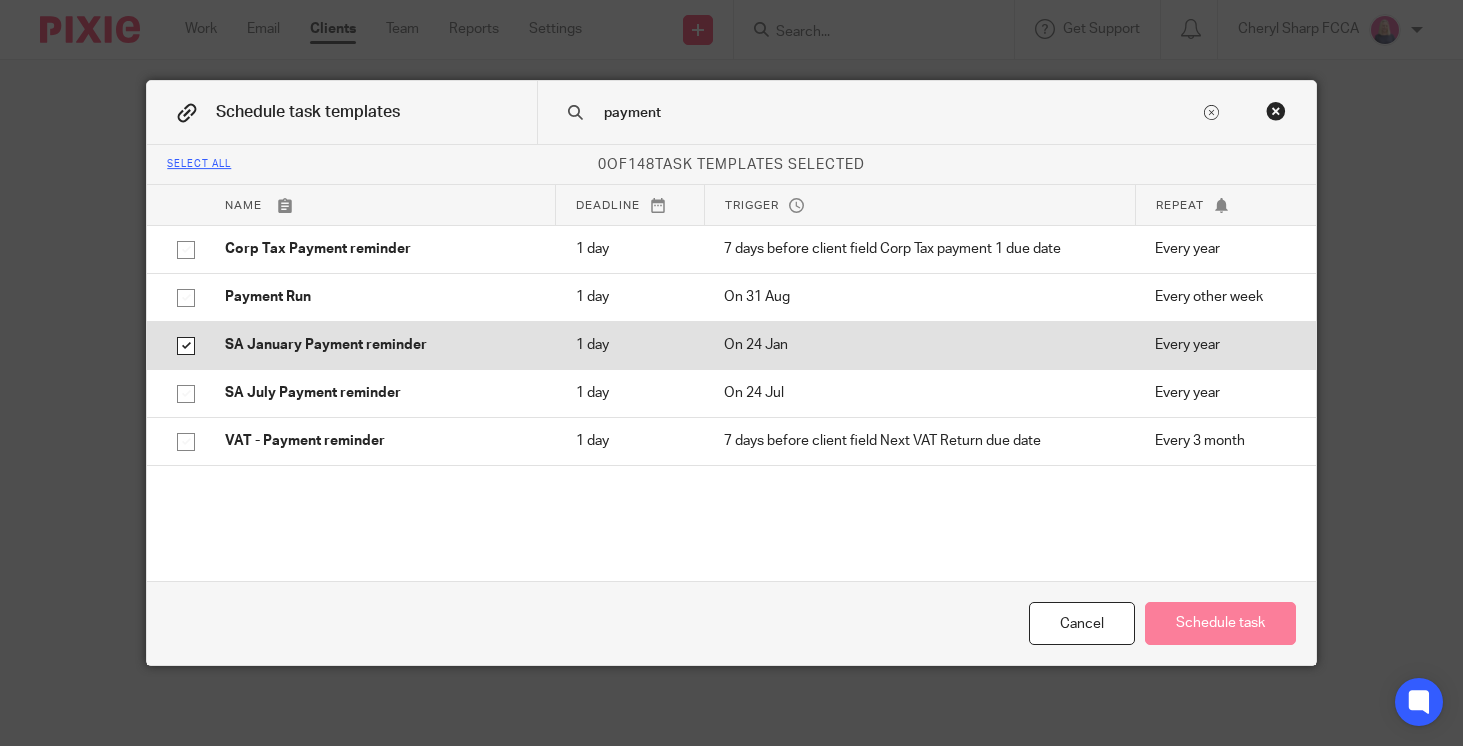 checkbox on "true" 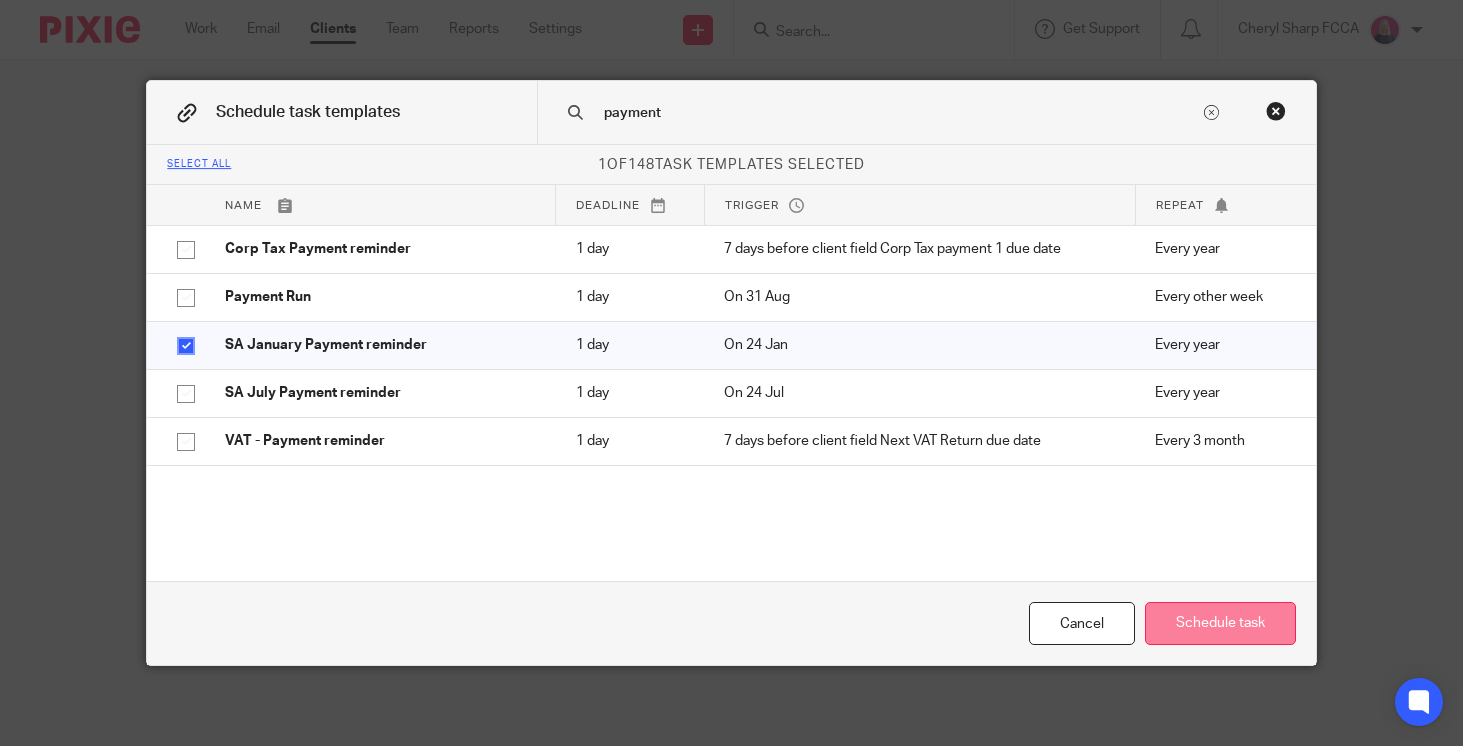 click on "Schedule task" at bounding box center [1220, 623] 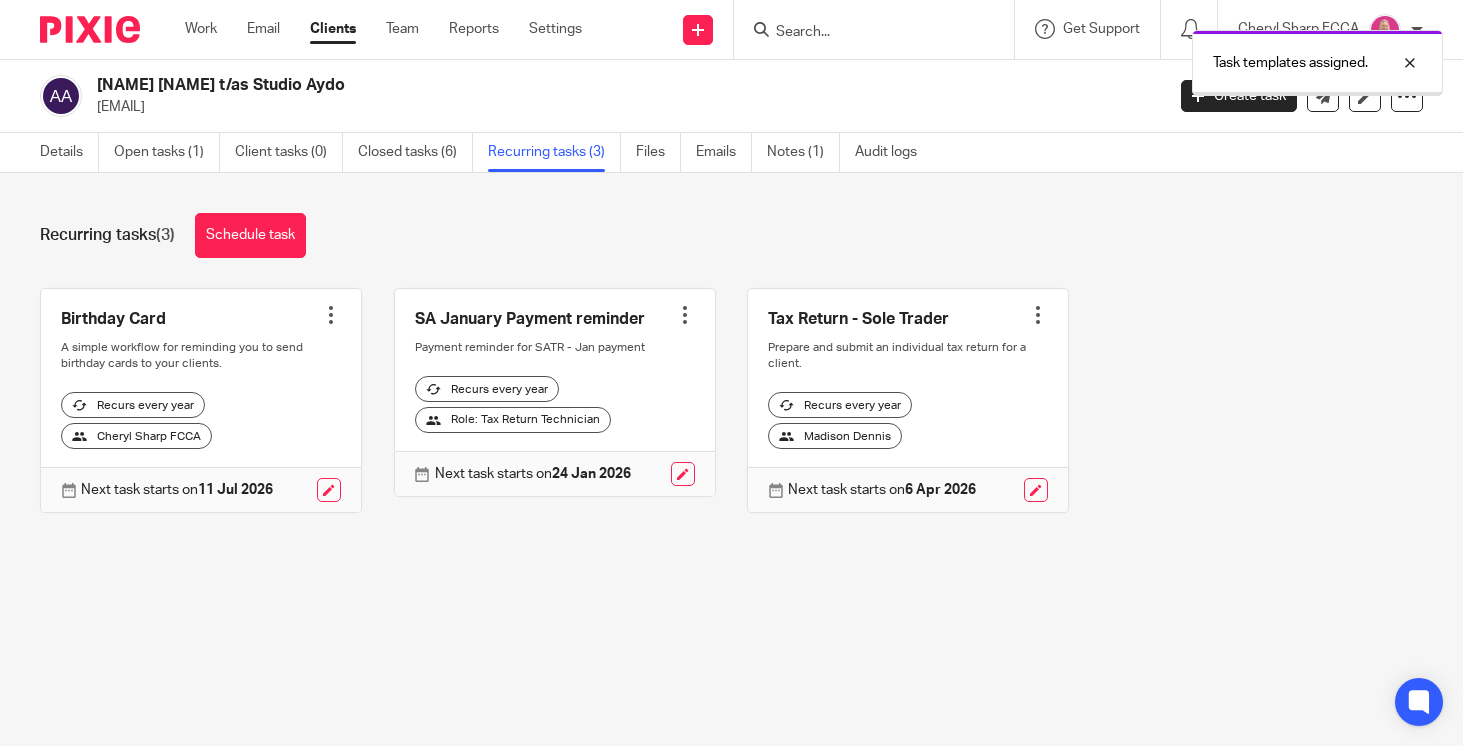 scroll, scrollTop: 0, scrollLeft: 0, axis: both 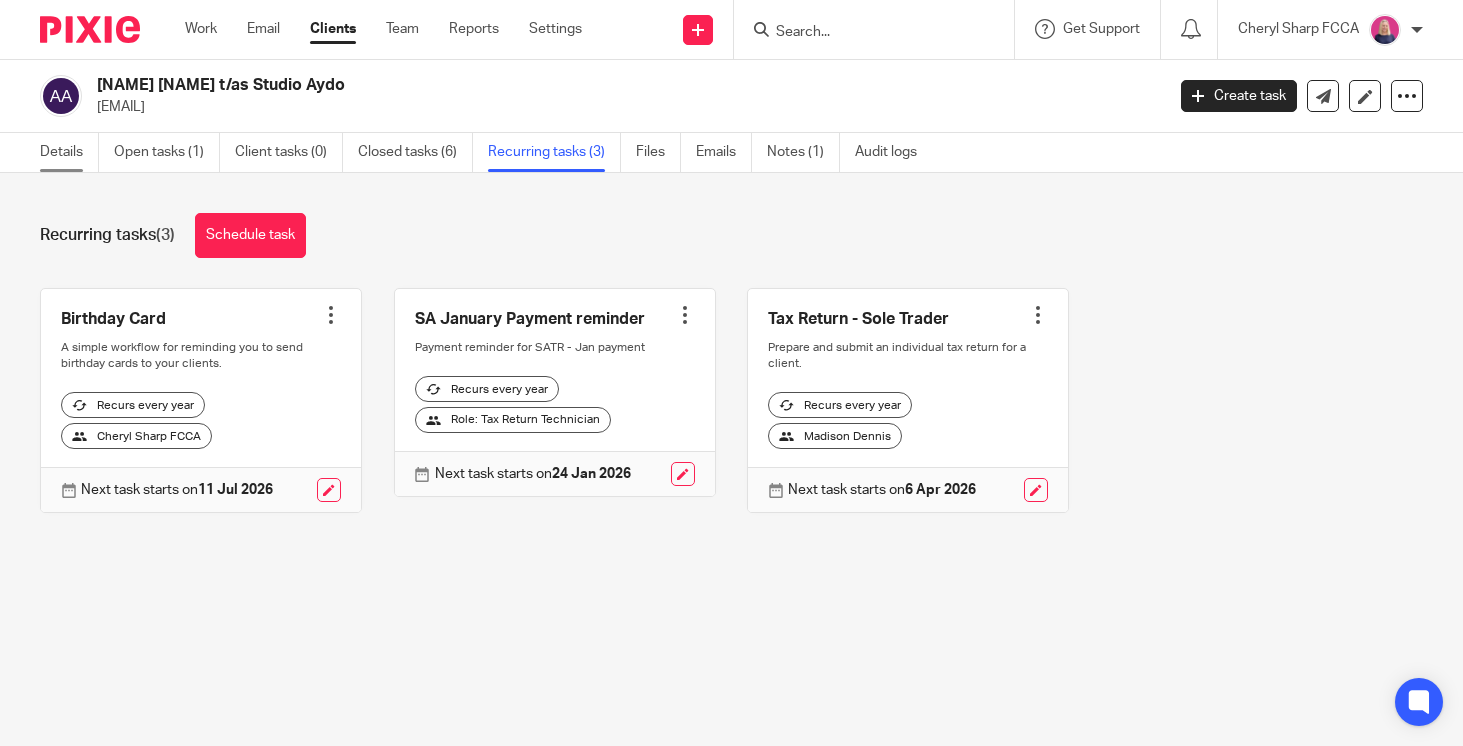 click on "Details" at bounding box center [69, 152] 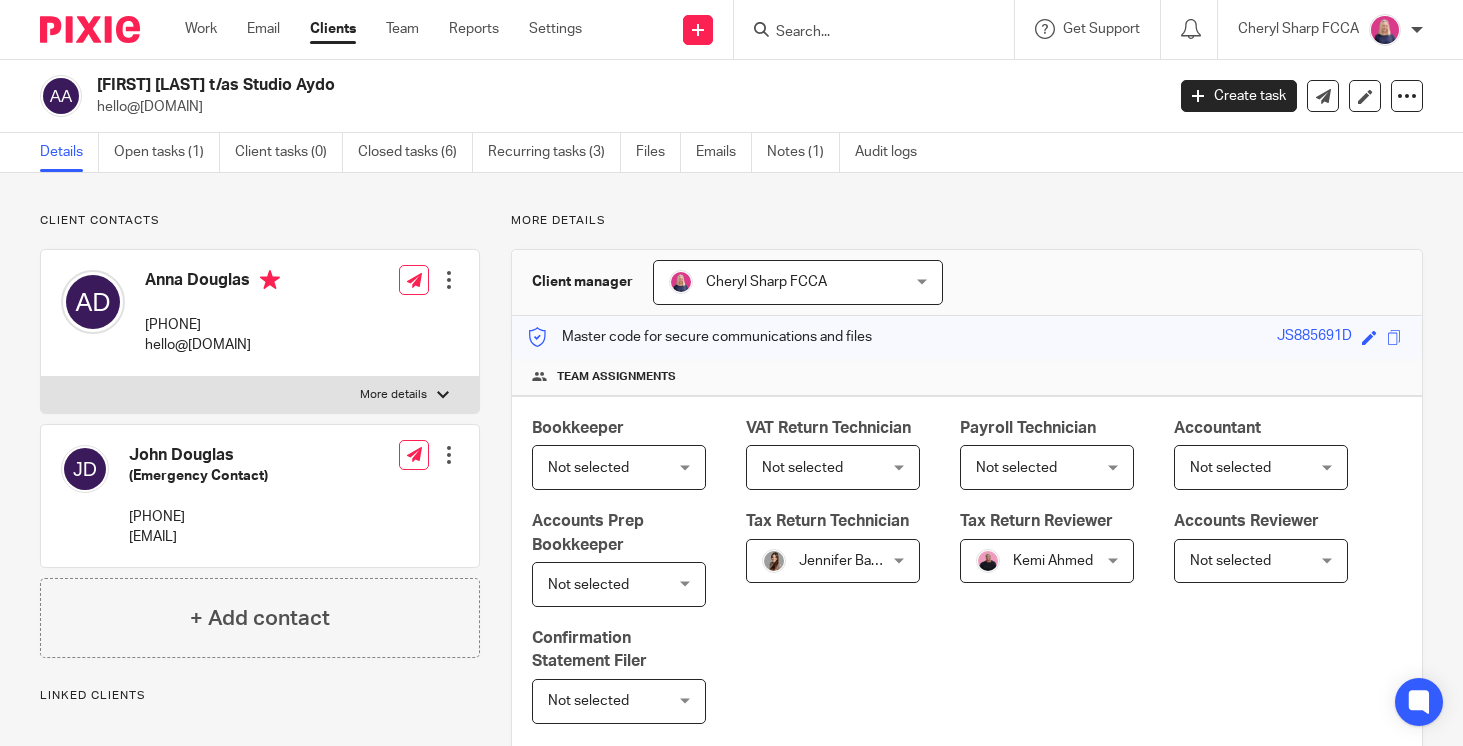scroll, scrollTop: 0, scrollLeft: 0, axis: both 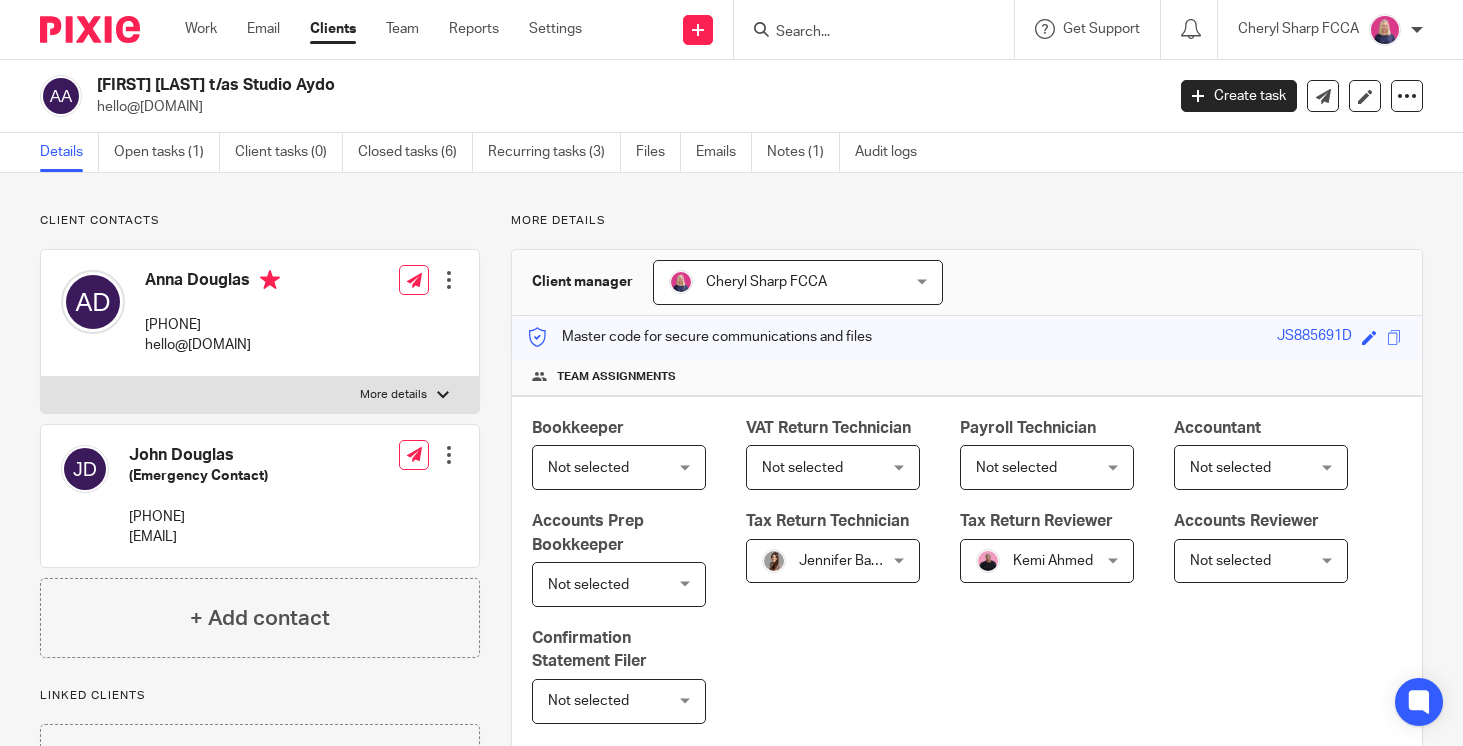 click on "Cheryl Sharp FCCA
Cheryl Sharp FCCA" at bounding box center [798, 282] 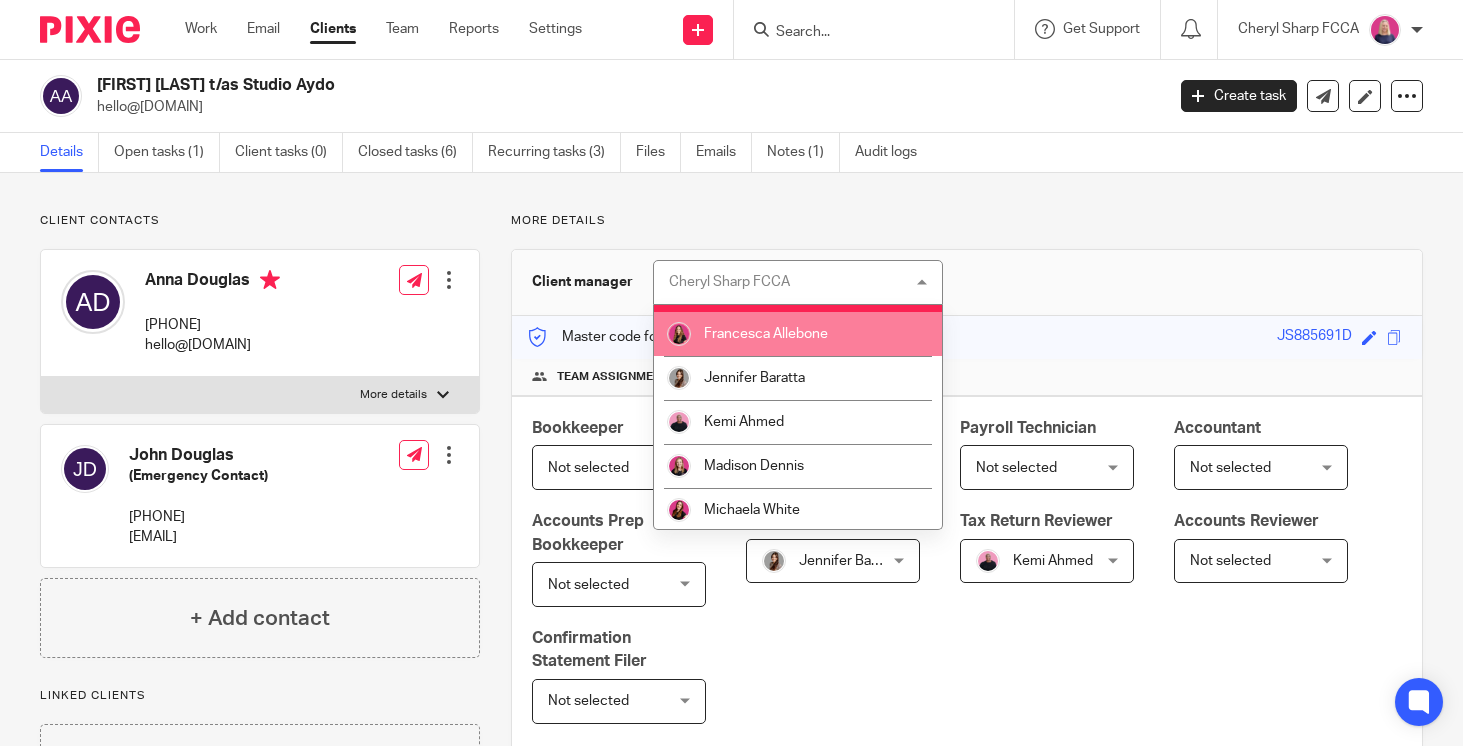 scroll, scrollTop: 84, scrollLeft: 0, axis: vertical 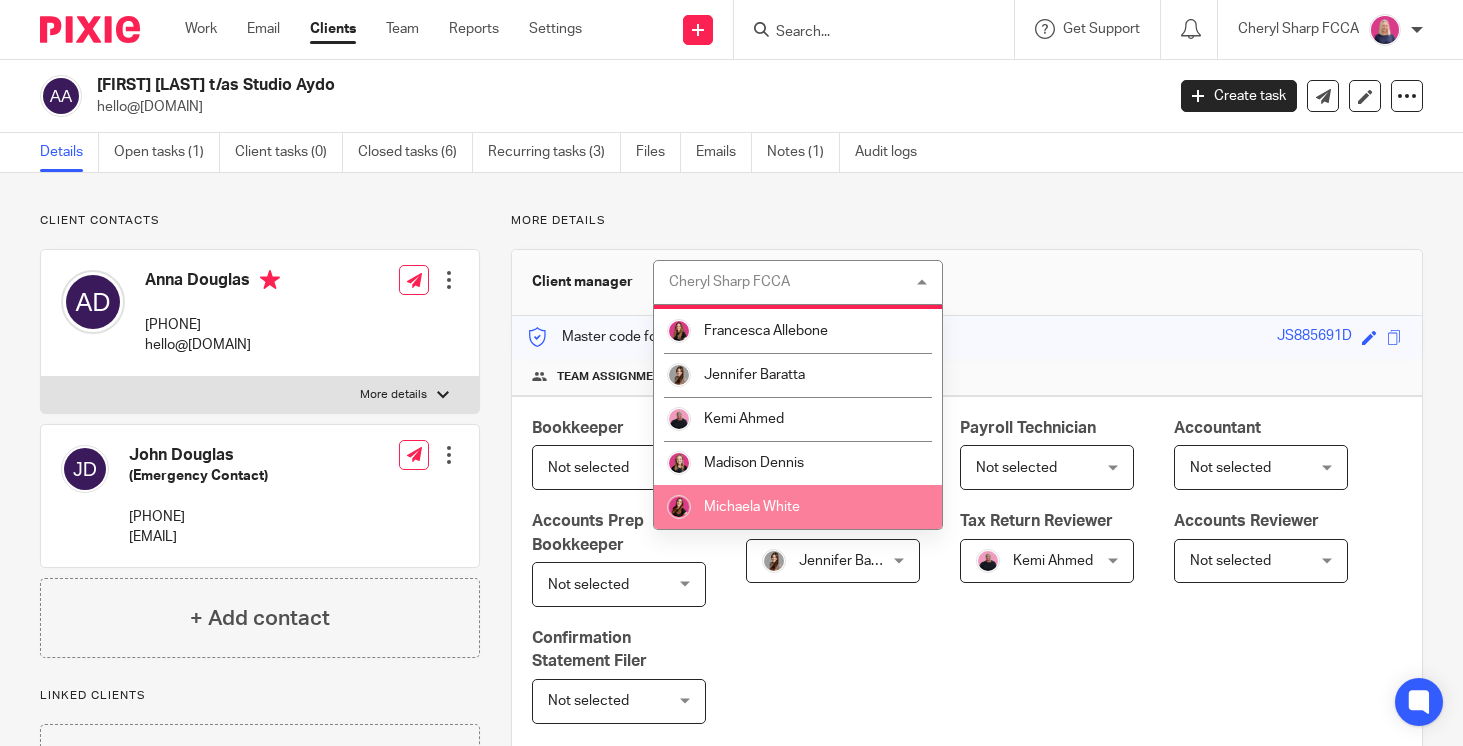 click on "Michaela White" at bounding box center [752, 507] 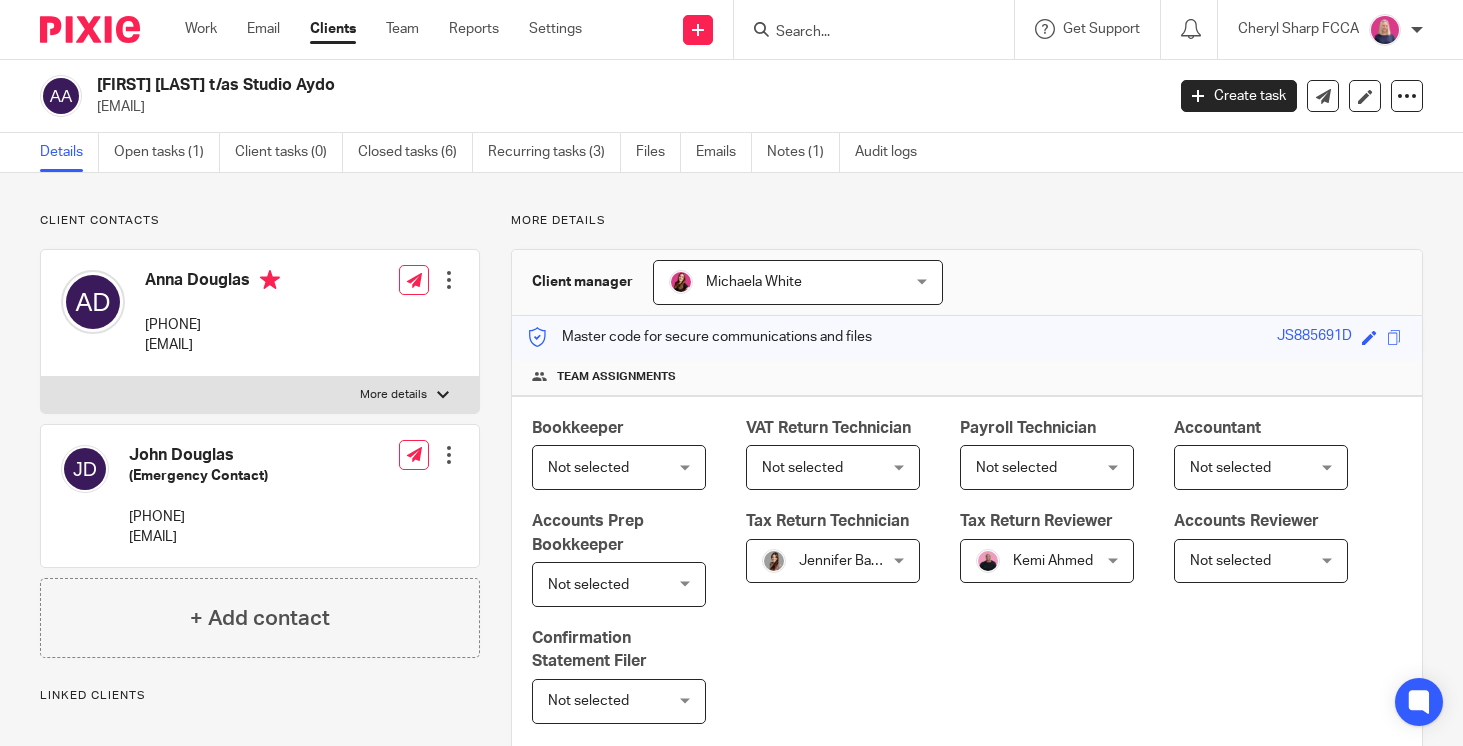 click on "Jennifer Baratta" at bounding box center (849, 561) 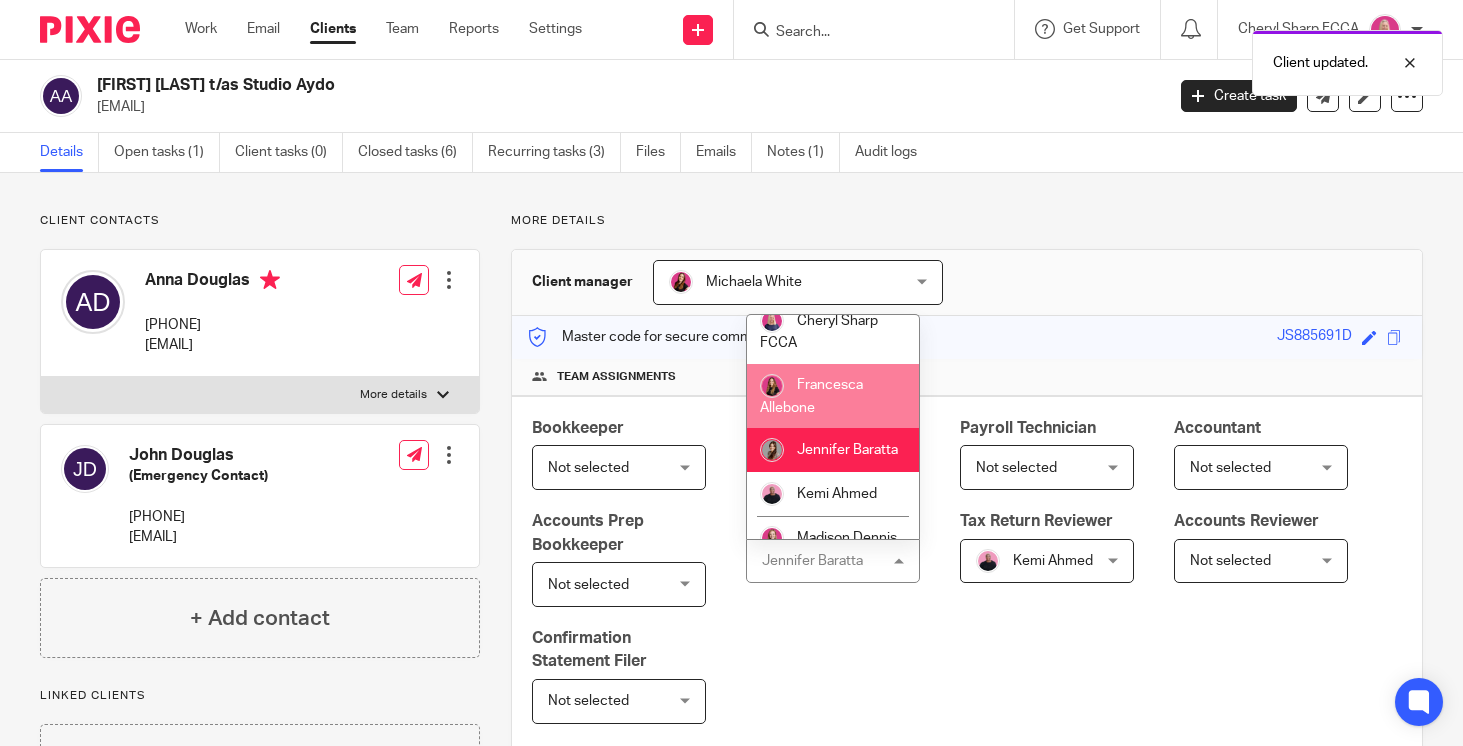 scroll, scrollTop: 190, scrollLeft: 0, axis: vertical 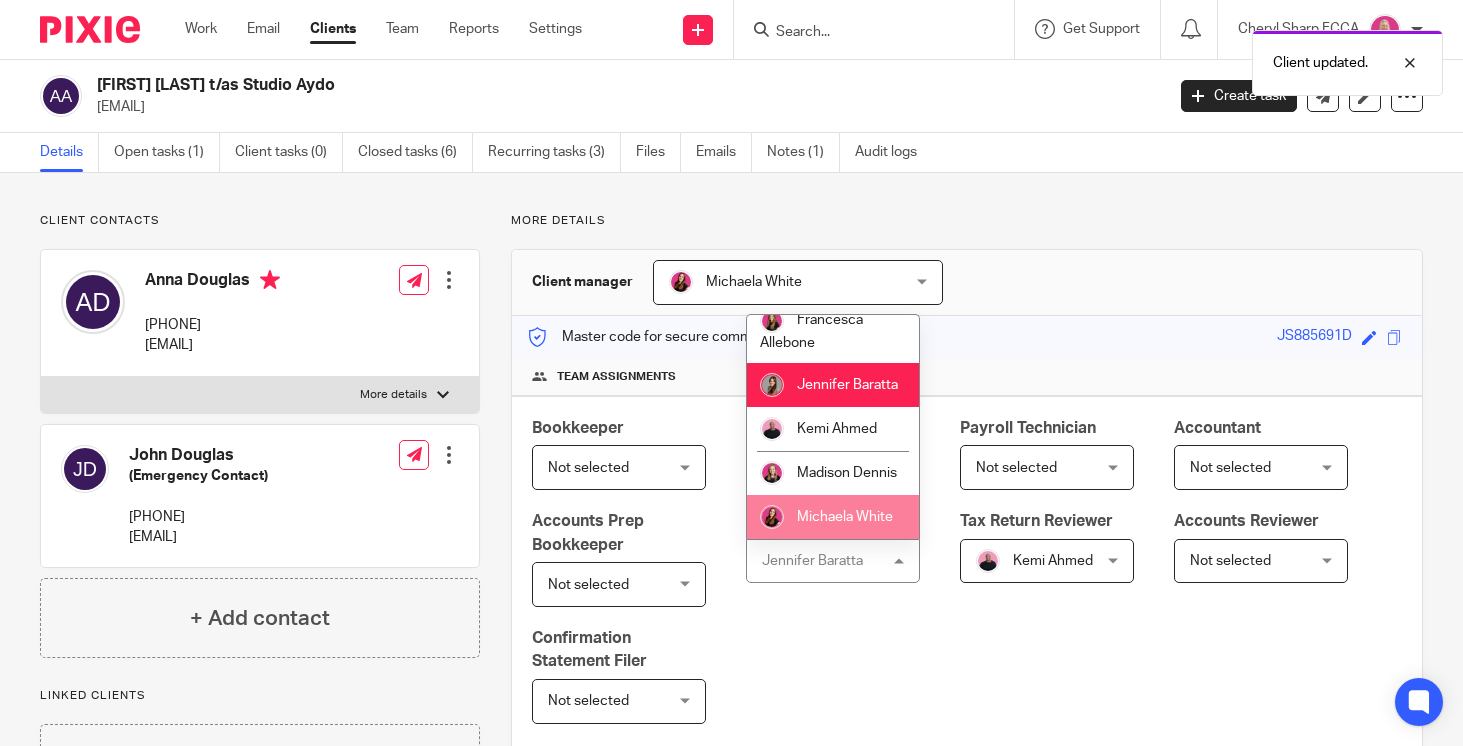 click on "Michaela White" at bounding box center (845, 517) 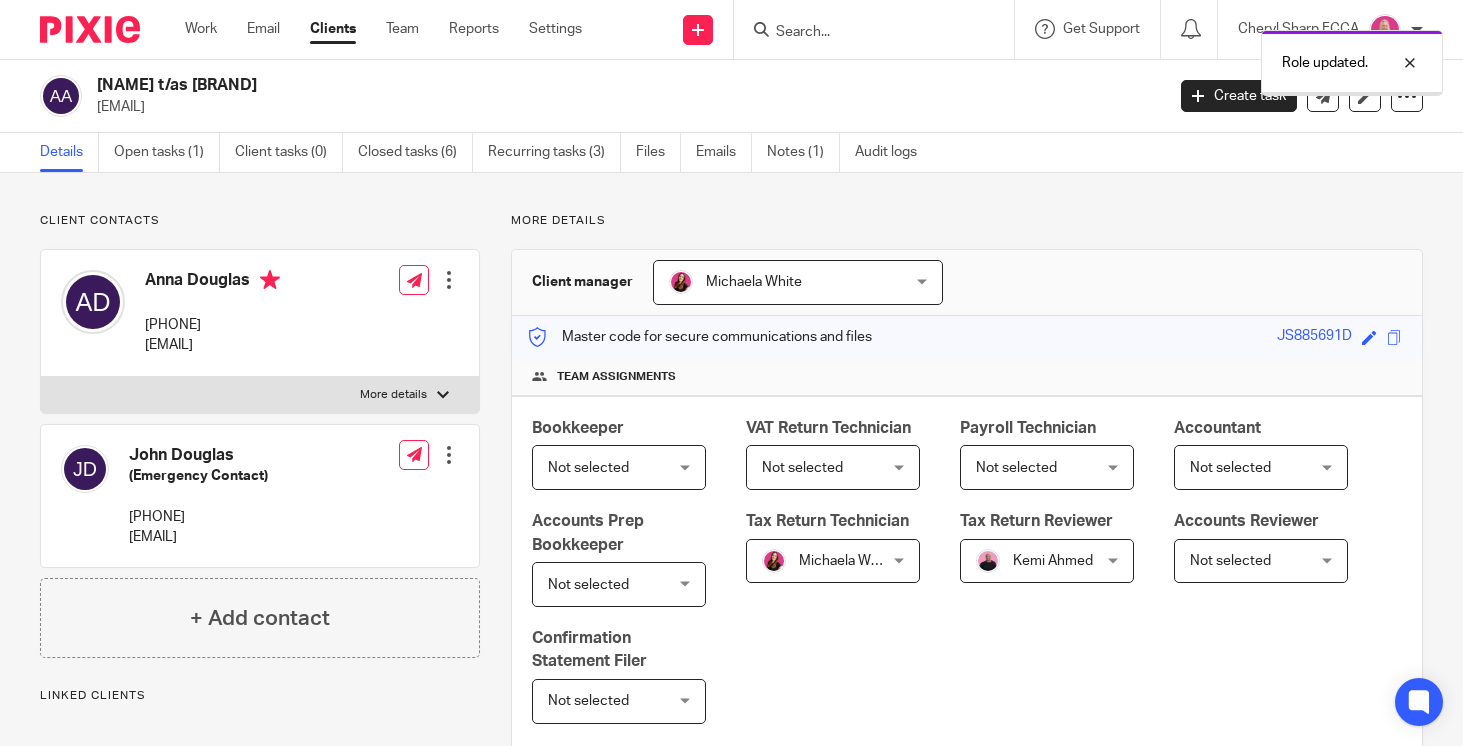 scroll, scrollTop: 0, scrollLeft: 0, axis: both 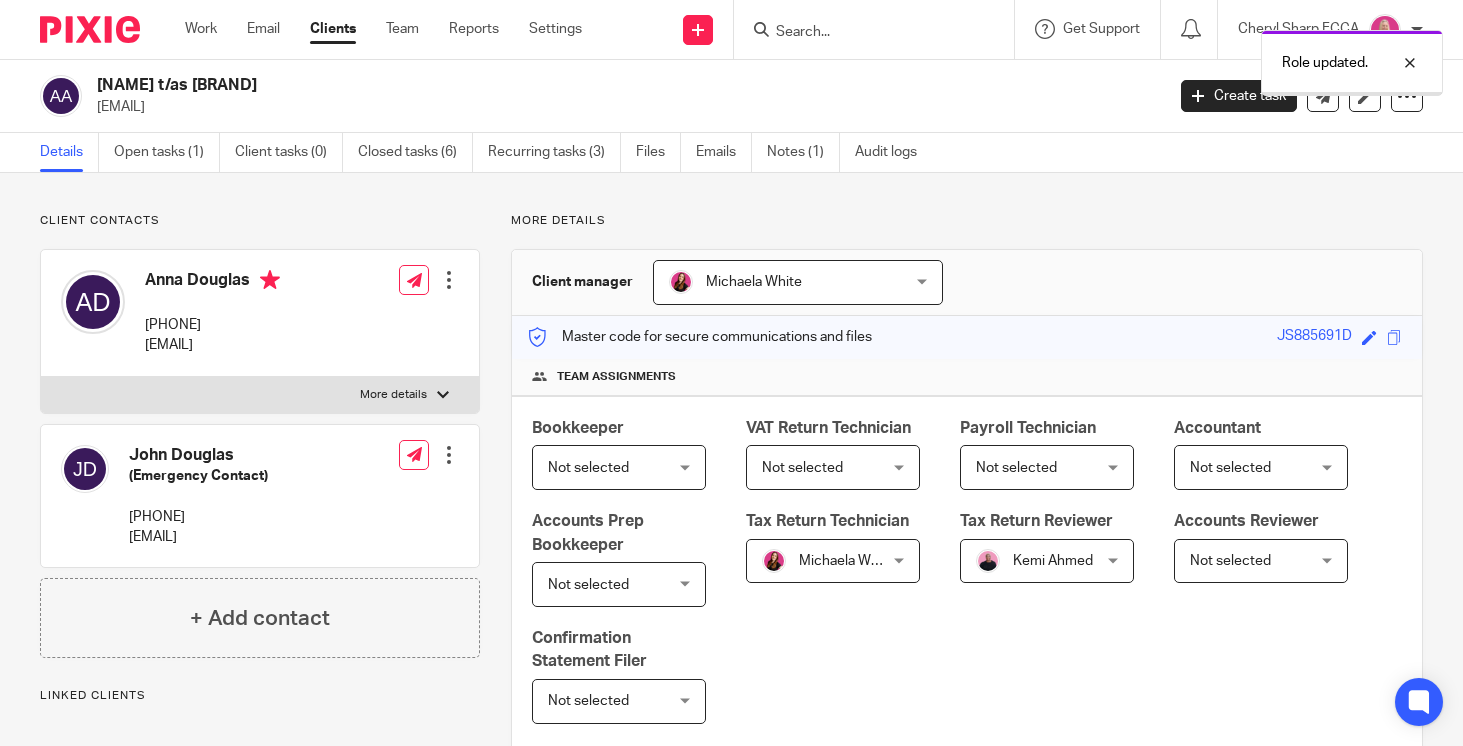 click on "[FIRST] [LAST]
[FIRST] [LAST]" at bounding box center (1047, 561) 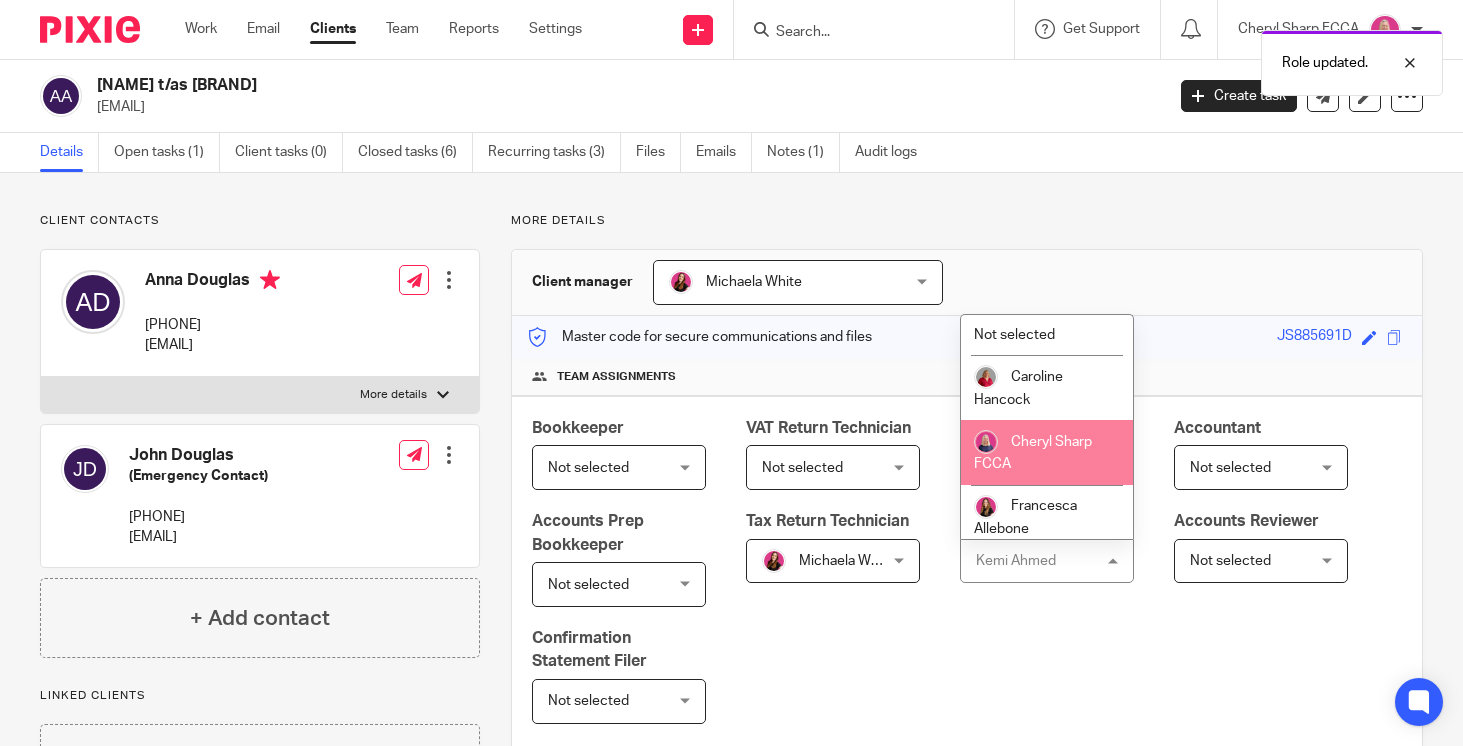 click on "Cheryl Sharp FCCA" at bounding box center (1047, 452) 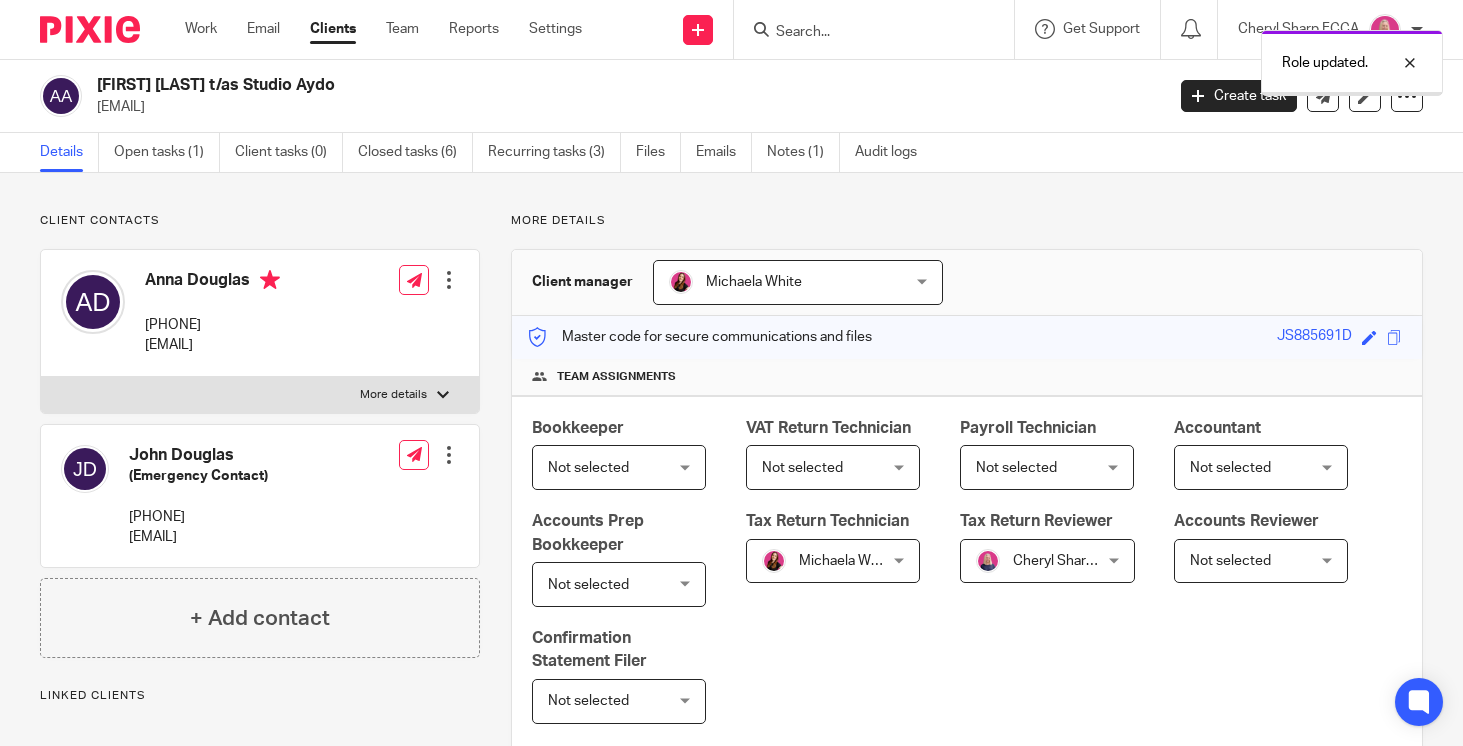 scroll, scrollTop: 0, scrollLeft: 0, axis: both 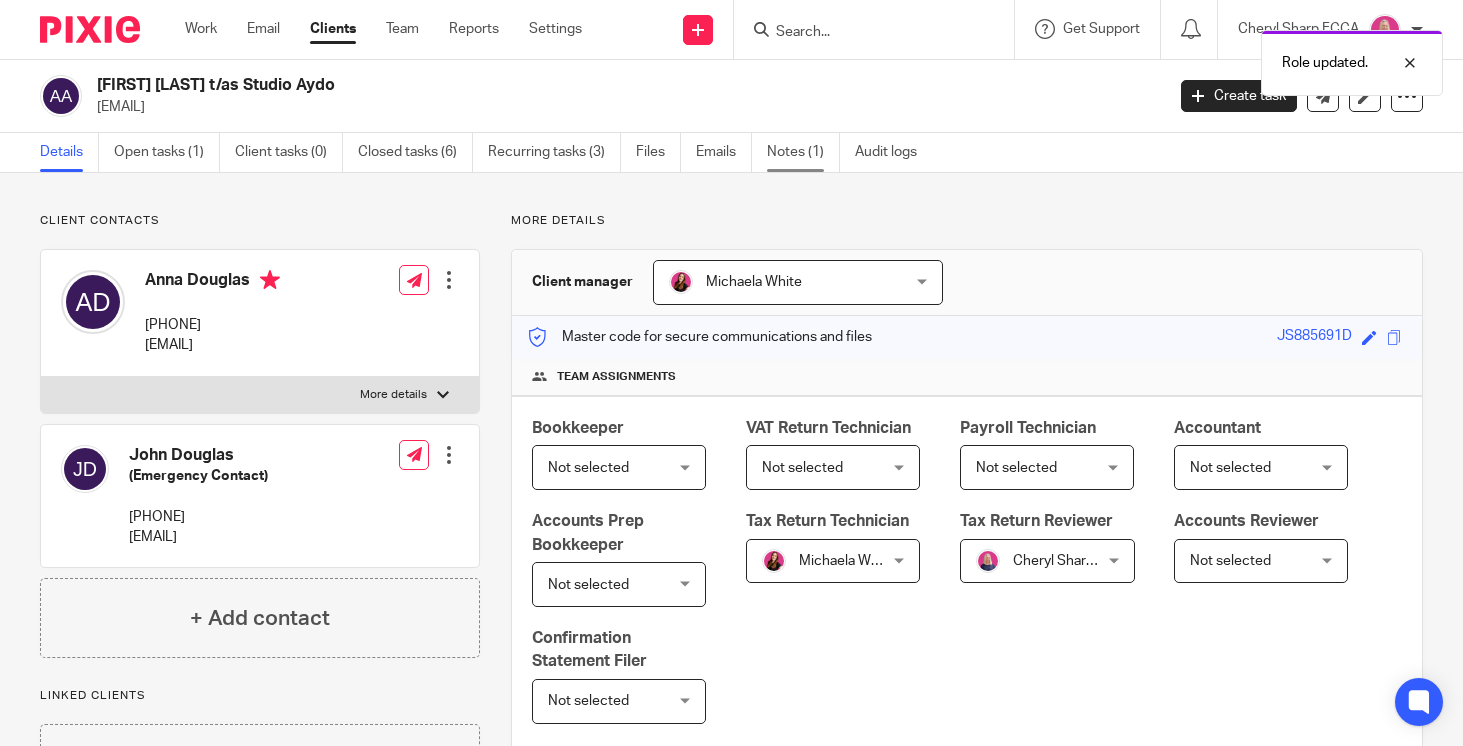 click on "Notes (1)" at bounding box center (803, 152) 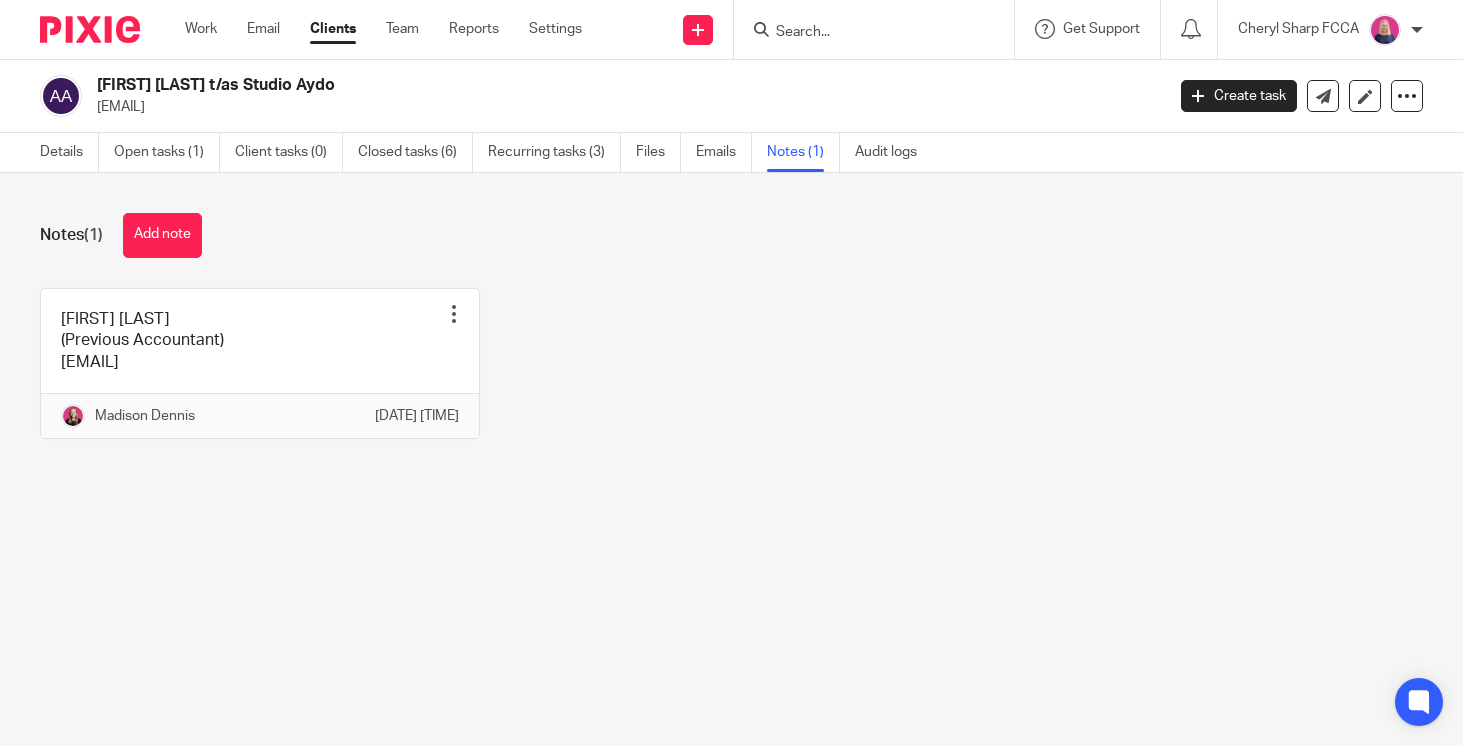 scroll, scrollTop: 0, scrollLeft: 0, axis: both 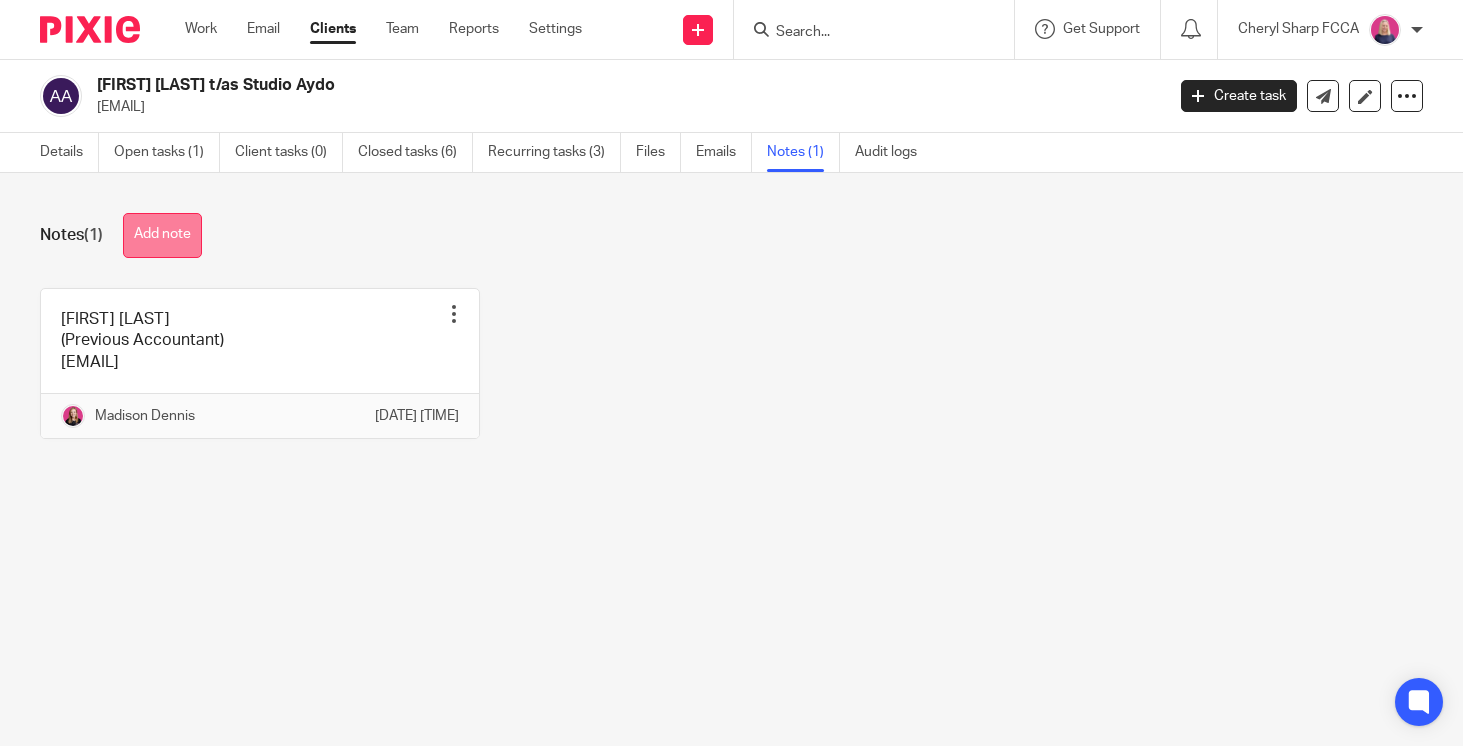 click on "Add note" at bounding box center (162, 235) 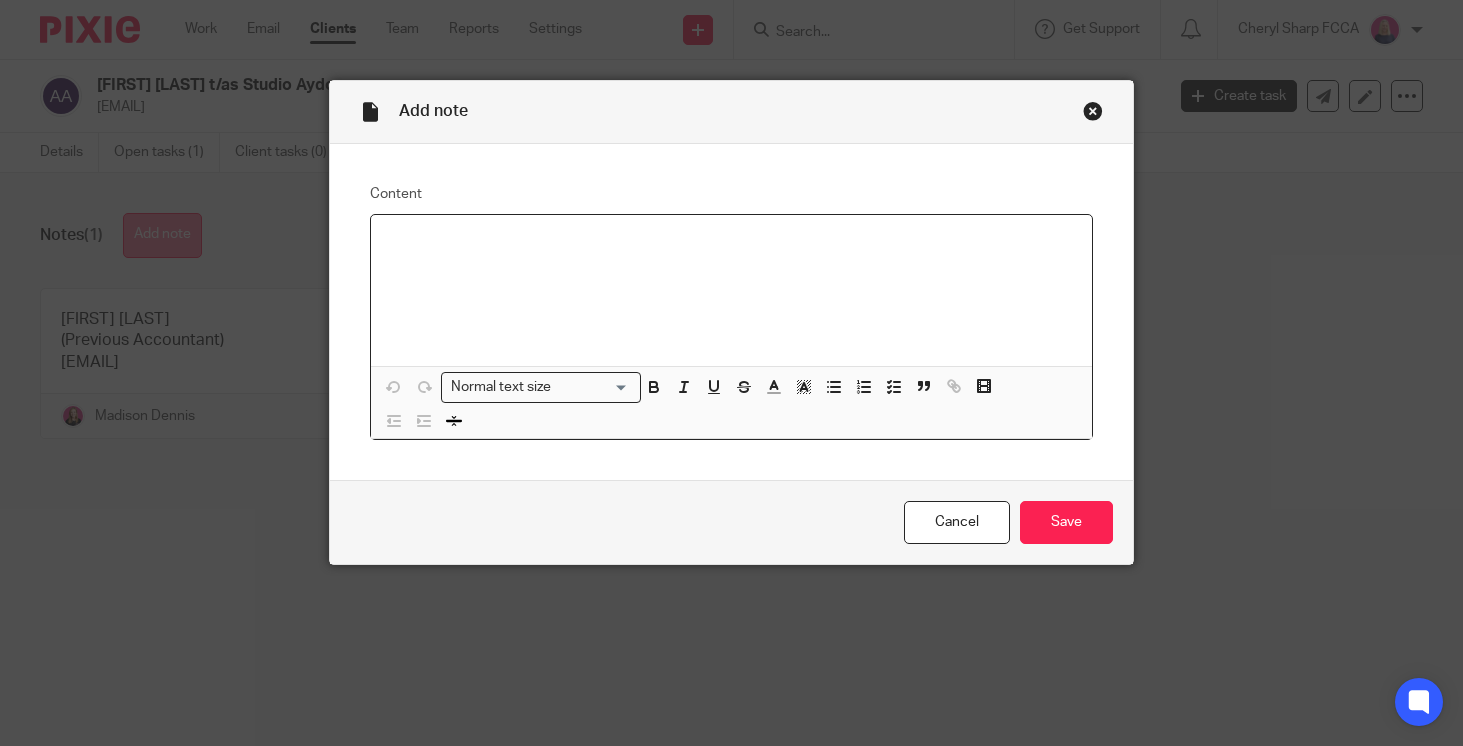 type 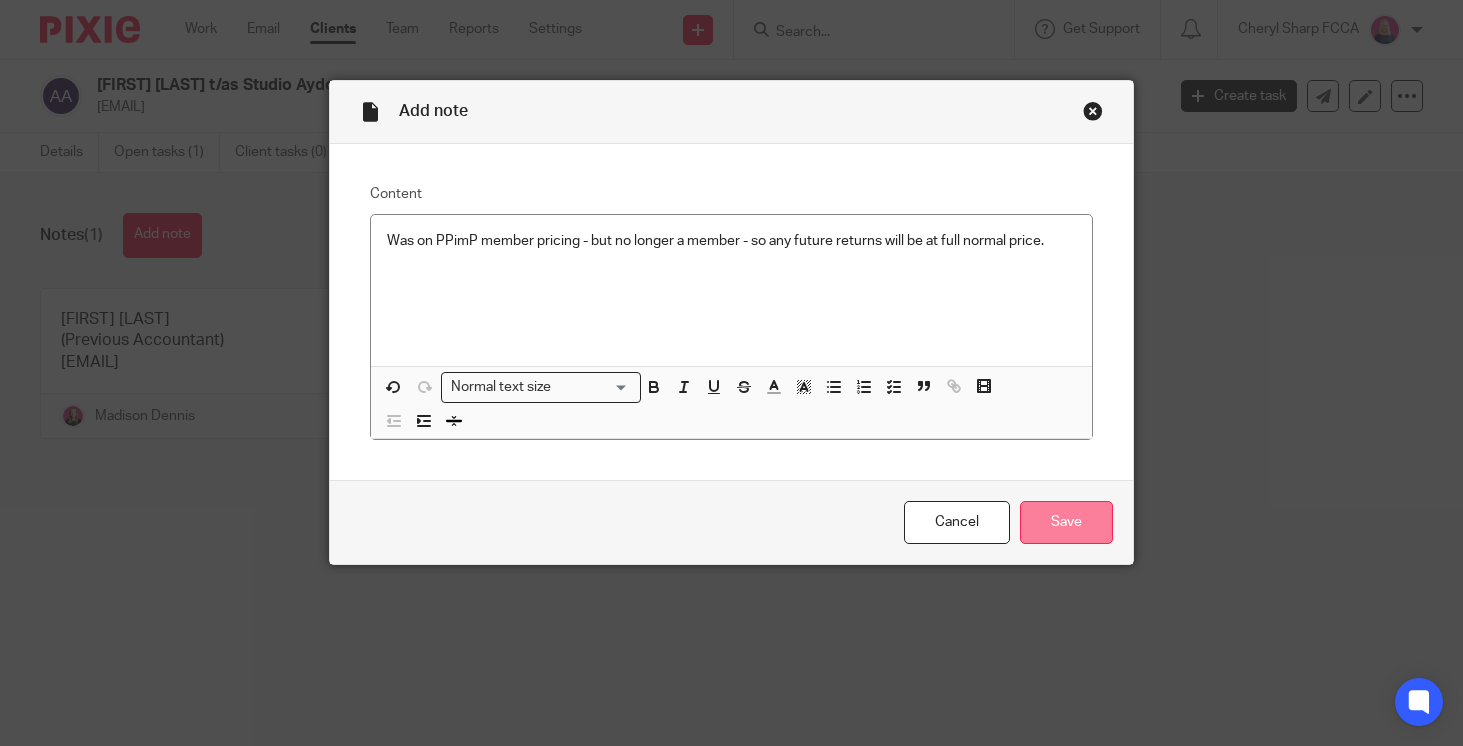 click on "Save" at bounding box center [1066, 522] 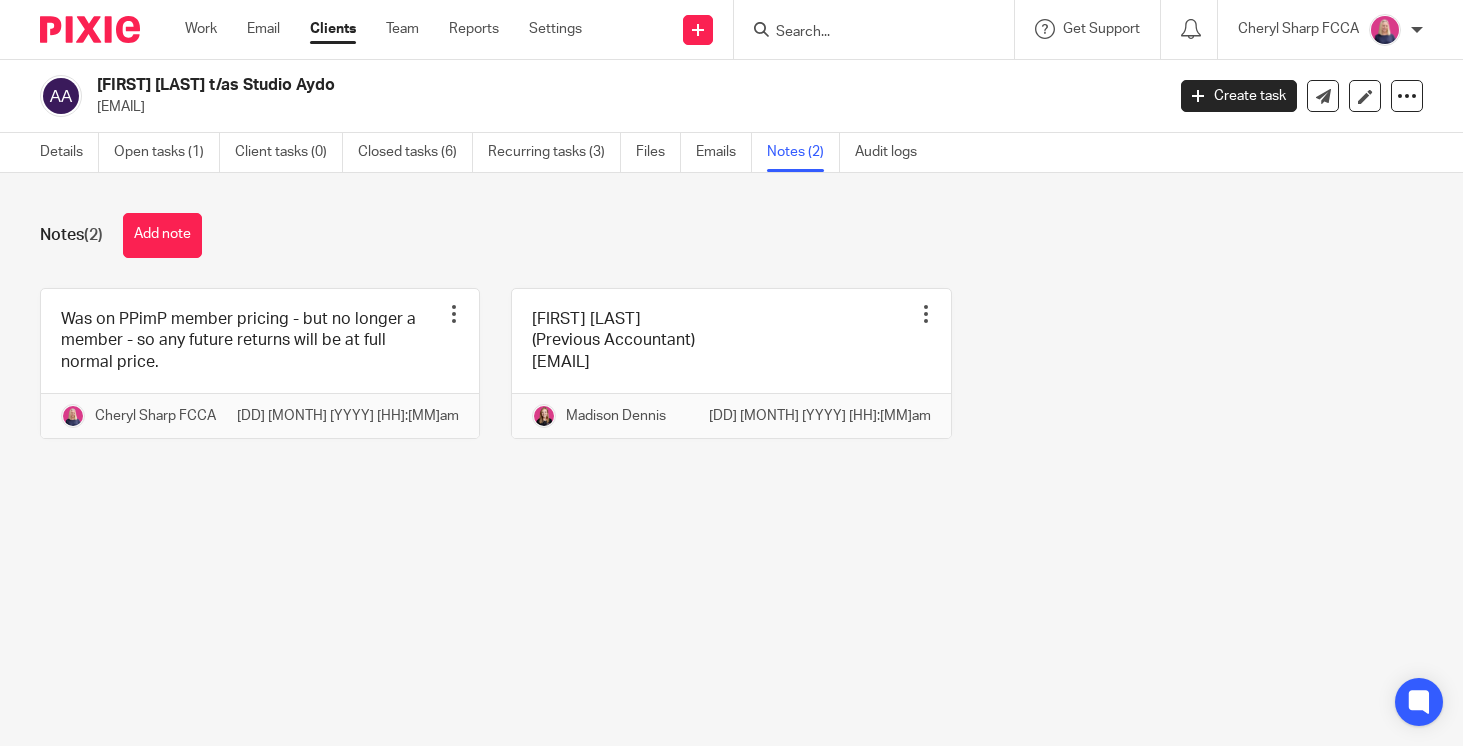 scroll, scrollTop: 0, scrollLeft: 0, axis: both 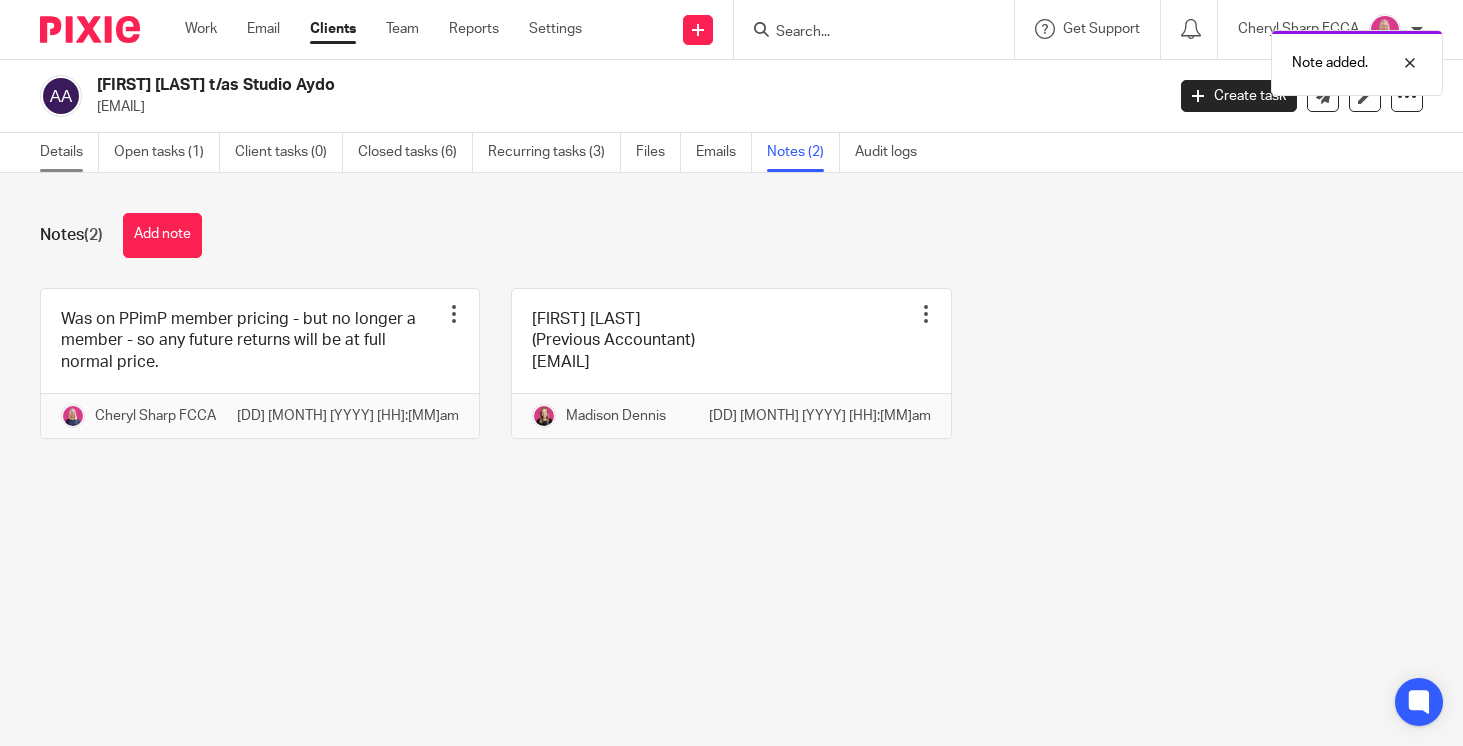 click on "Details" at bounding box center (69, 152) 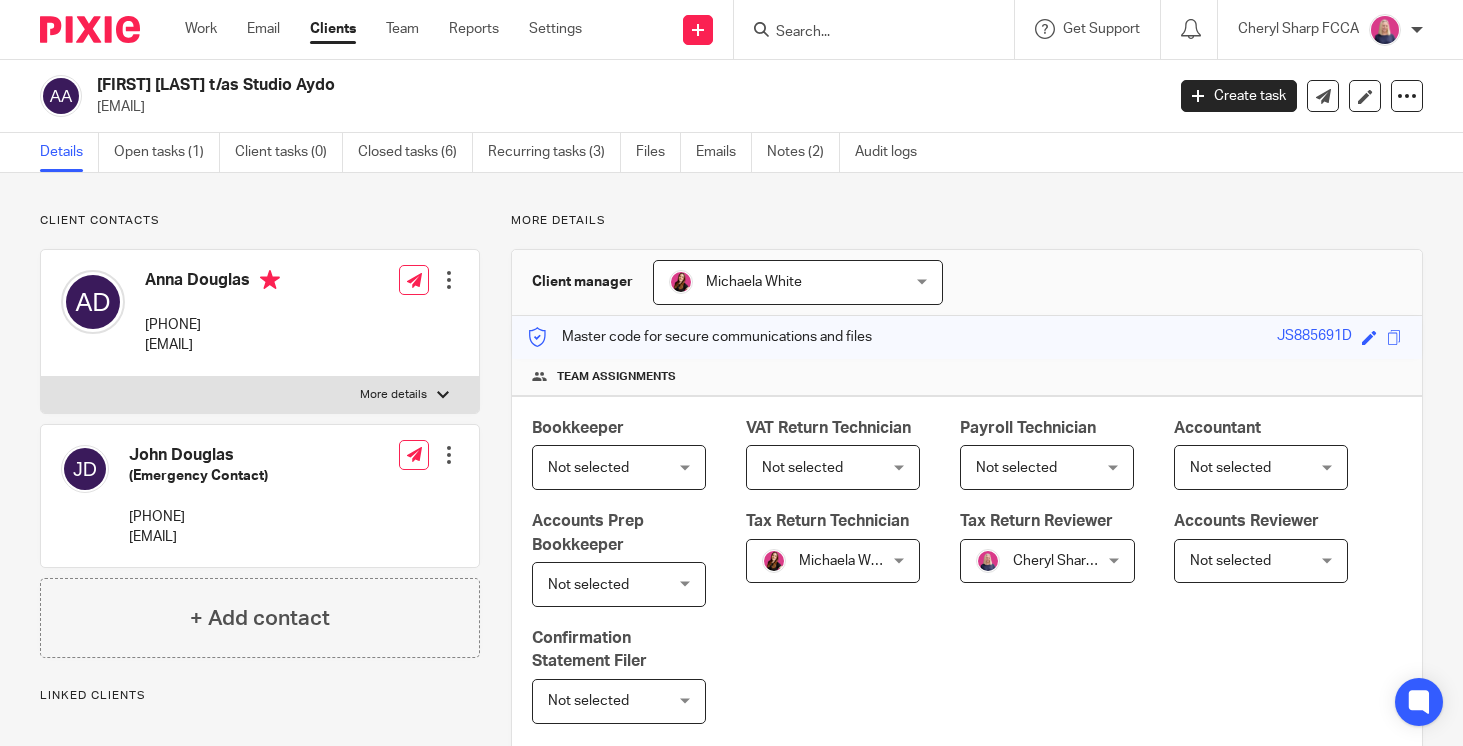 scroll, scrollTop: 0, scrollLeft: 0, axis: both 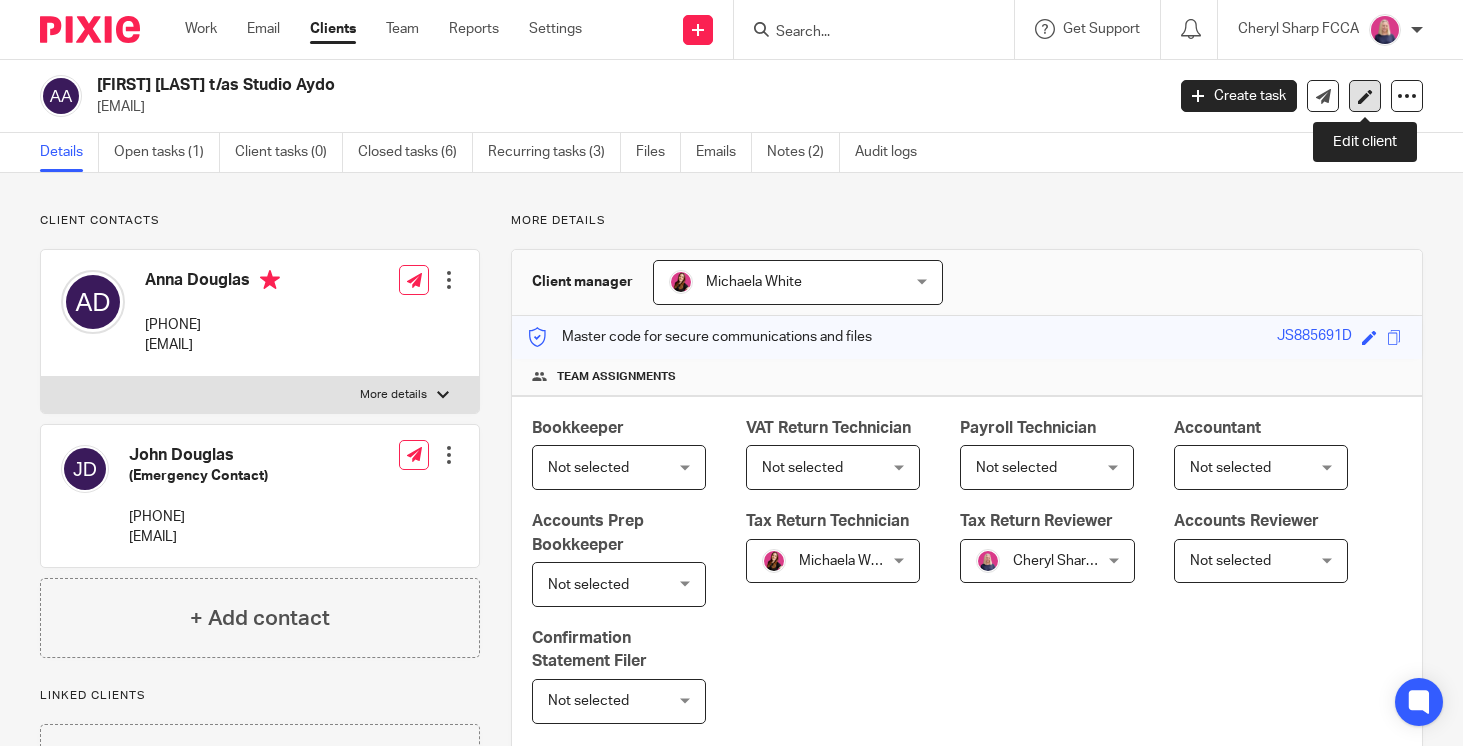 click at bounding box center [1365, 96] 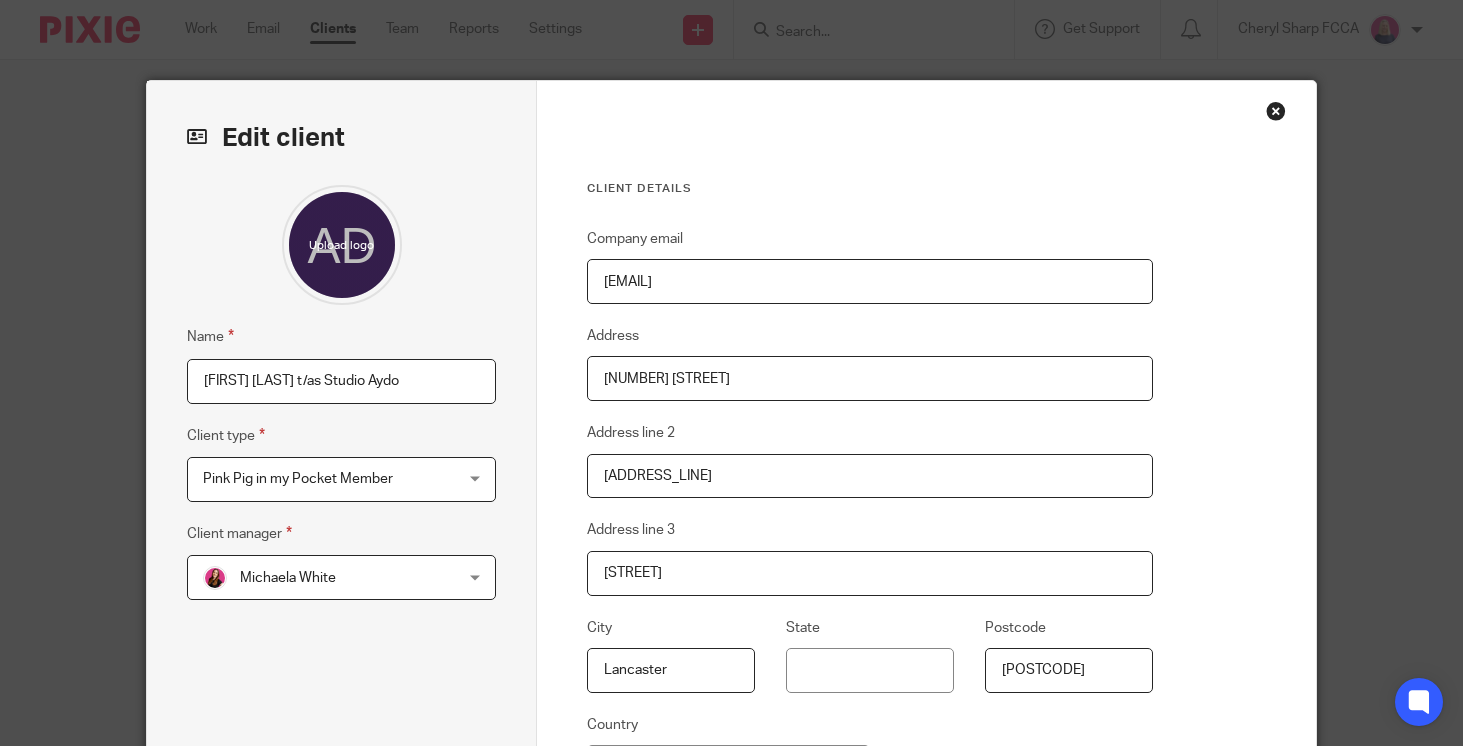 scroll, scrollTop: 0, scrollLeft: 0, axis: both 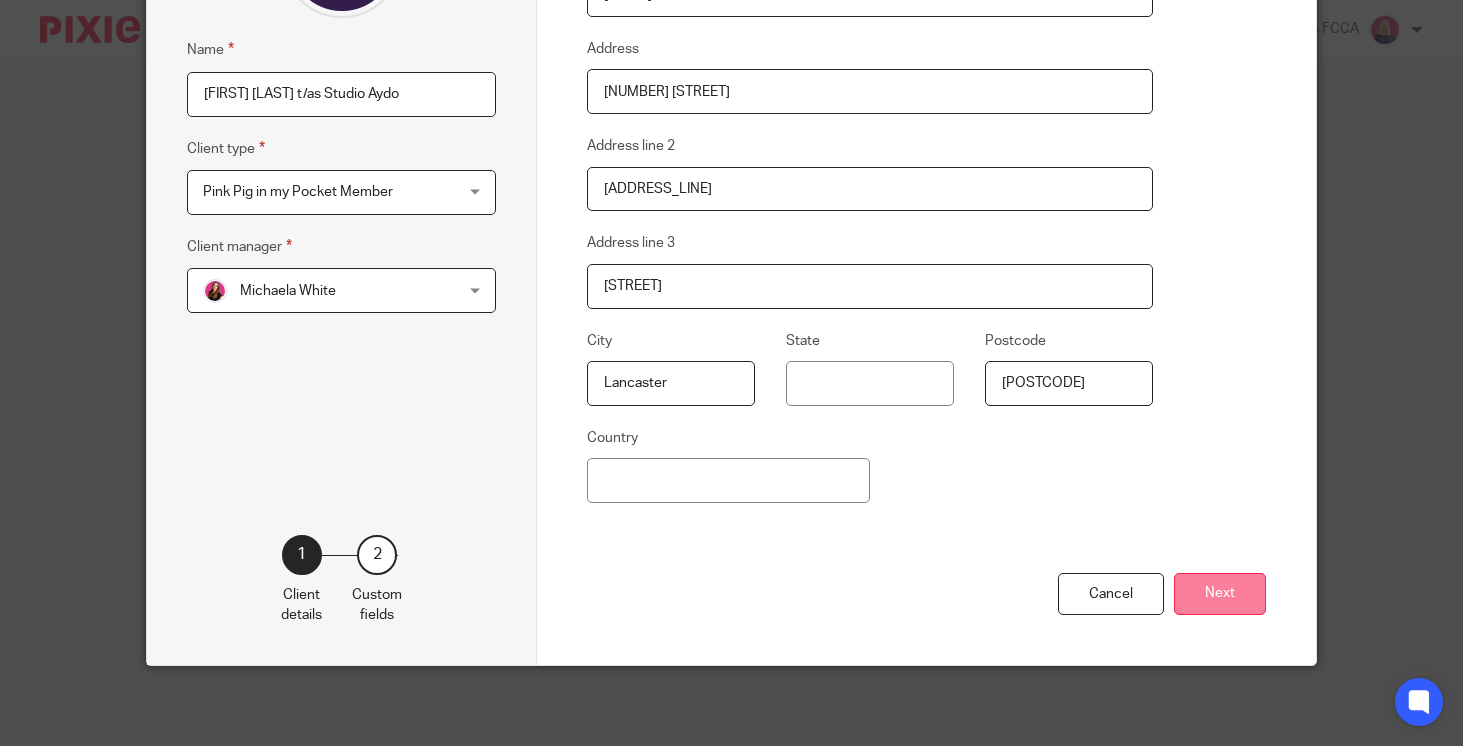 click on "Next" at bounding box center (1220, 594) 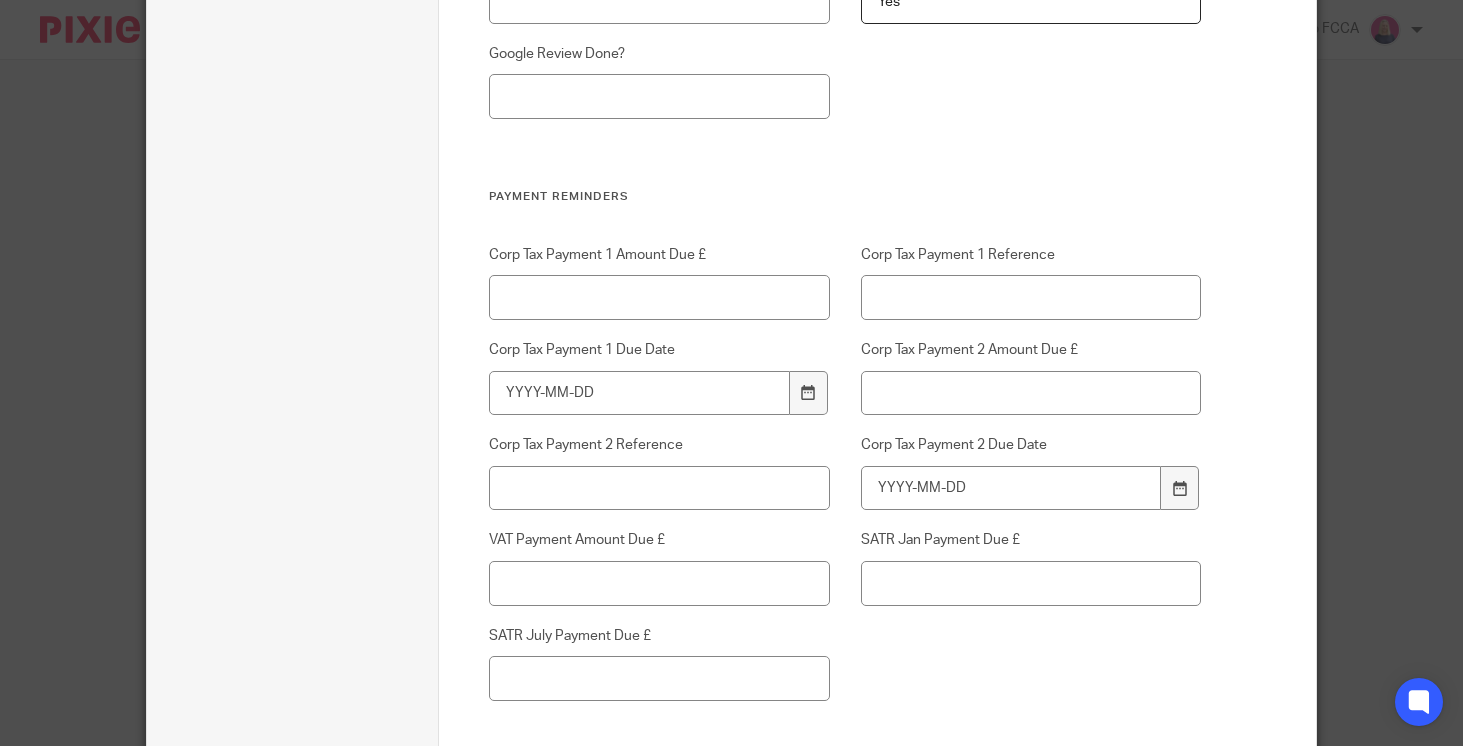 scroll, scrollTop: 4049, scrollLeft: 0, axis: vertical 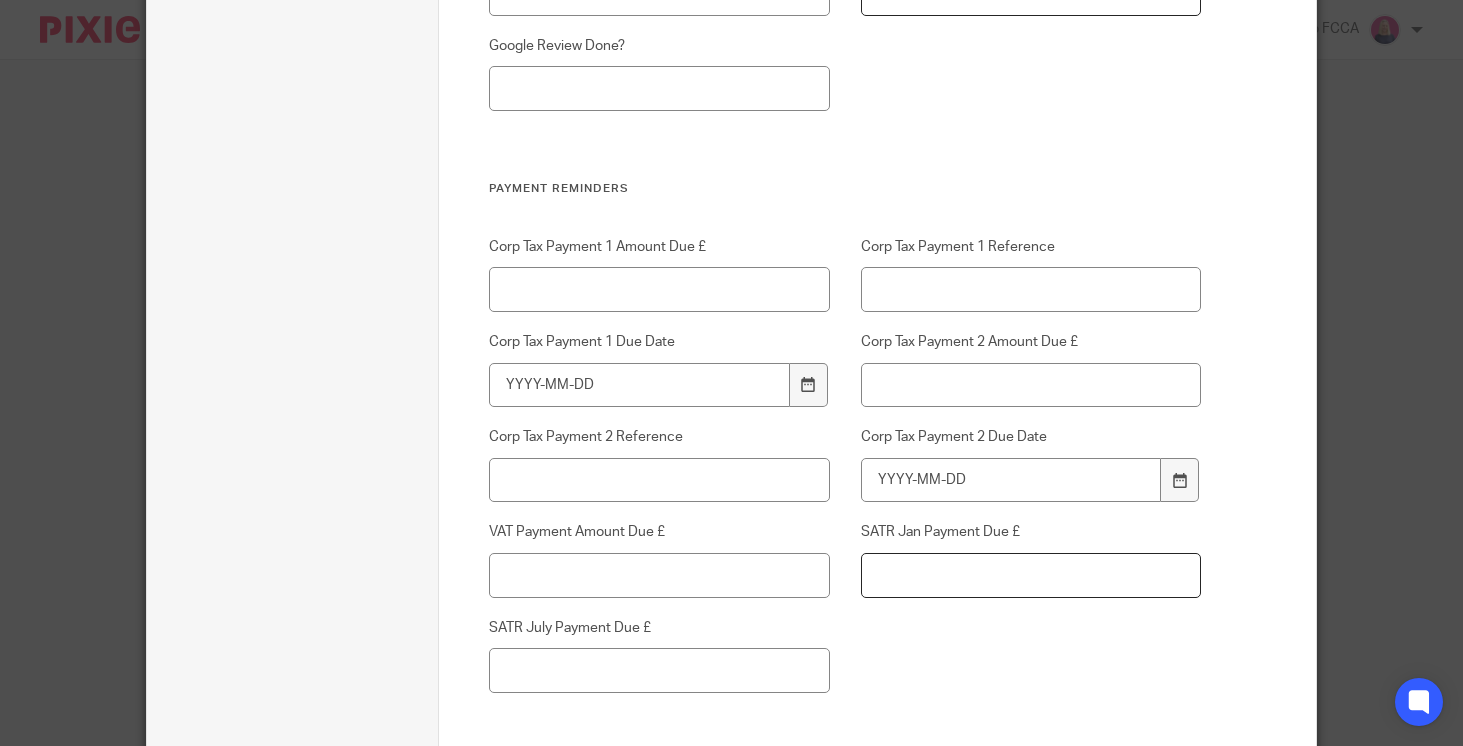 click on "SATR Jan Payment Due £" at bounding box center [1031, 575] 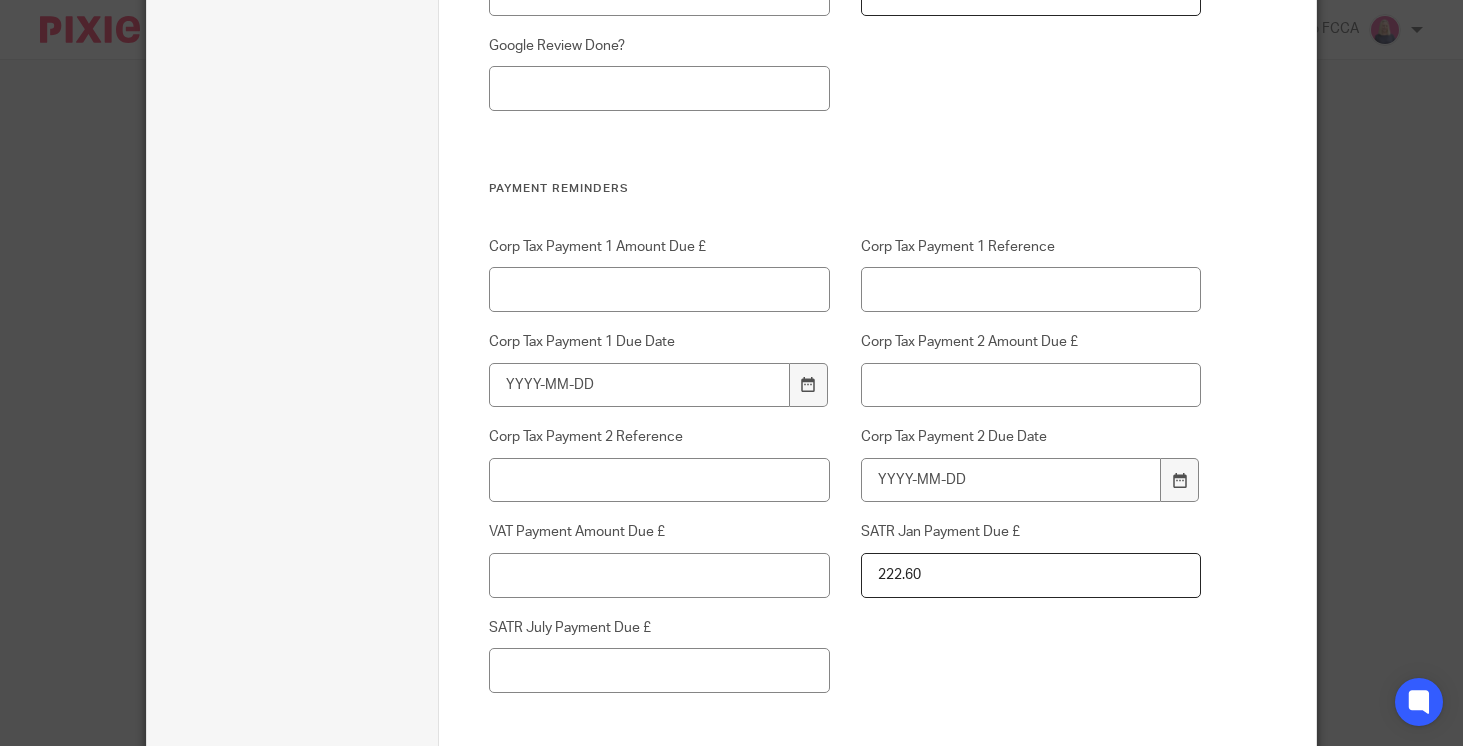 type on "222.60" 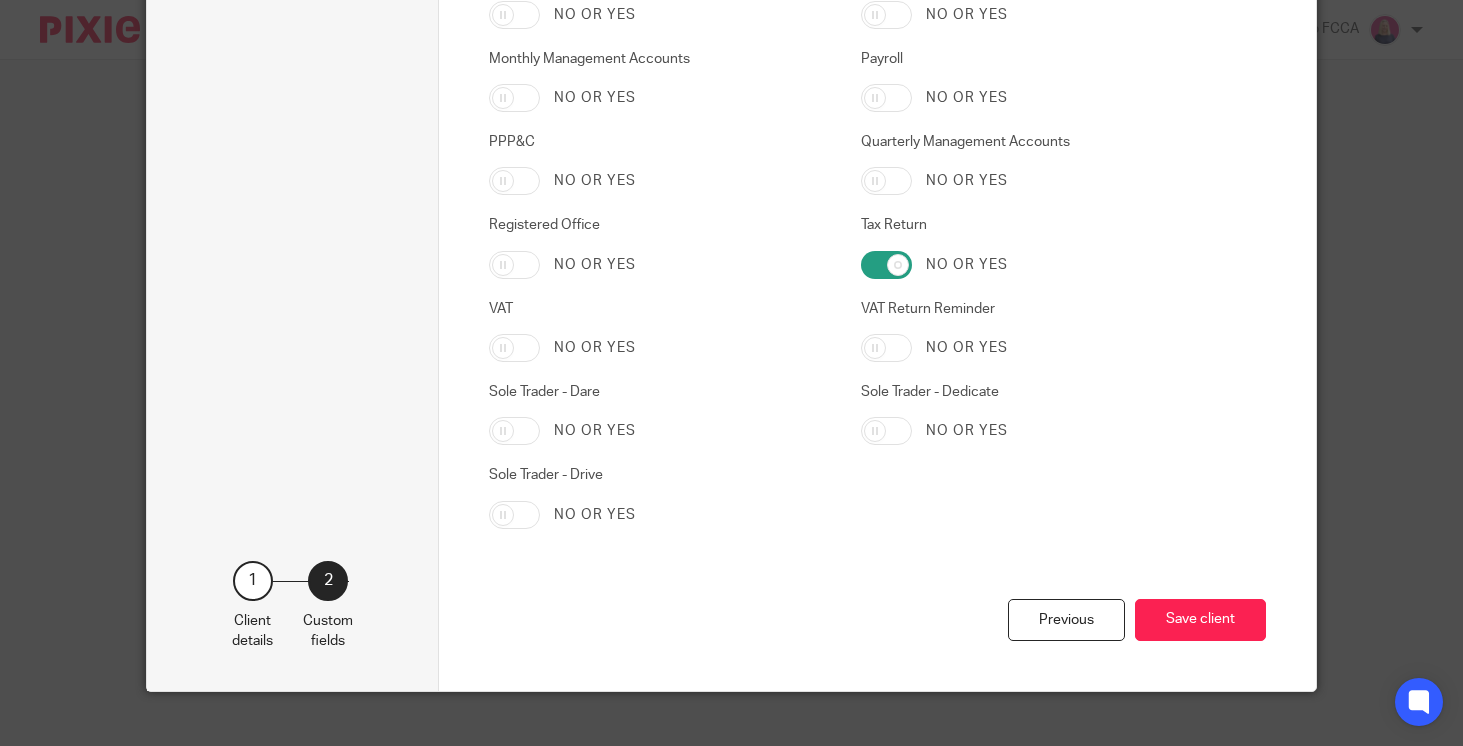 scroll, scrollTop: 5855, scrollLeft: 0, axis: vertical 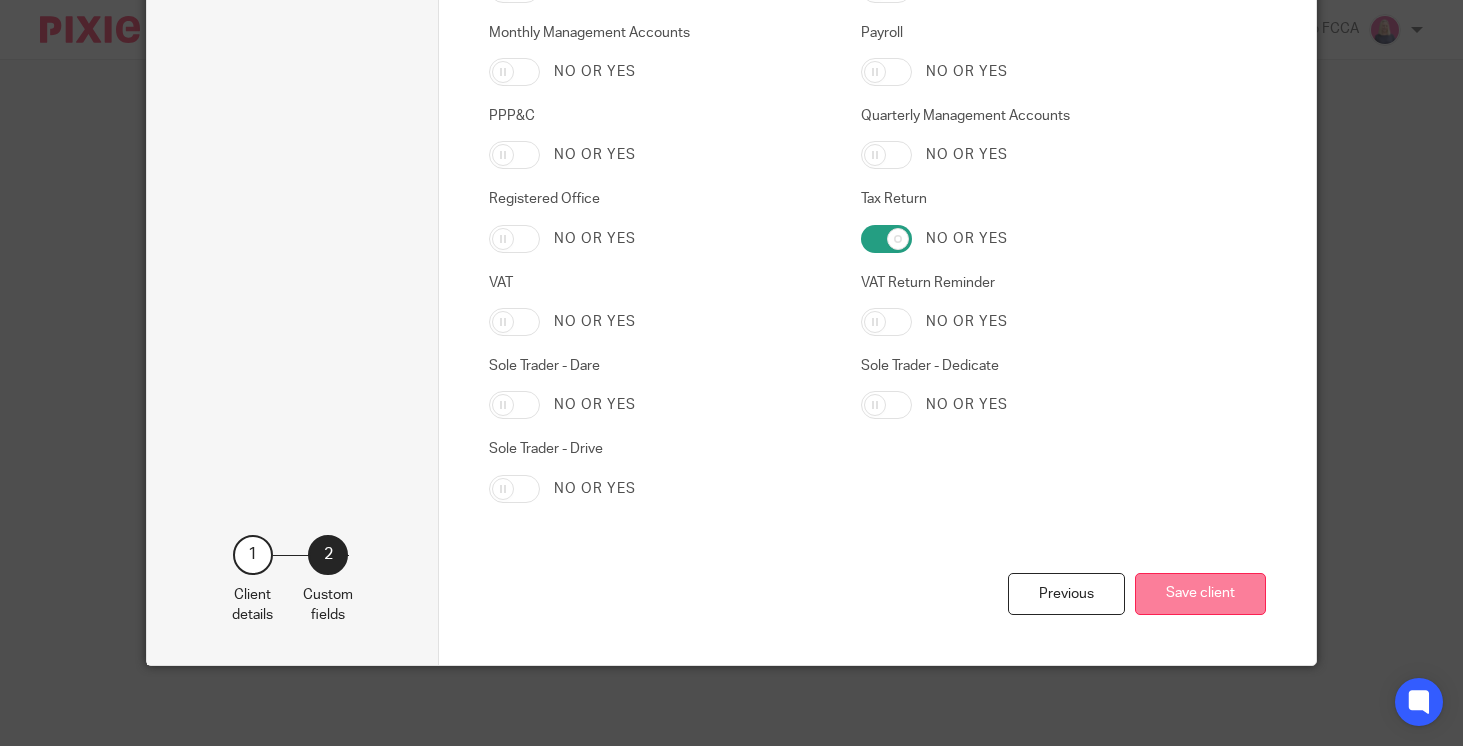 click on "Save client" at bounding box center [1200, 594] 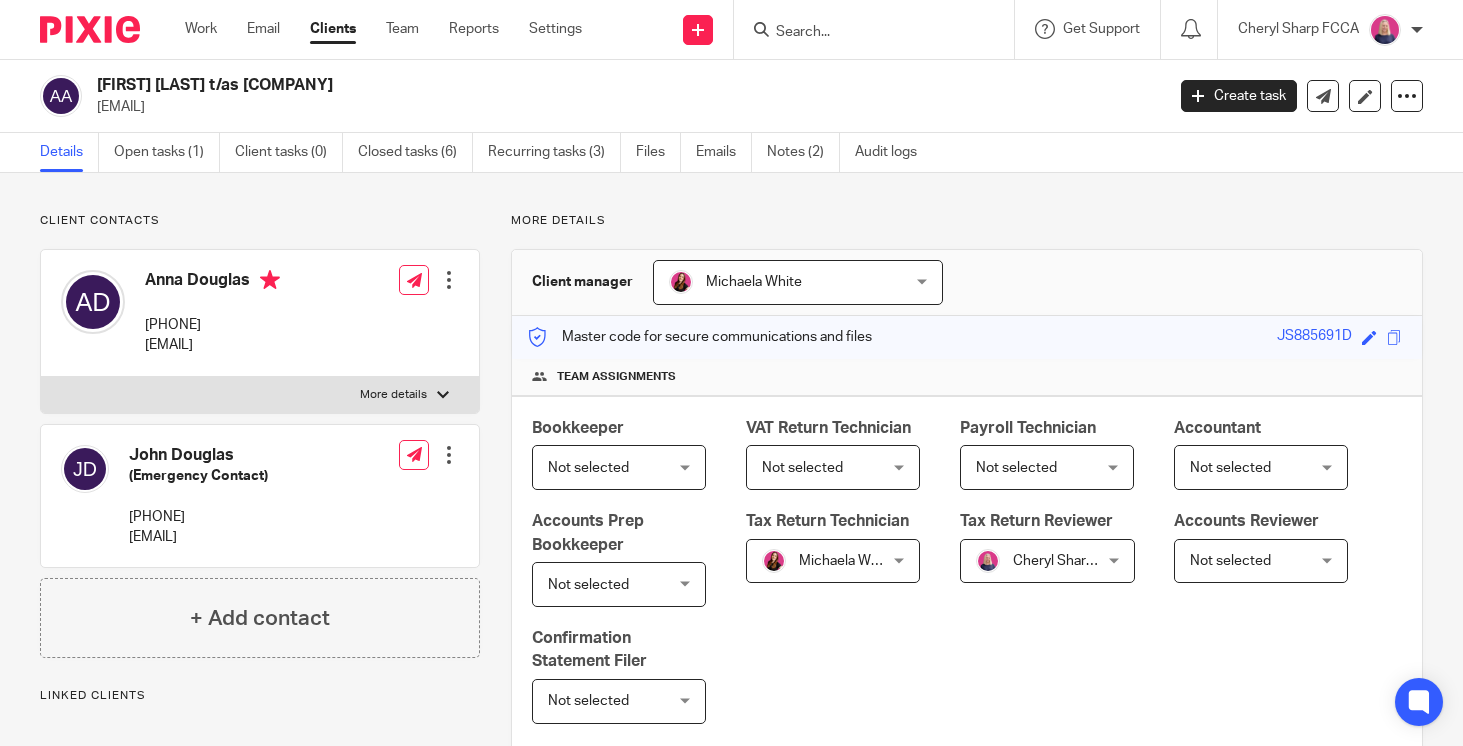 scroll, scrollTop: 0, scrollLeft: 0, axis: both 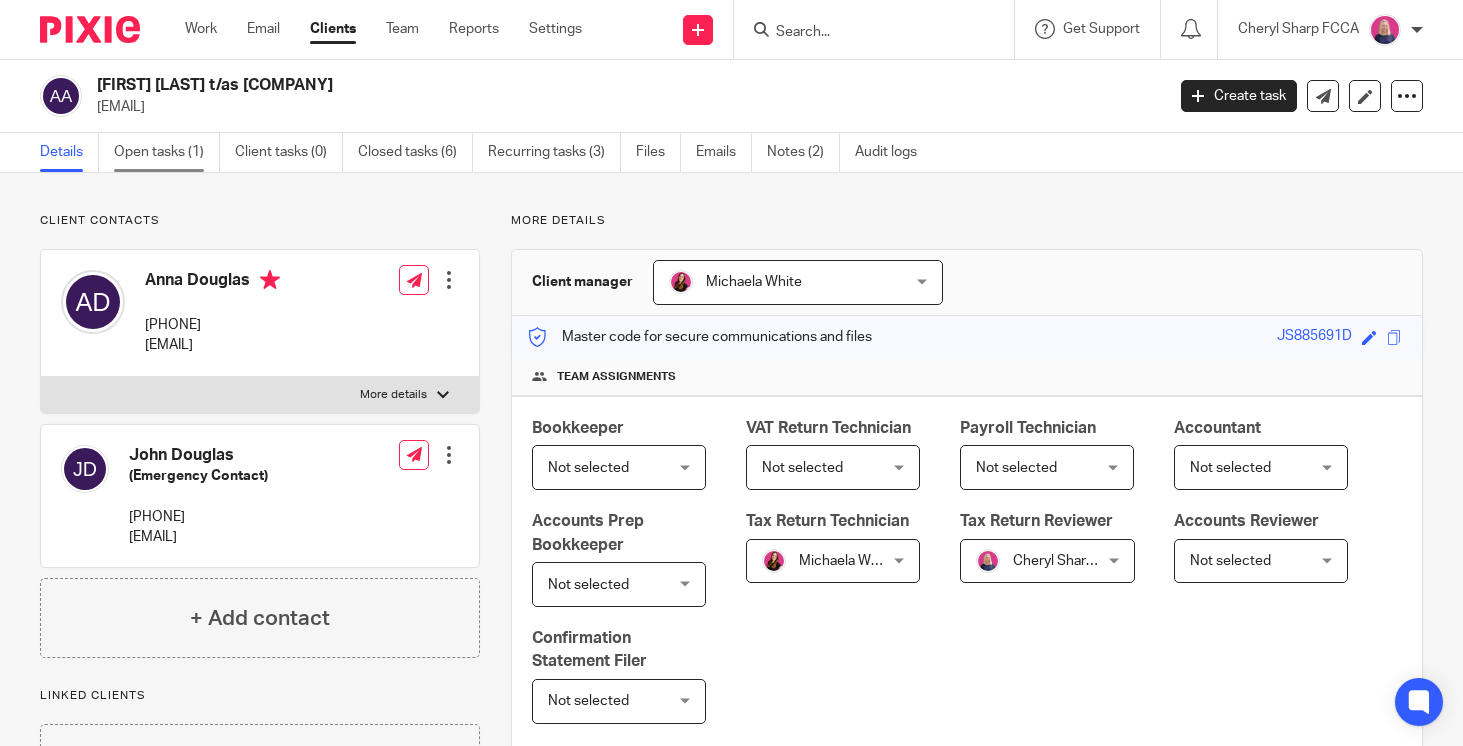click on "Open tasks (1)" at bounding box center [167, 152] 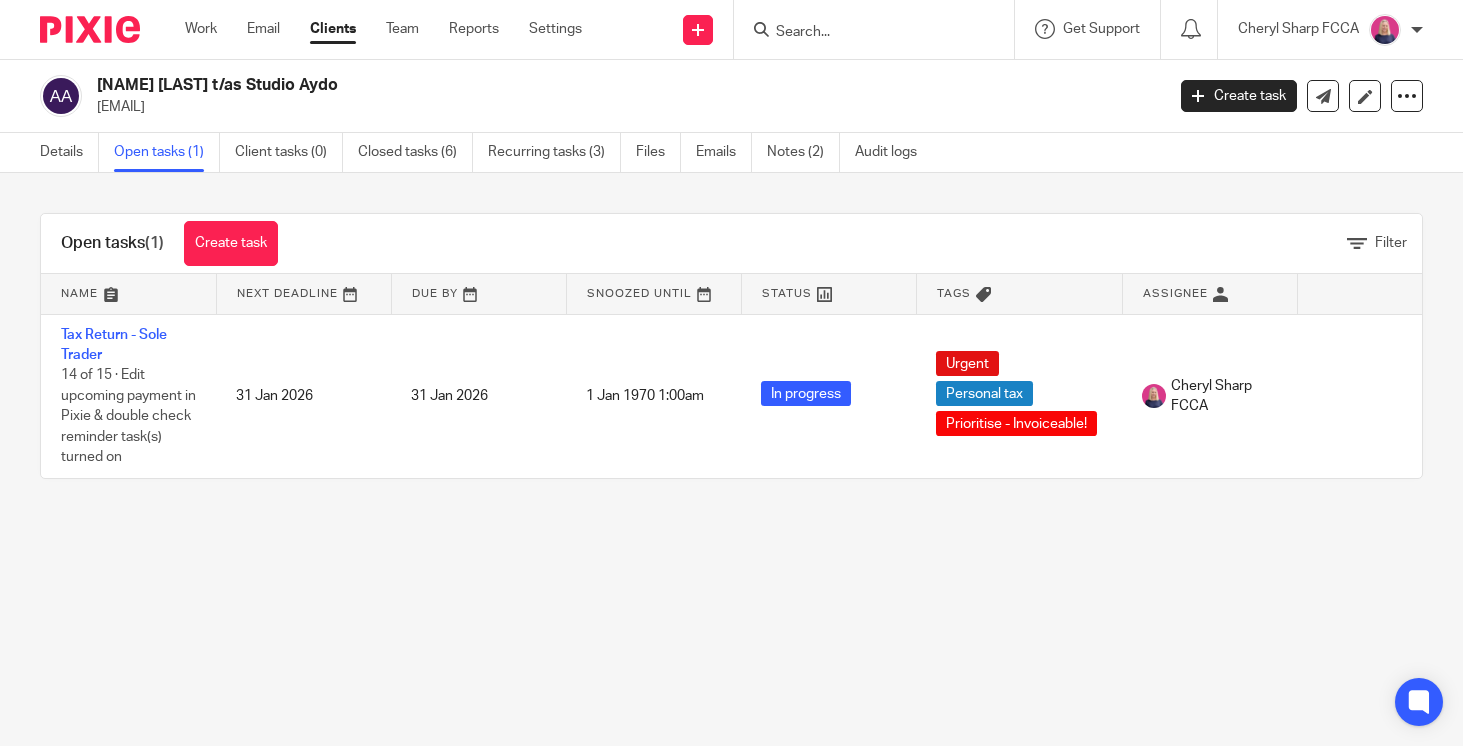 scroll, scrollTop: 0, scrollLeft: 0, axis: both 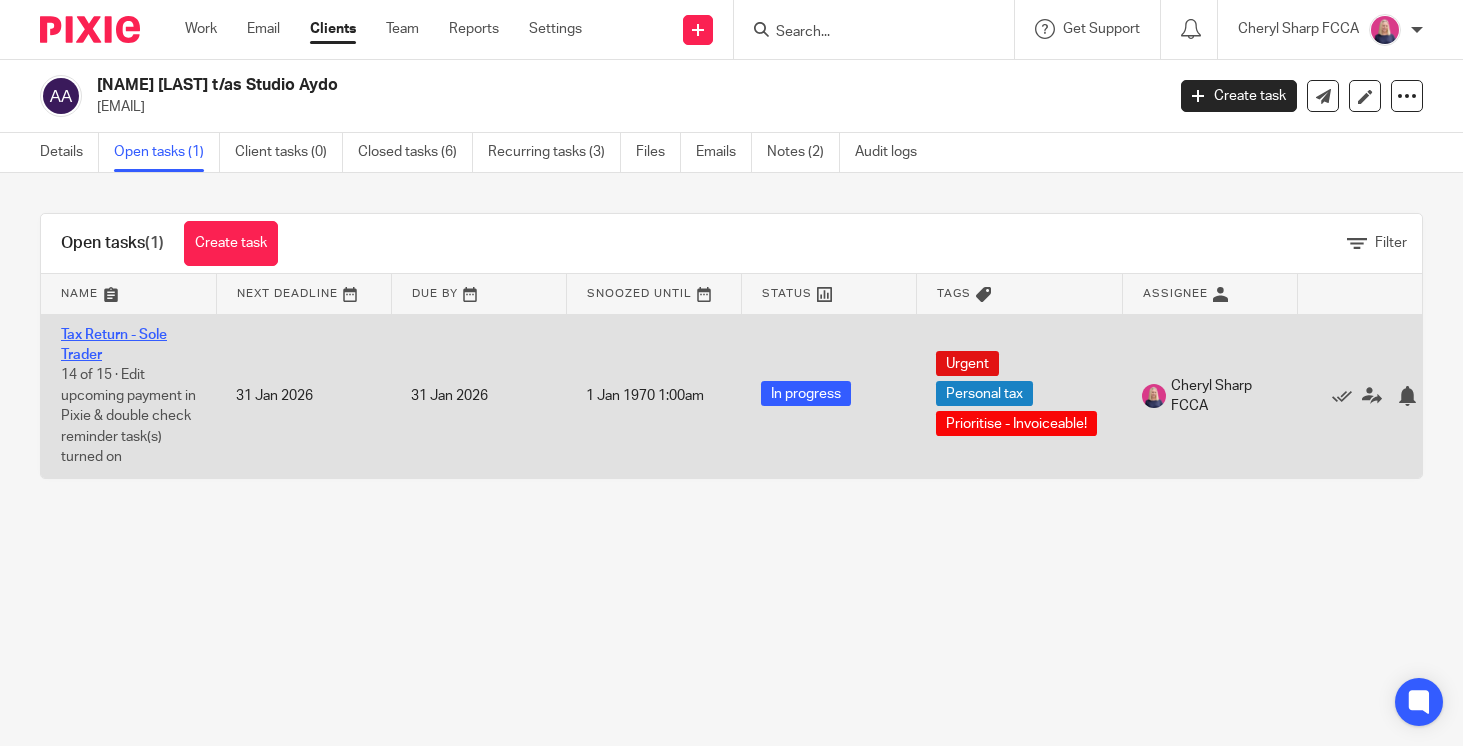 click on "Tax Return - Sole Trader" at bounding box center [114, 345] 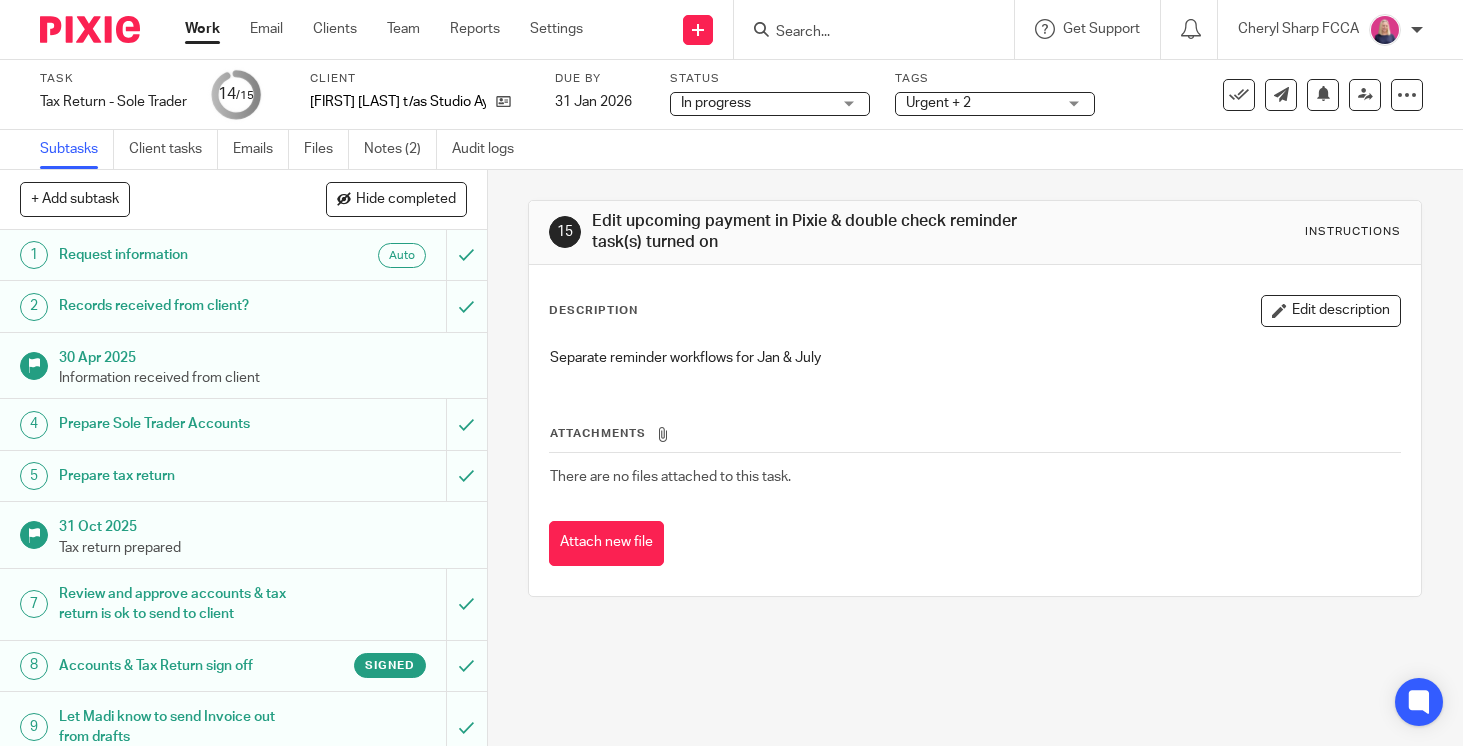 scroll, scrollTop: 0, scrollLeft: 0, axis: both 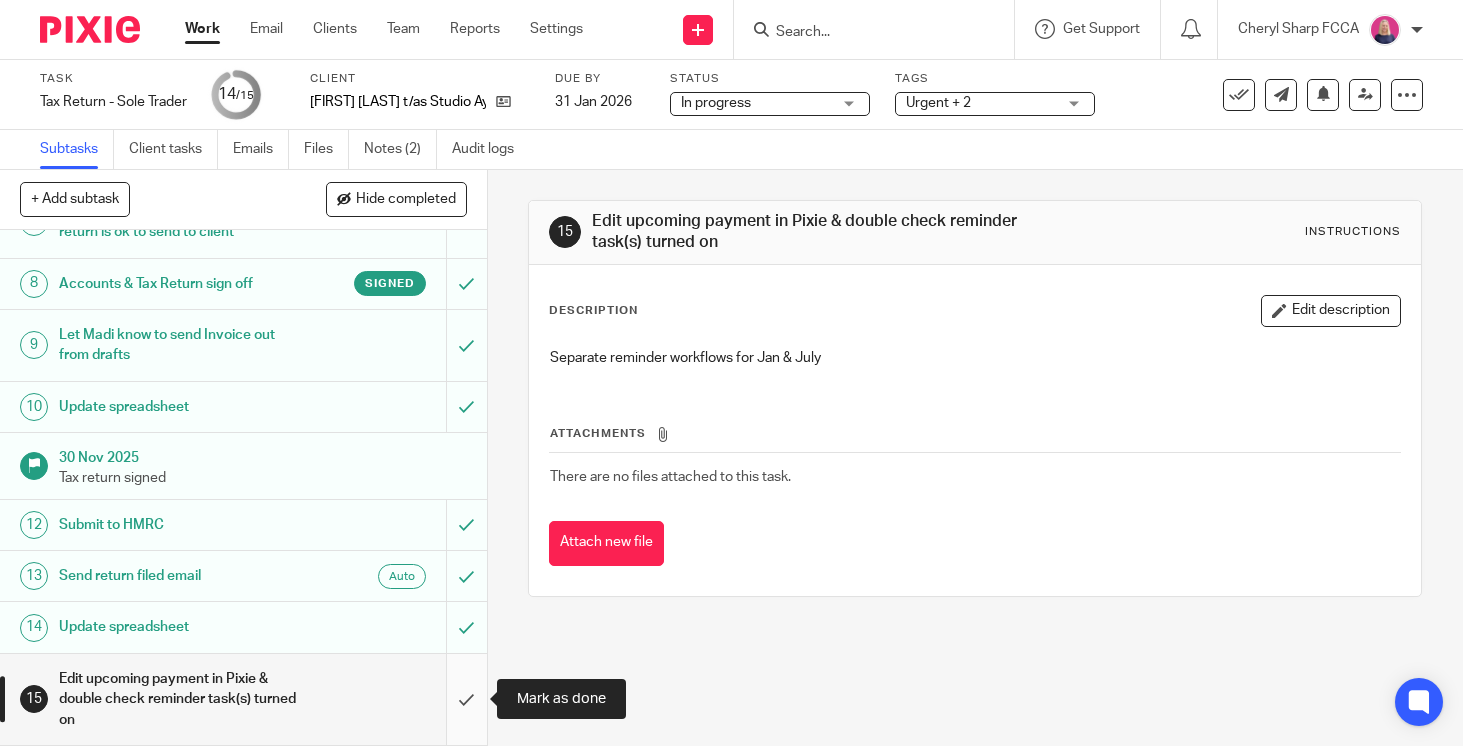 click at bounding box center [243, 699] 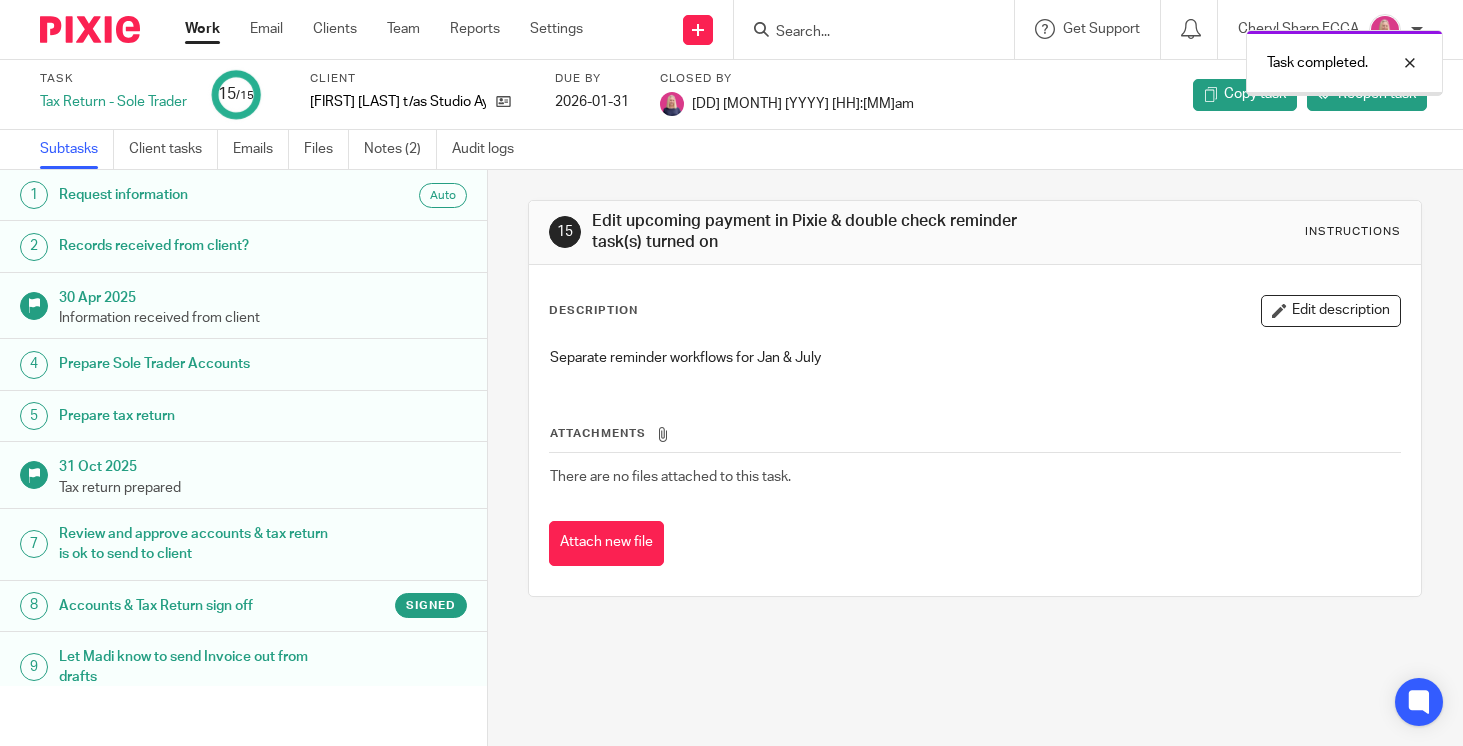 scroll, scrollTop: 0, scrollLeft: 0, axis: both 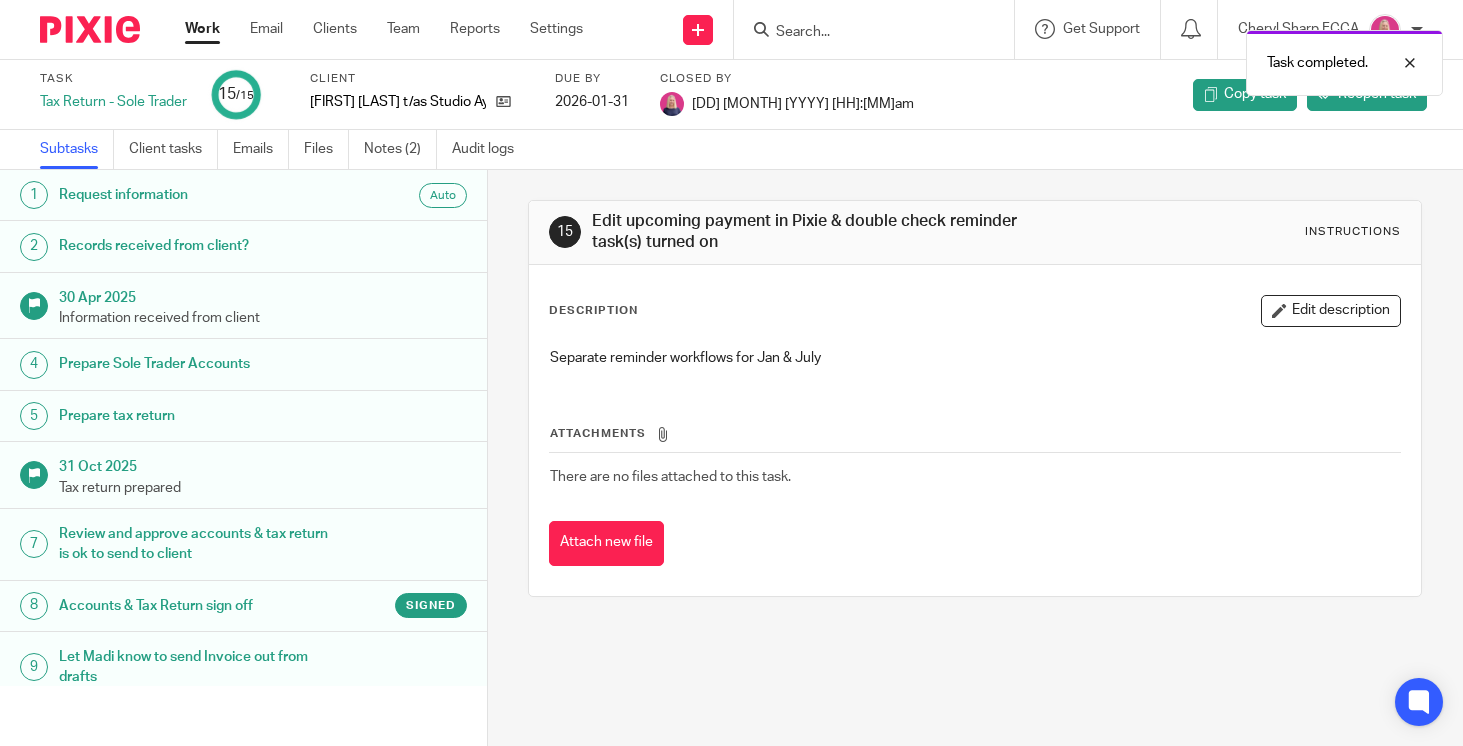 click at bounding box center (90, 29) 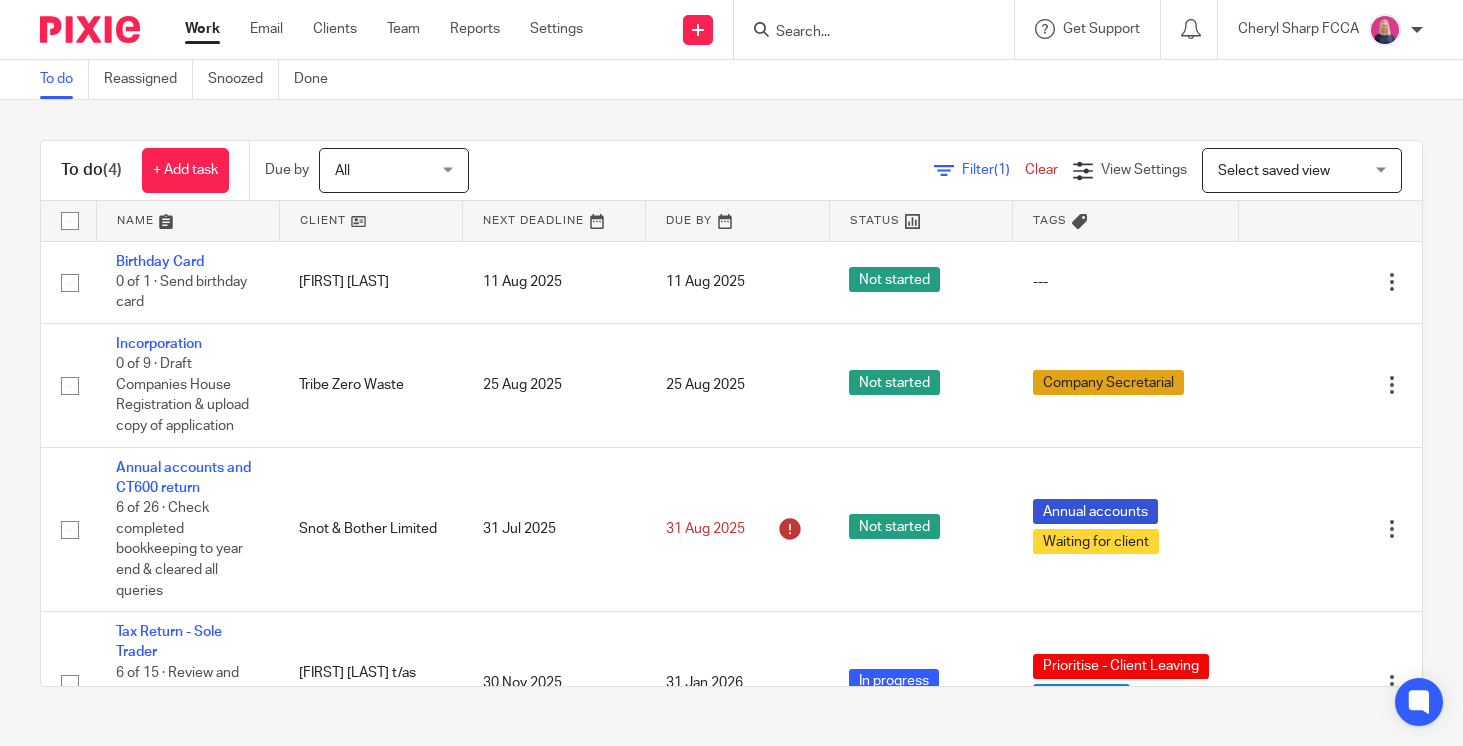 scroll, scrollTop: 0, scrollLeft: 0, axis: both 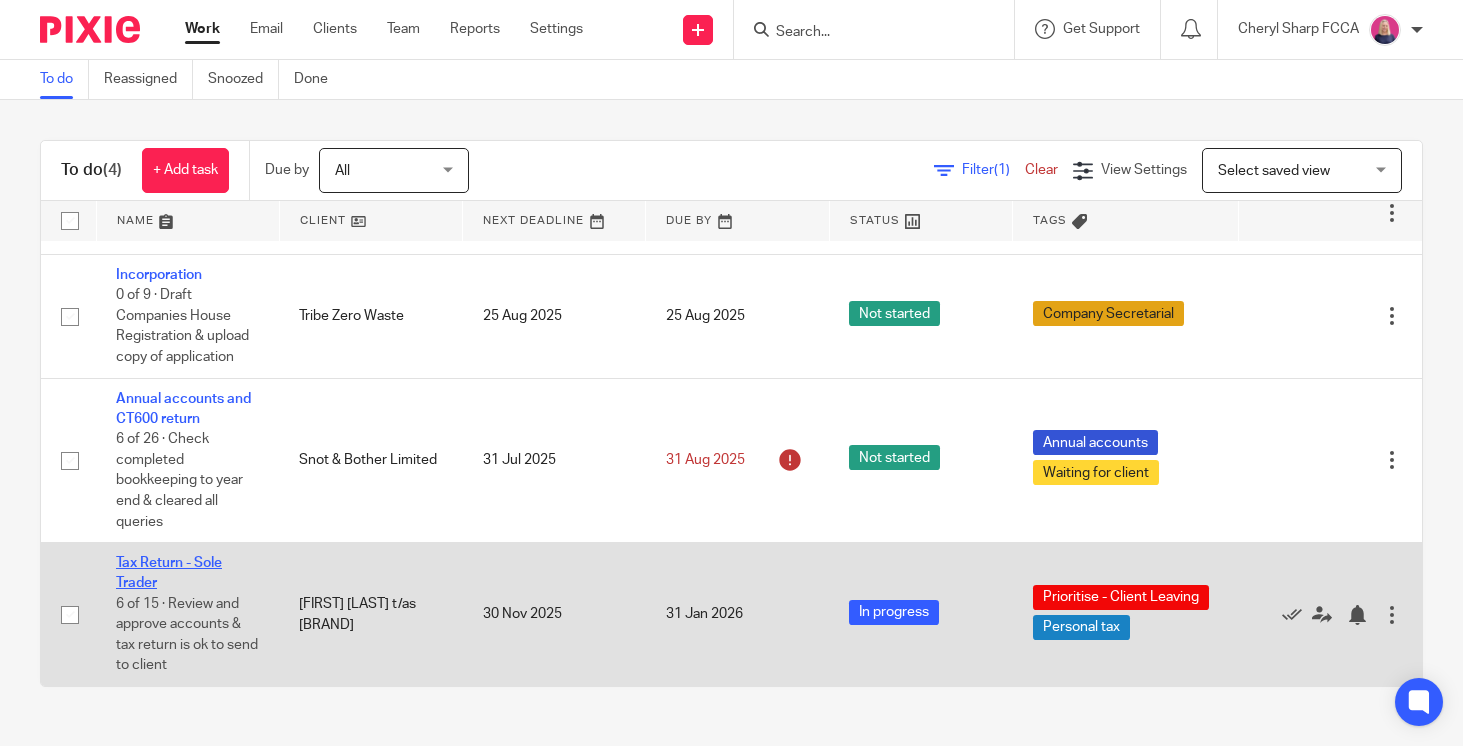 click on "Tax Return - Sole Trader" at bounding box center (169, 573) 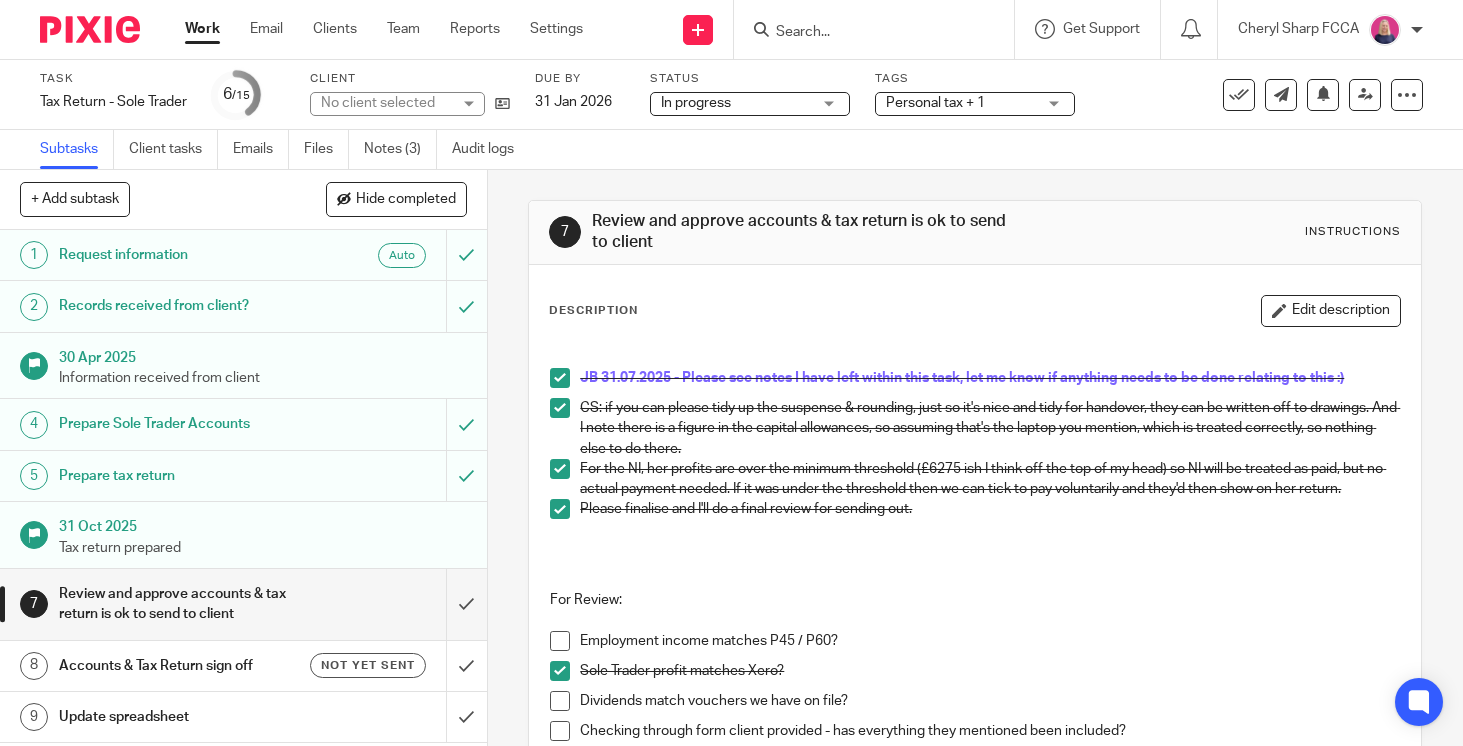 scroll, scrollTop: 0, scrollLeft: 0, axis: both 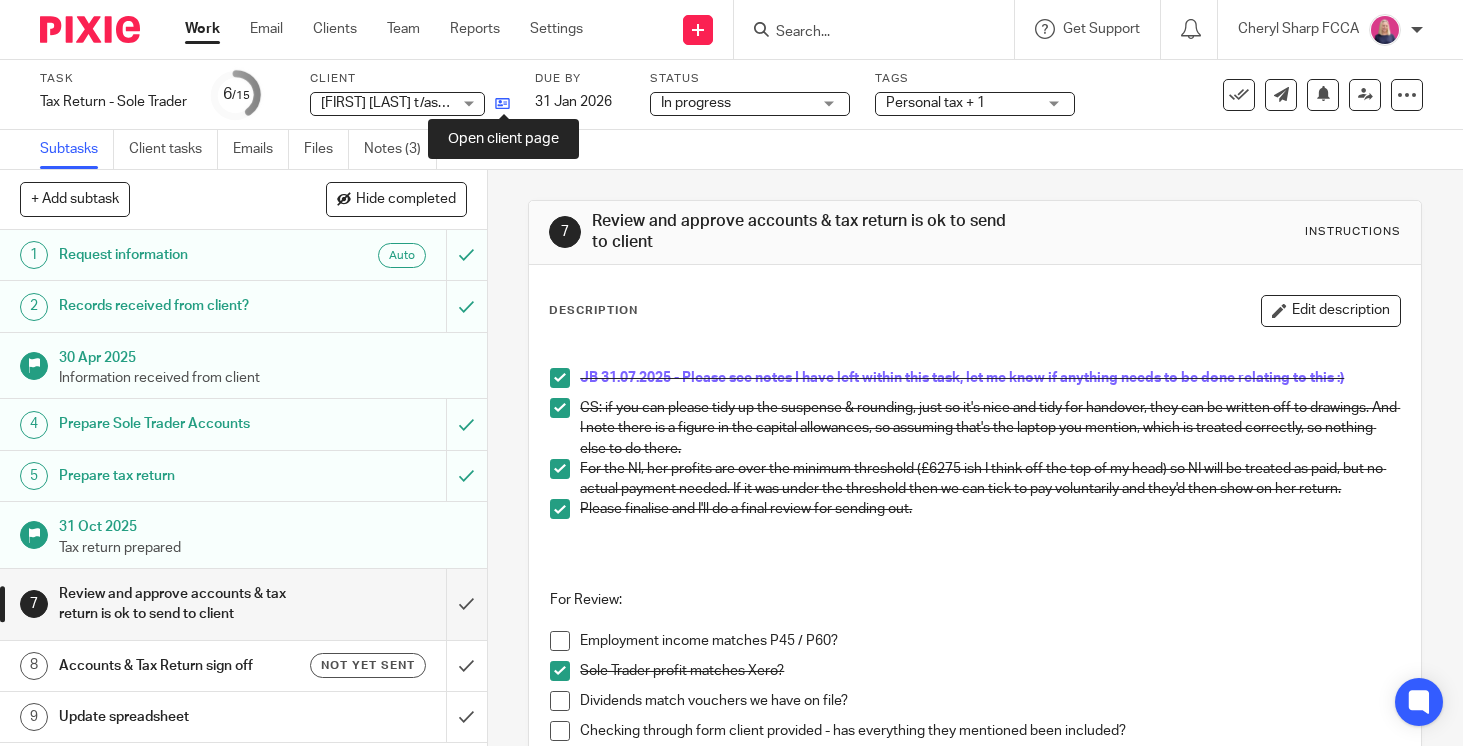 click at bounding box center [502, 103] 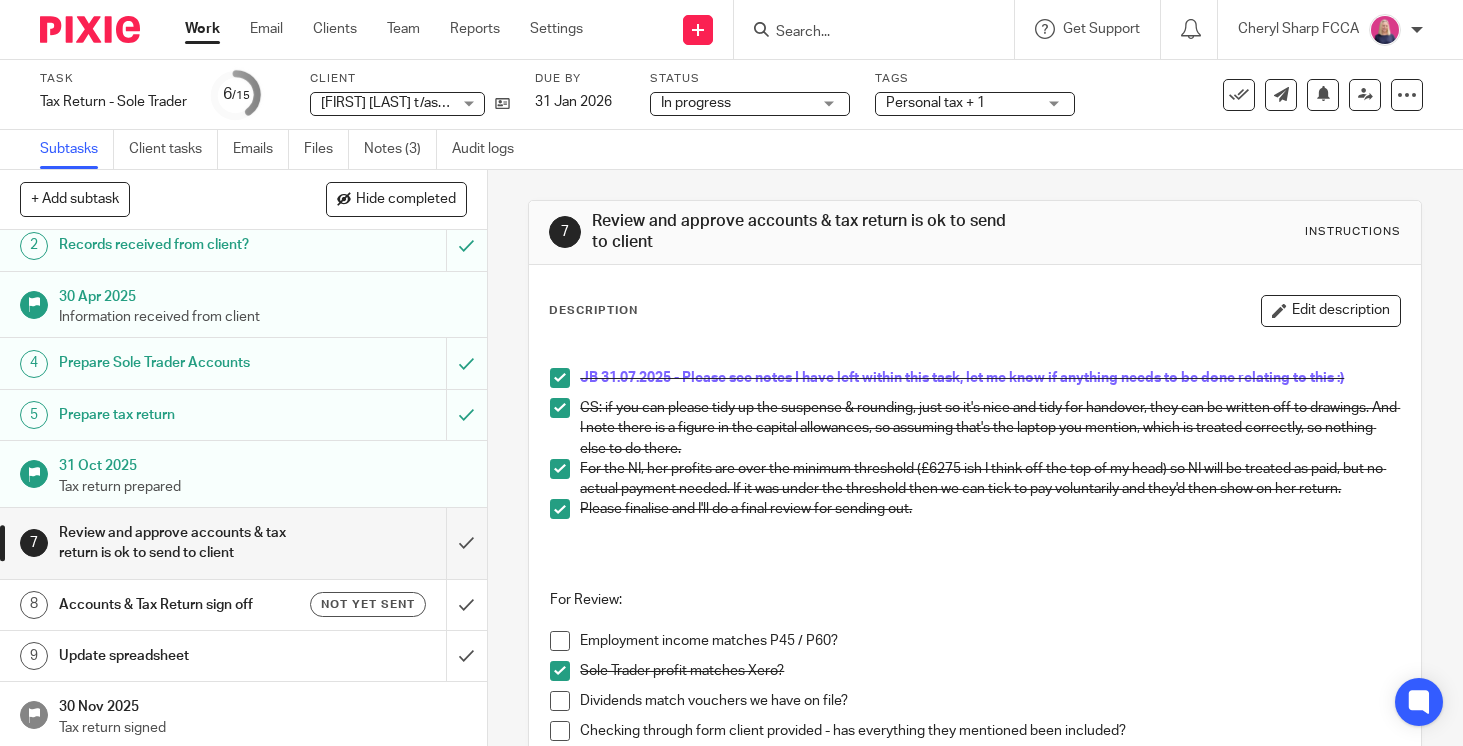 scroll, scrollTop: 68, scrollLeft: 0, axis: vertical 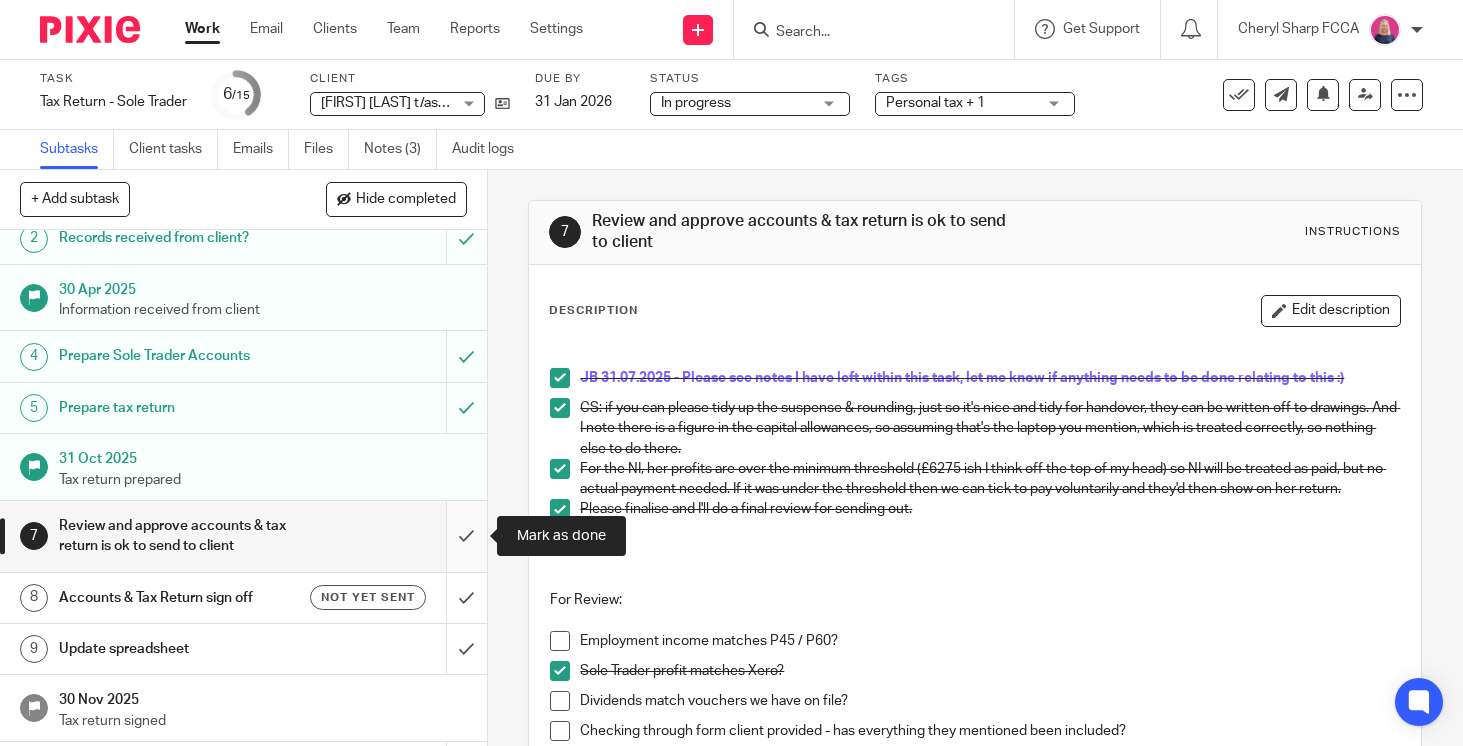 click at bounding box center (243, 536) 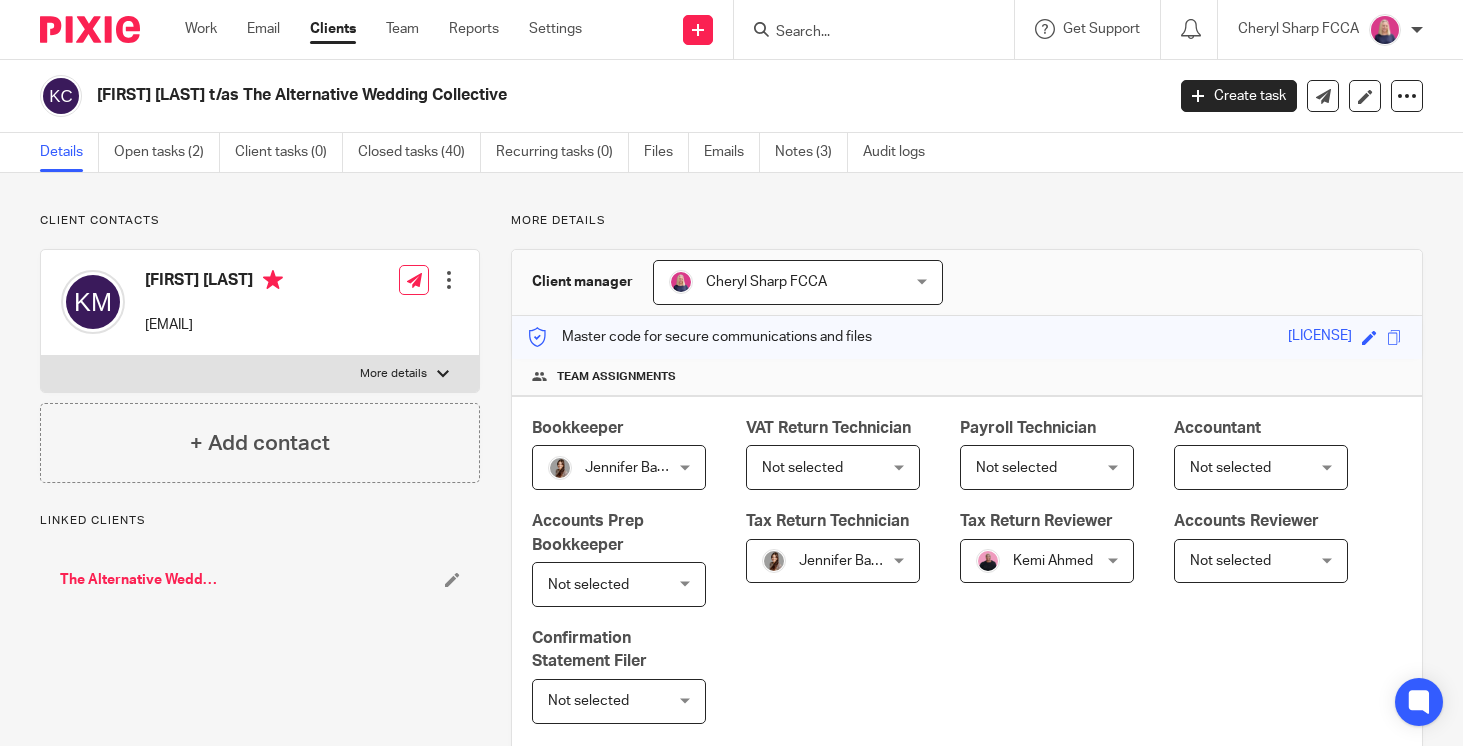 scroll, scrollTop: 0, scrollLeft: 0, axis: both 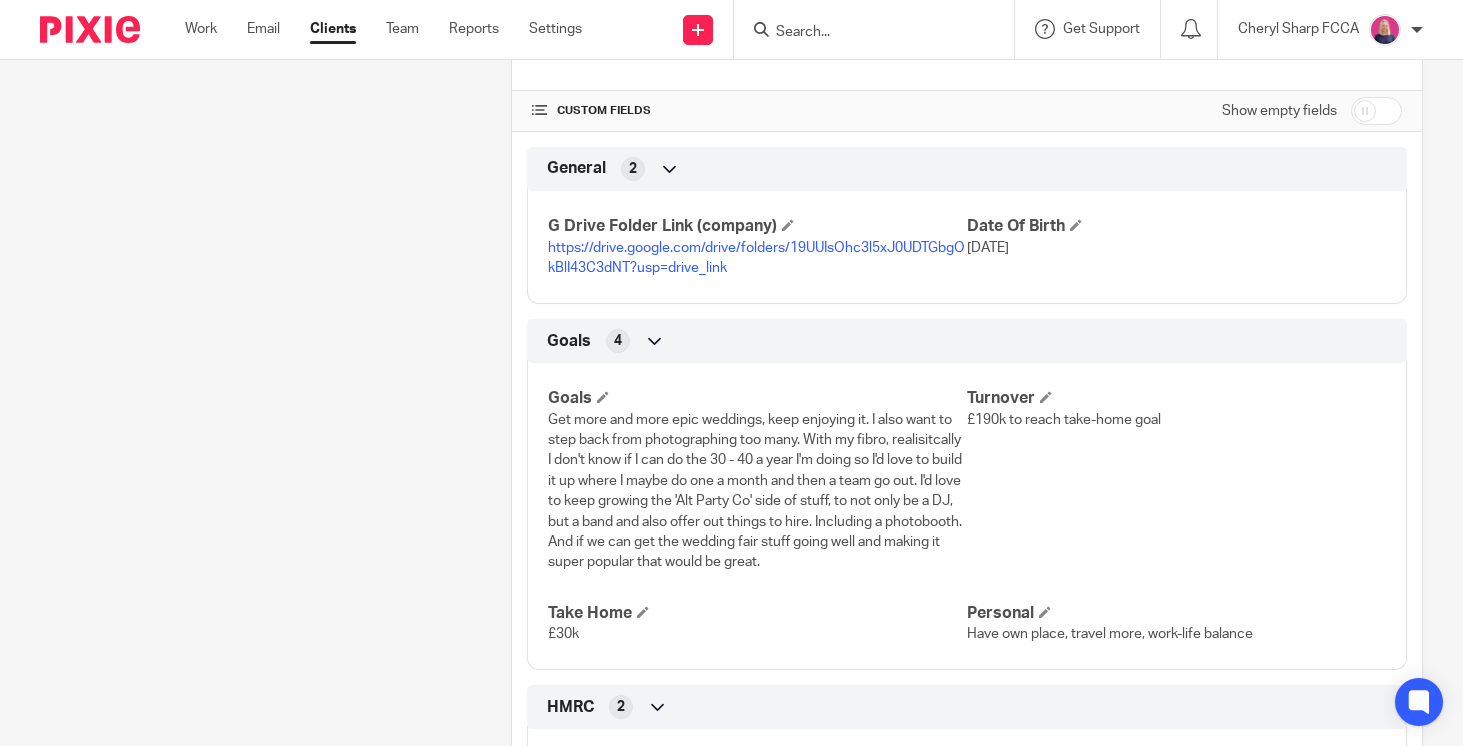 click on "https://drive.google.com/drive/folders/19UUIsOhc3l5xJ0UDTGbgOkBlI43C3dNT?usp=drive_link" at bounding box center (756, 258) 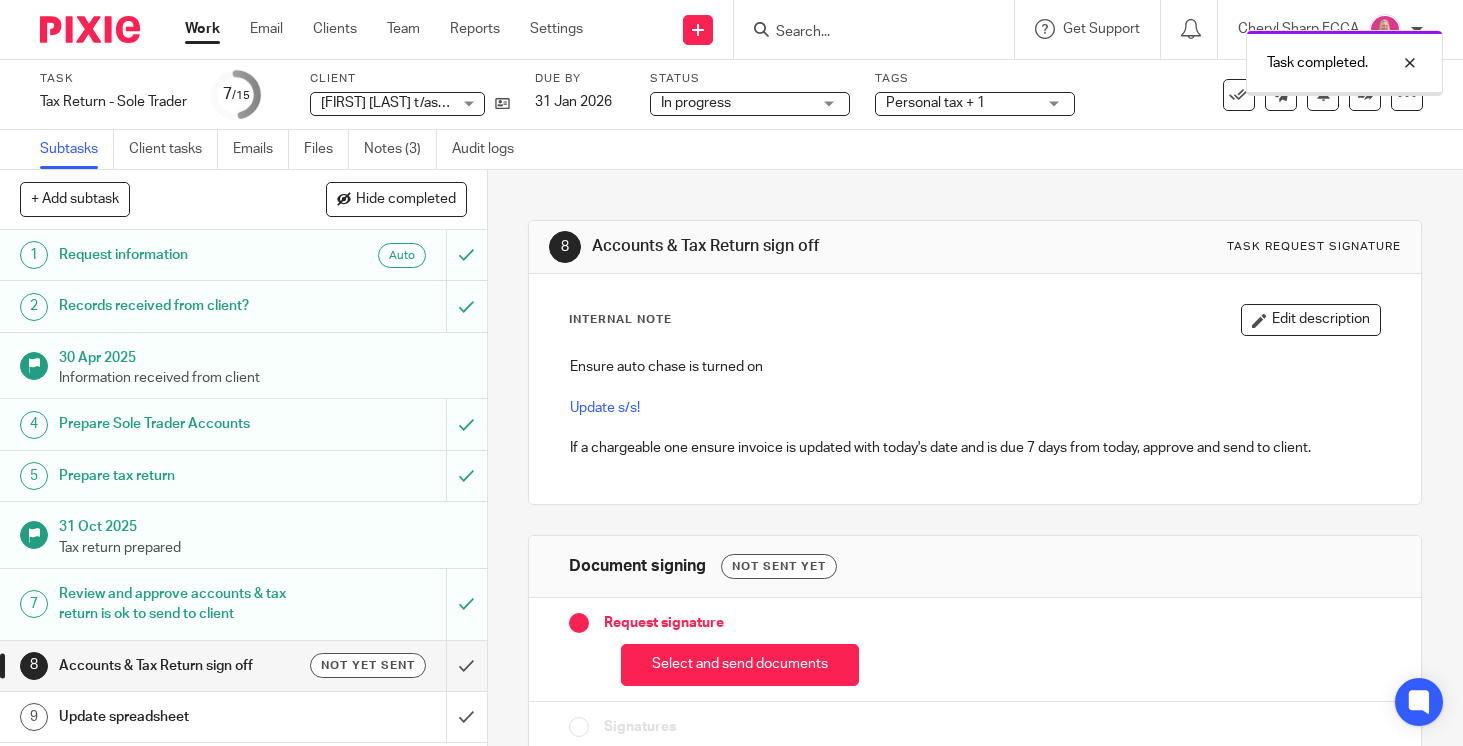 scroll, scrollTop: 0, scrollLeft: 0, axis: both 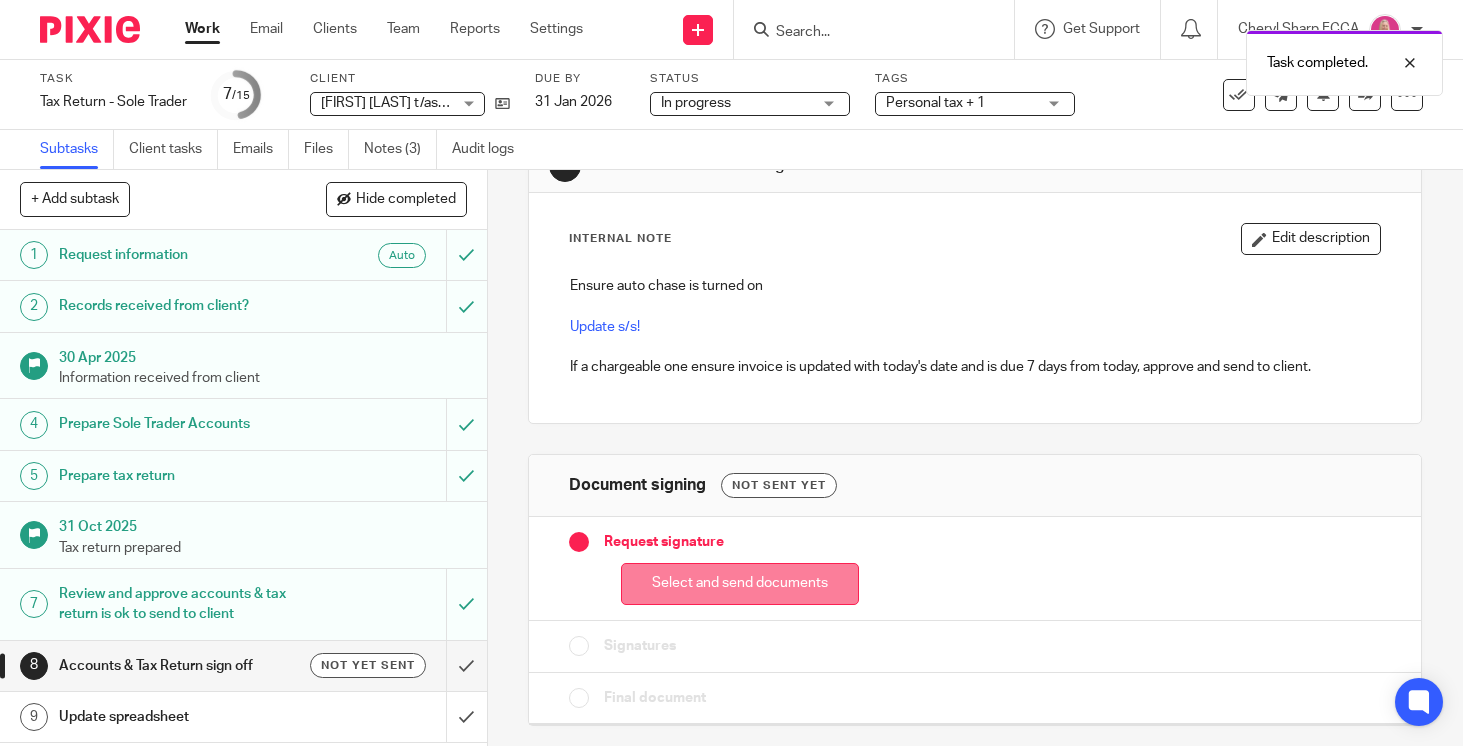 click on "Select and send documents" at bounding box center [740, 584] 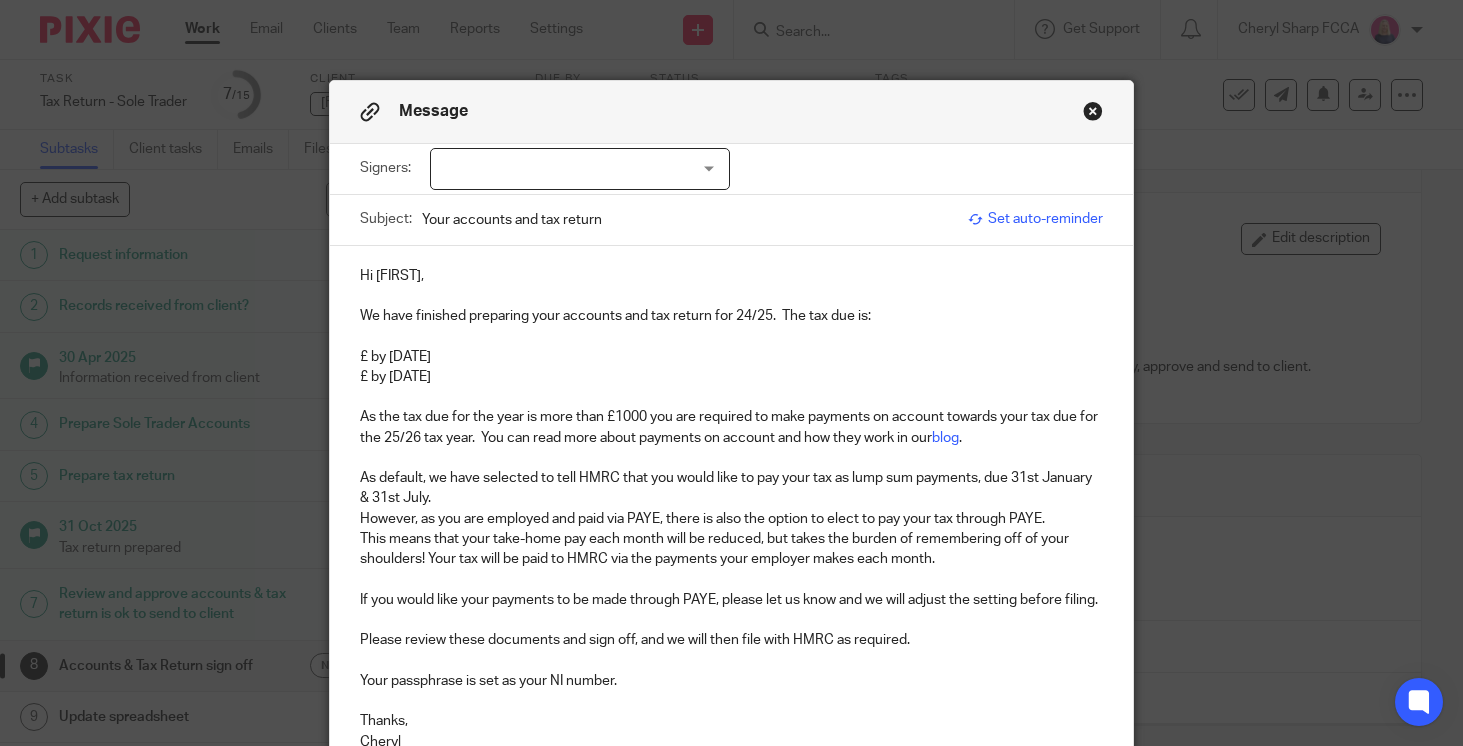 click at bounding box center [580, 169] 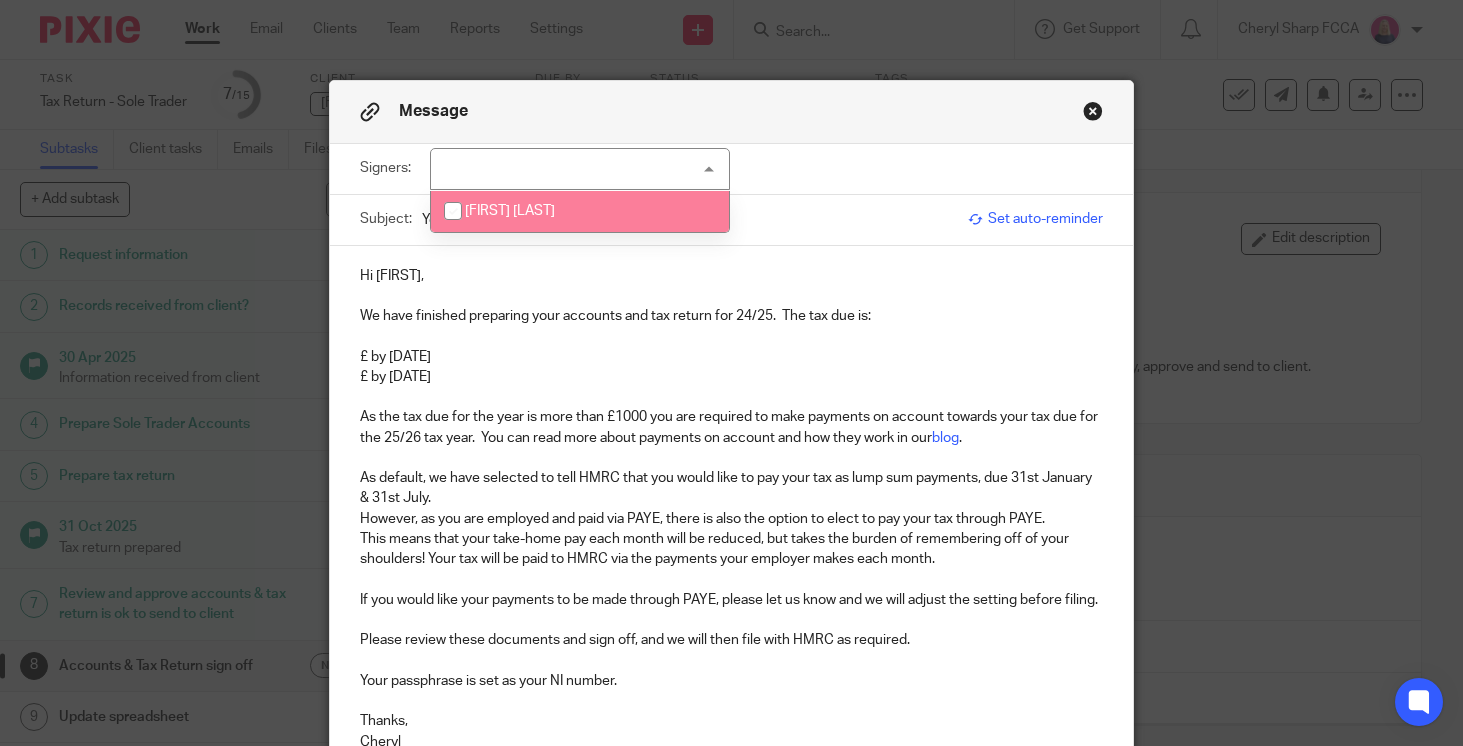 click on "[FIRST] [LAST]" at bounding box center [510, 211] 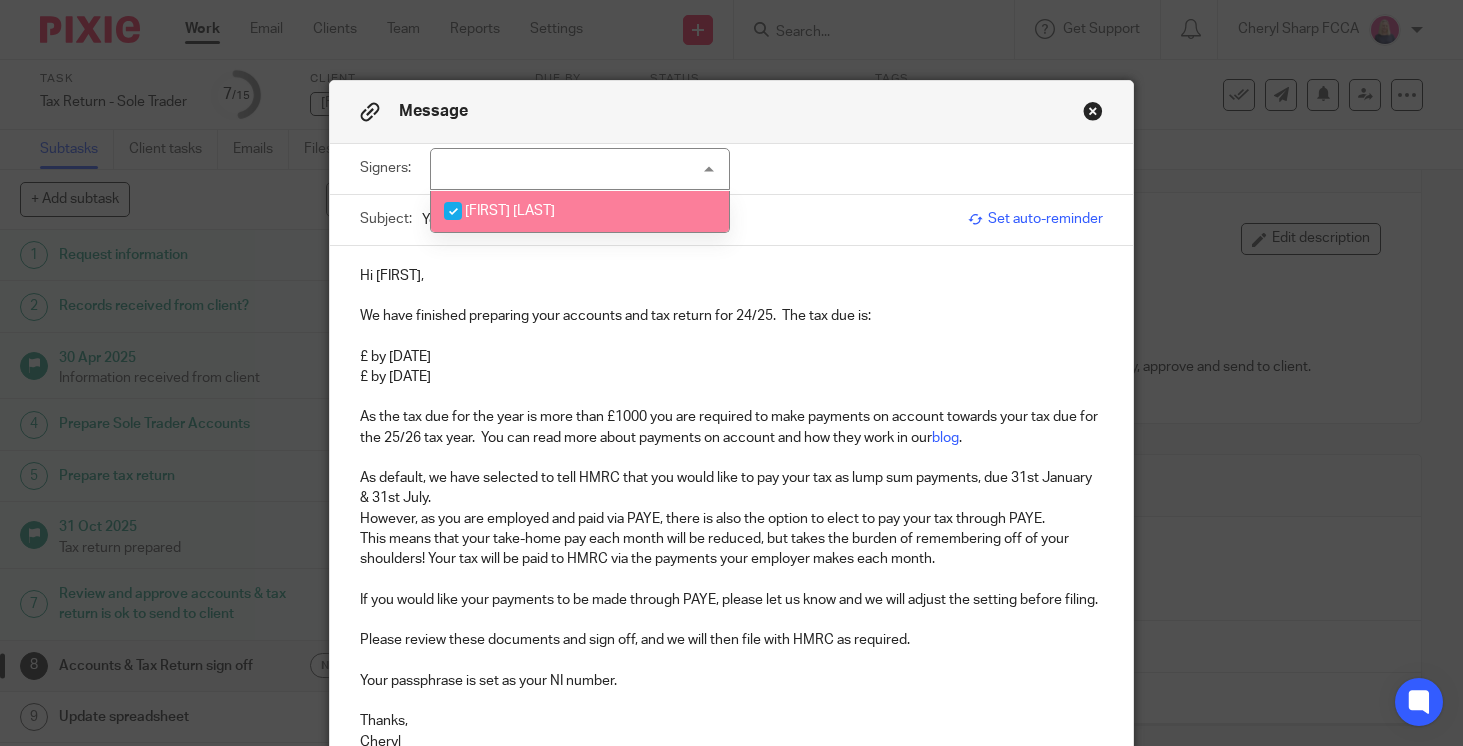 checkbox on "true" 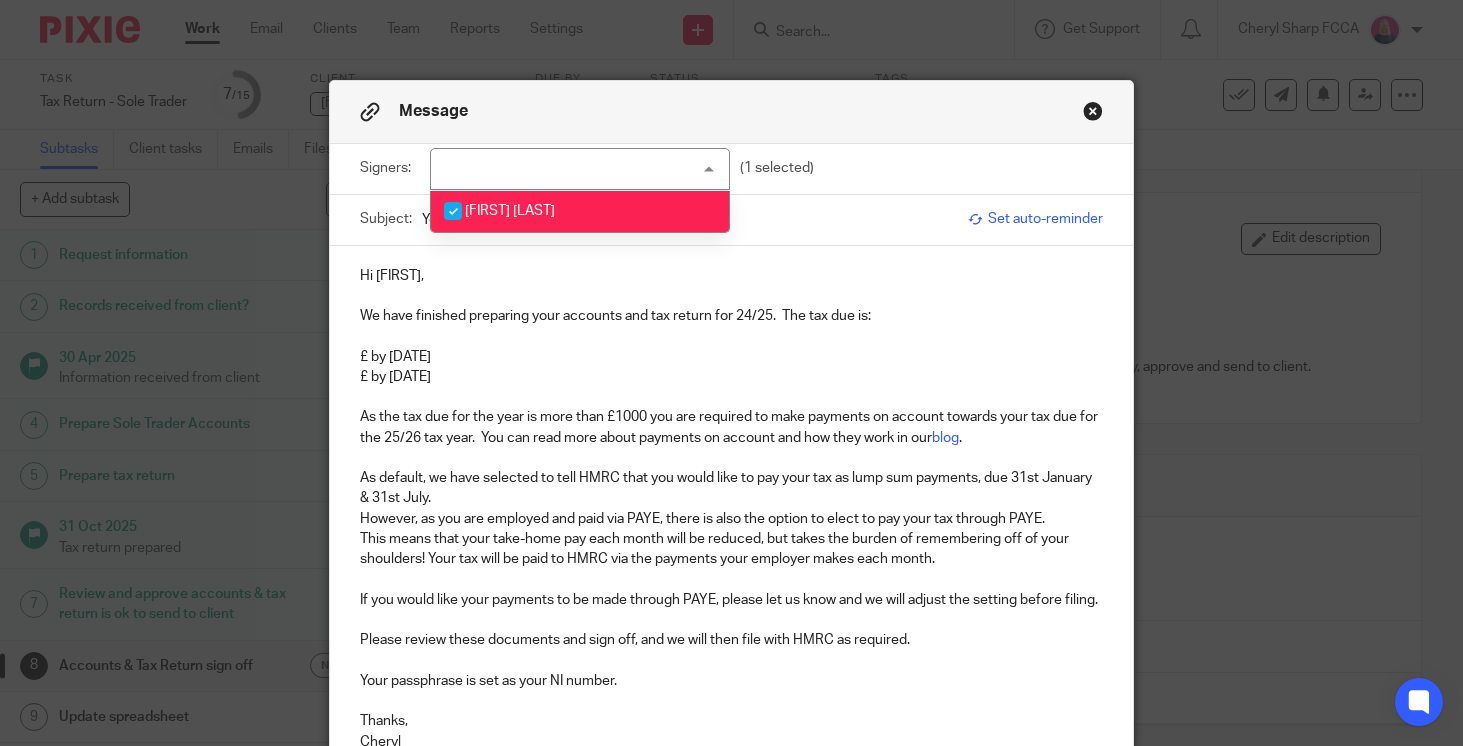 click at bounding box center (731, 336) 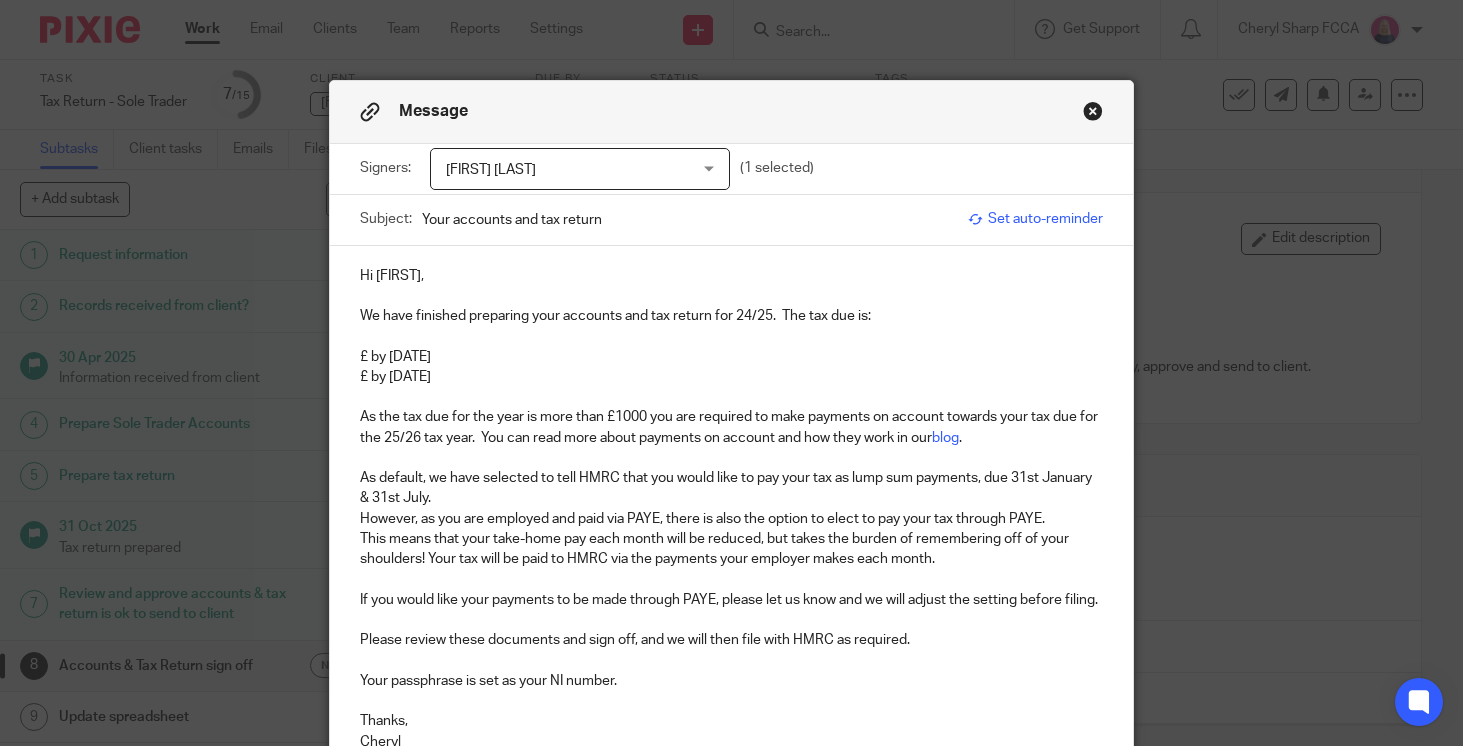 click on "Set auto-reminder" at bounding box center [1035, 219] 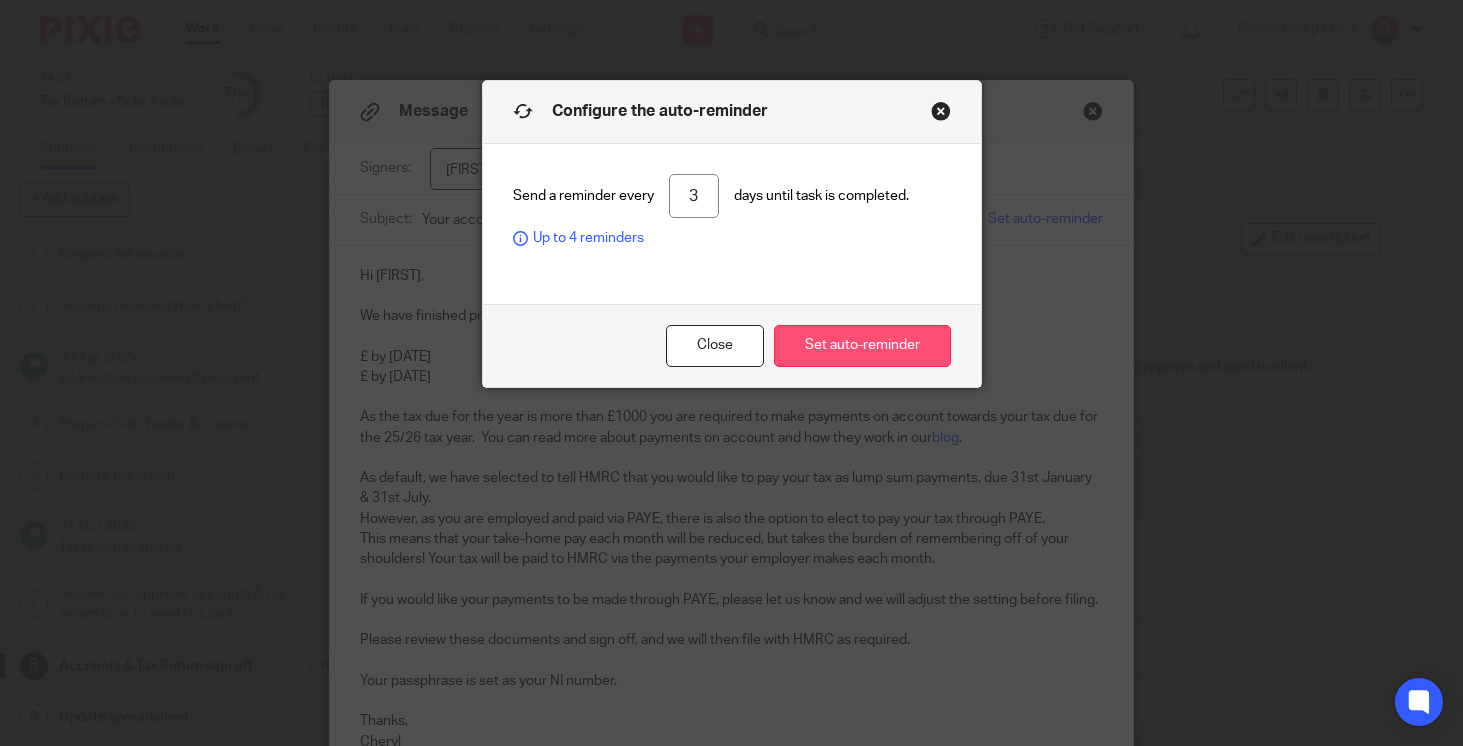 click on "Set auto-reminder" at bounding box center (862, 346) 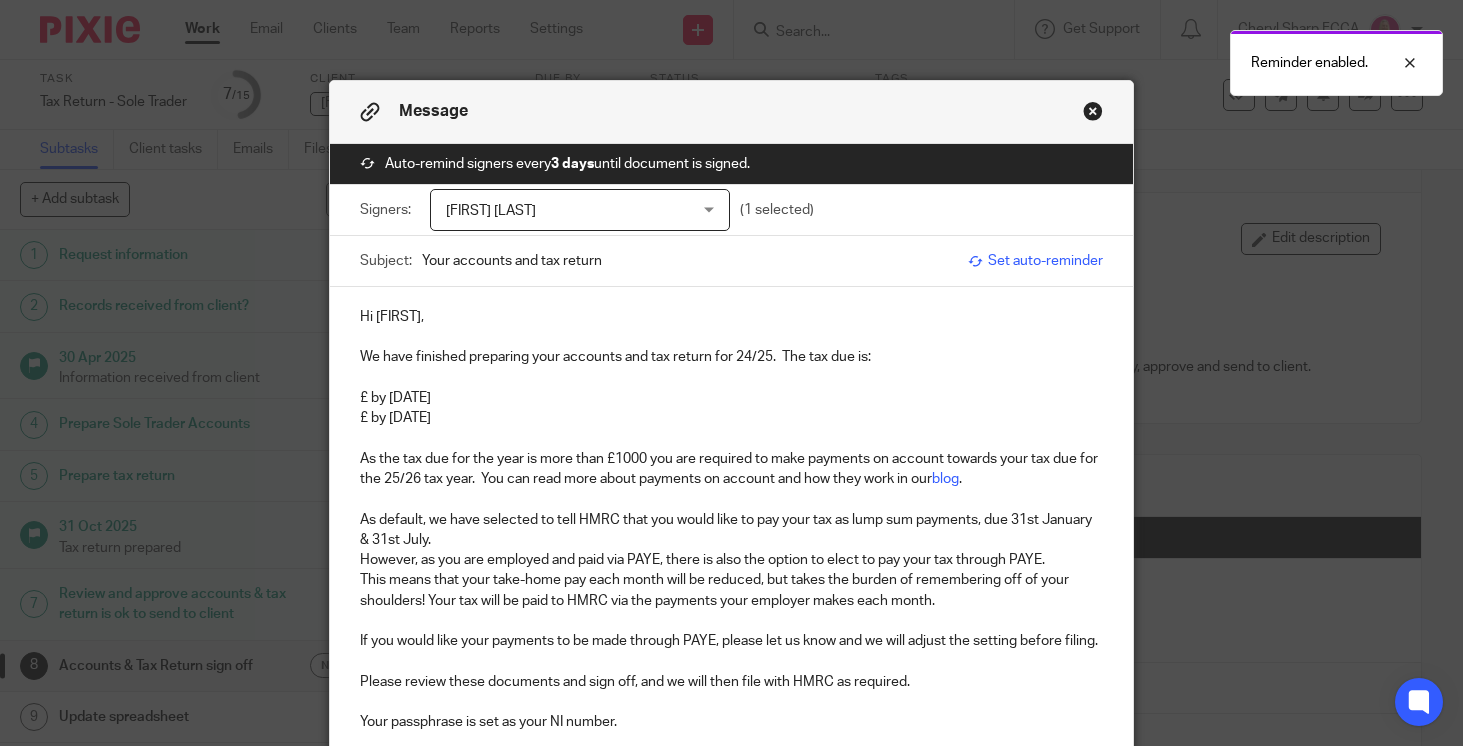 click on "We have finished preparing your accounts and tax return for 24/25.  The tax due is:" at bounding box center [731, 357] 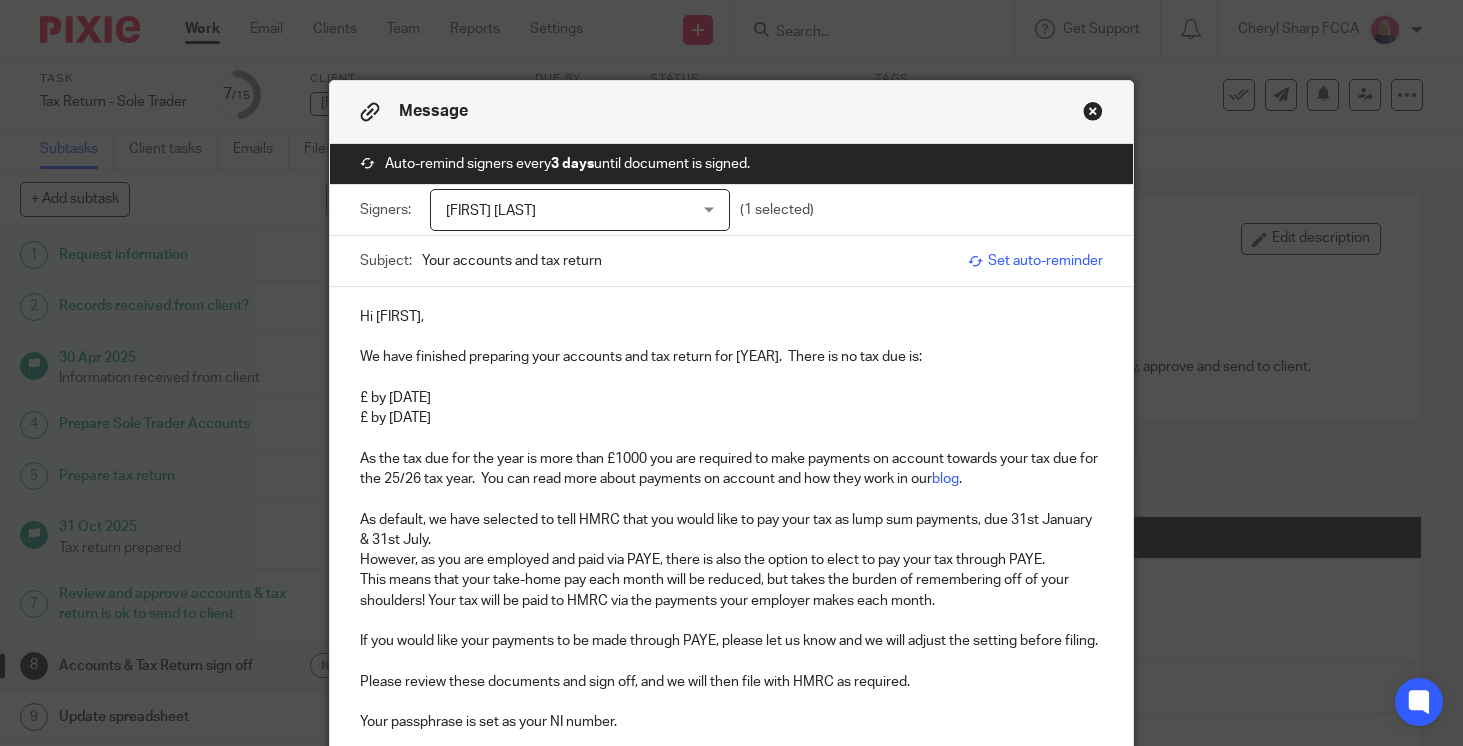 click on "We have finished preparing your accounts and tax return for 24/25.  There is no tax due is:" at bounding box center [731, 357] 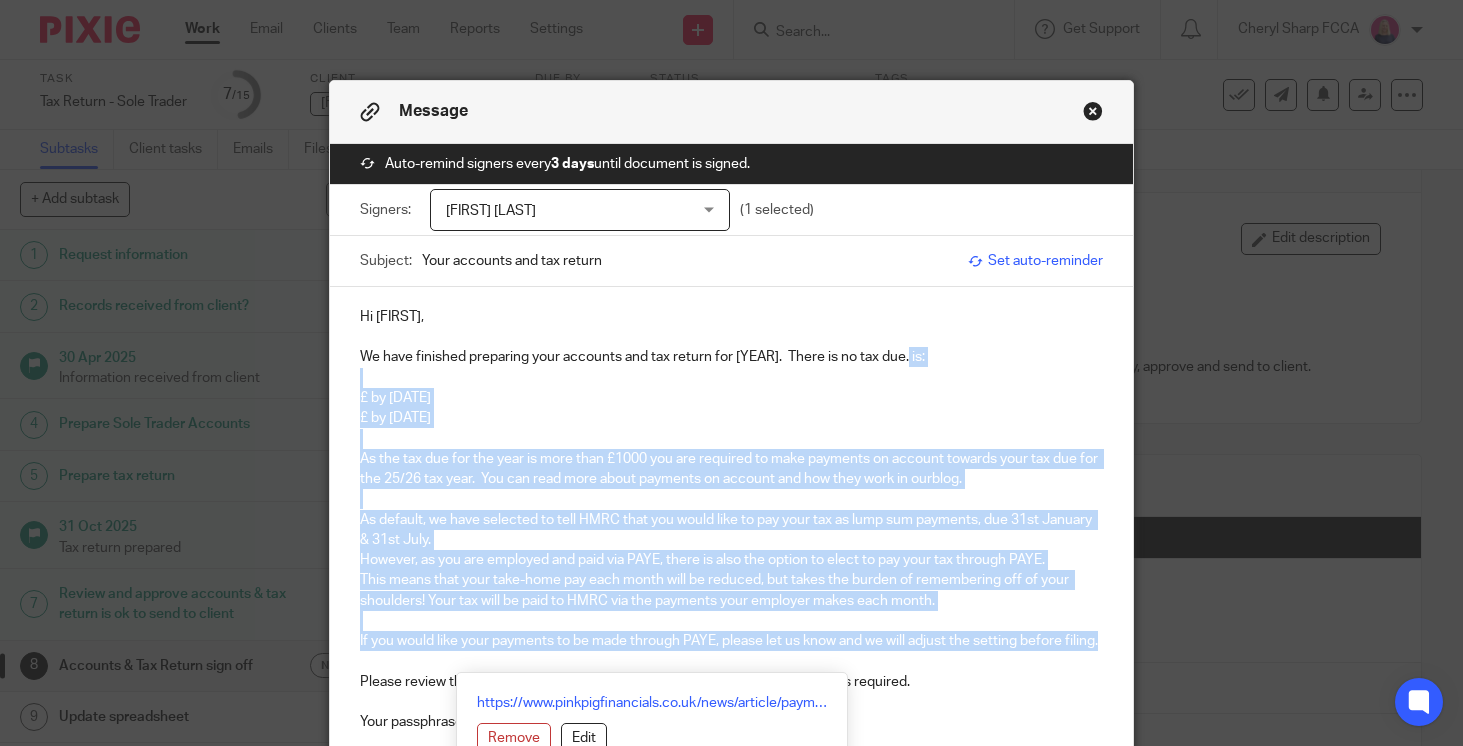 drag, startPoint x: 910, startPoint y: 356, endPoint x: 961, endPoint y: 662, distance: 310.2209 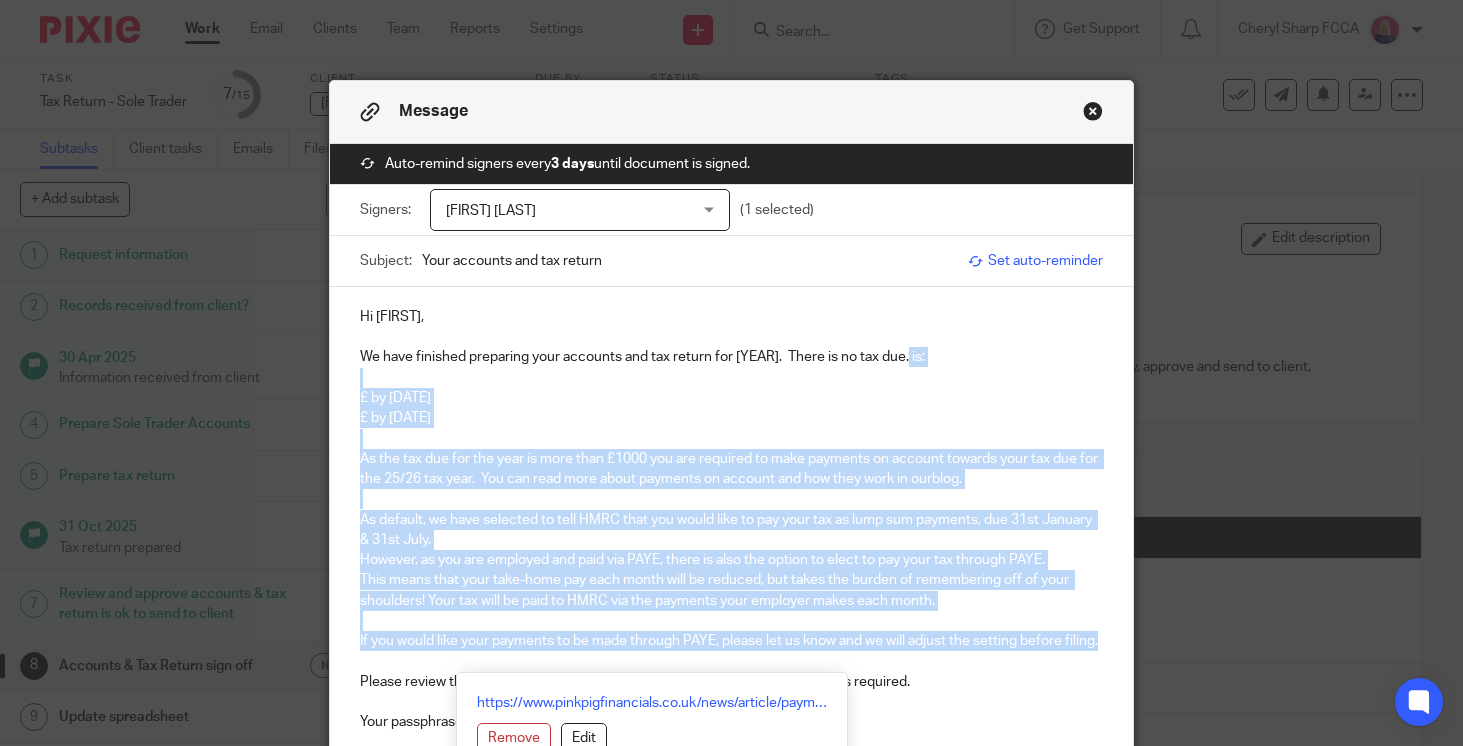 click on "Hi Katie, We have finished preparing your accounts and tax return for 24/25.  There is no tax due. is: £ by 31st January 2026 £ by 31st July 2026 As the tax due for the year is more than £1000 you are required to make payments on account towards your tax due for the 25/26 tax year.  You can read more about payments on account and how they work in our  blog . As default, we have selected to tell HMRC that you would like to pay your tax as lump sum payments, due 31st January & 31st July. However, as you are employed and paid via PAYE, there is also the option to elect to pay your tax through PAYE. This means that your take-home pay each month will be reduced, but takes the burden of remembering off of your shoulders! Your tax will be paid to HMRC via the payments your employer makes each month. If you would like your payments to be made through PAYE, please let us know and we will adjust the setting before filing. Please review these documents and sign off, and we will then file with HMRC as required." at bounding box center [731, 547] 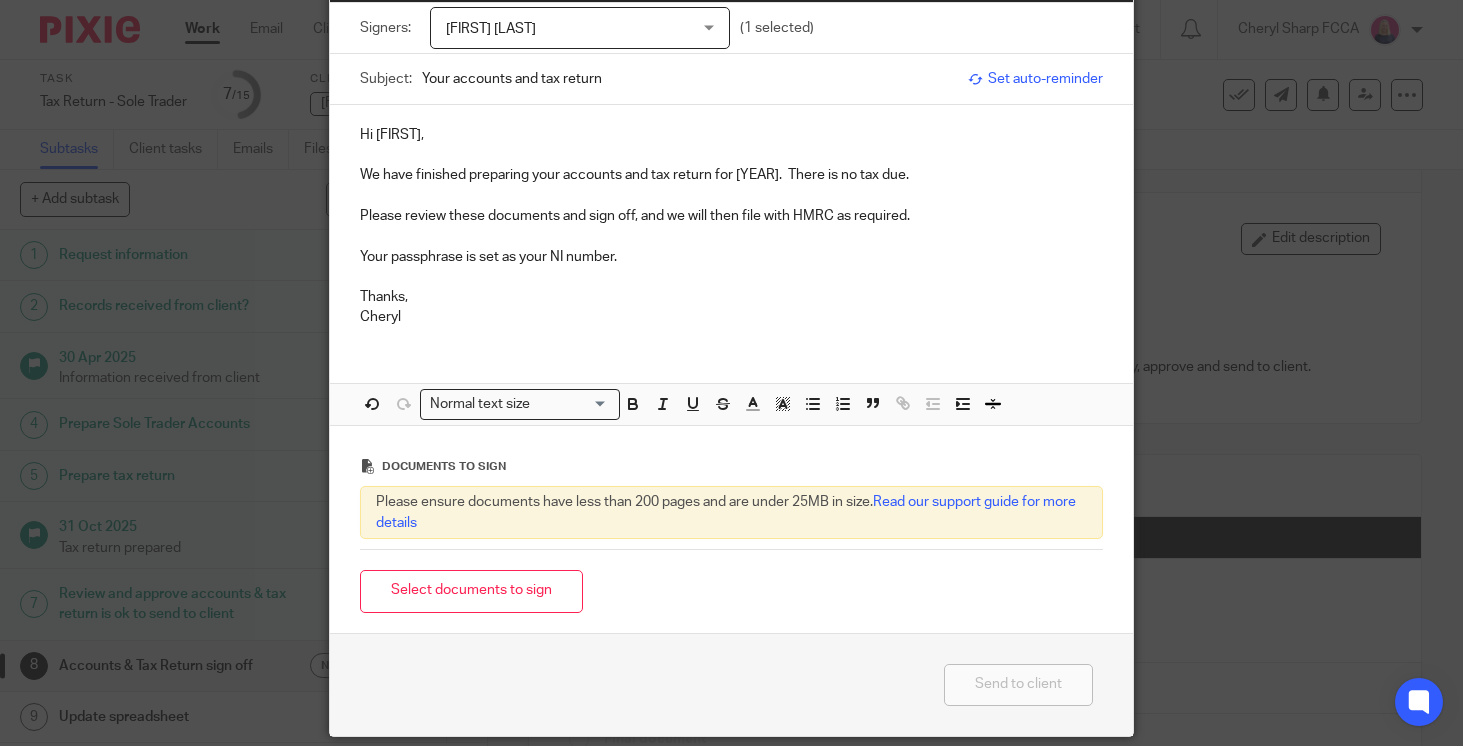 scroll, scrollTop: 255, scrollLeft: 0, axis: vertical 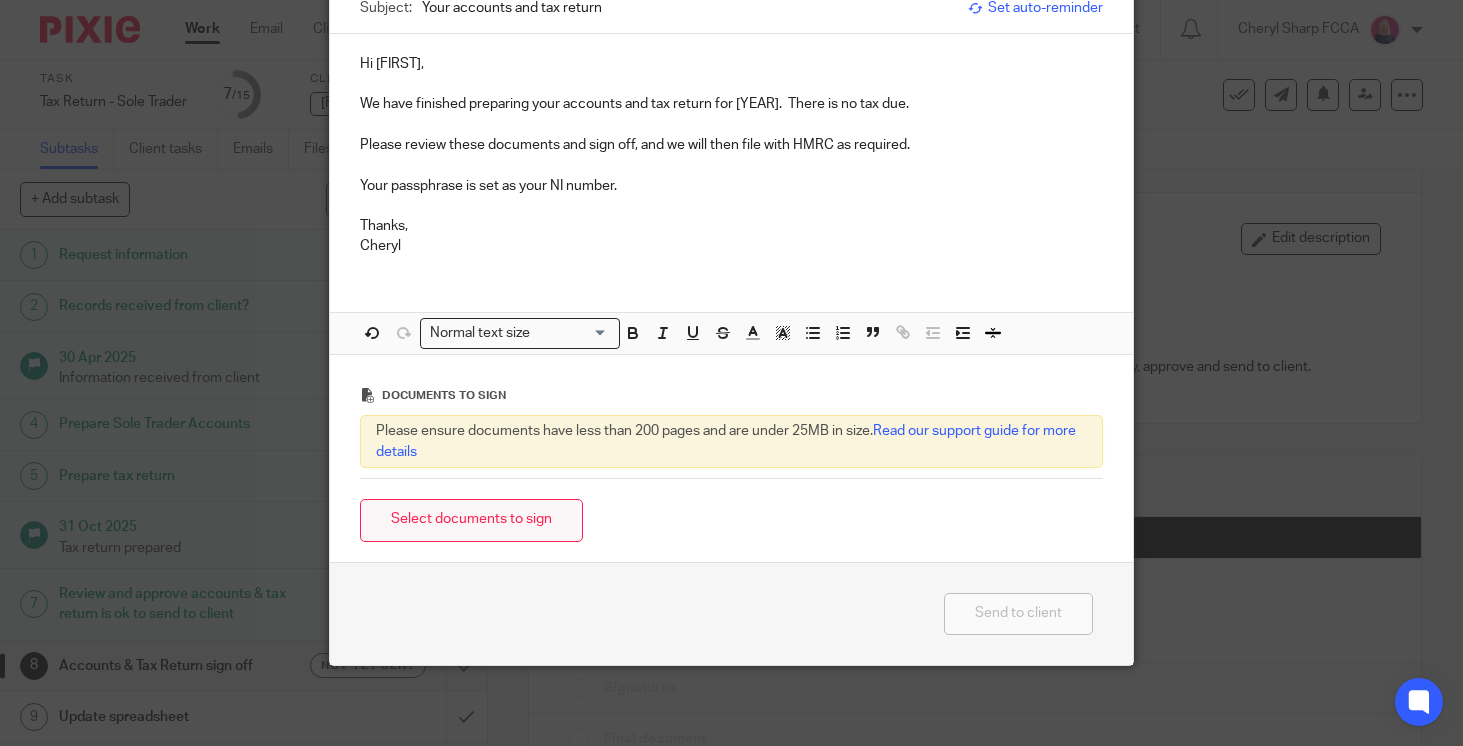 click on "Select documents to sign" at bounding box center [471, 520] 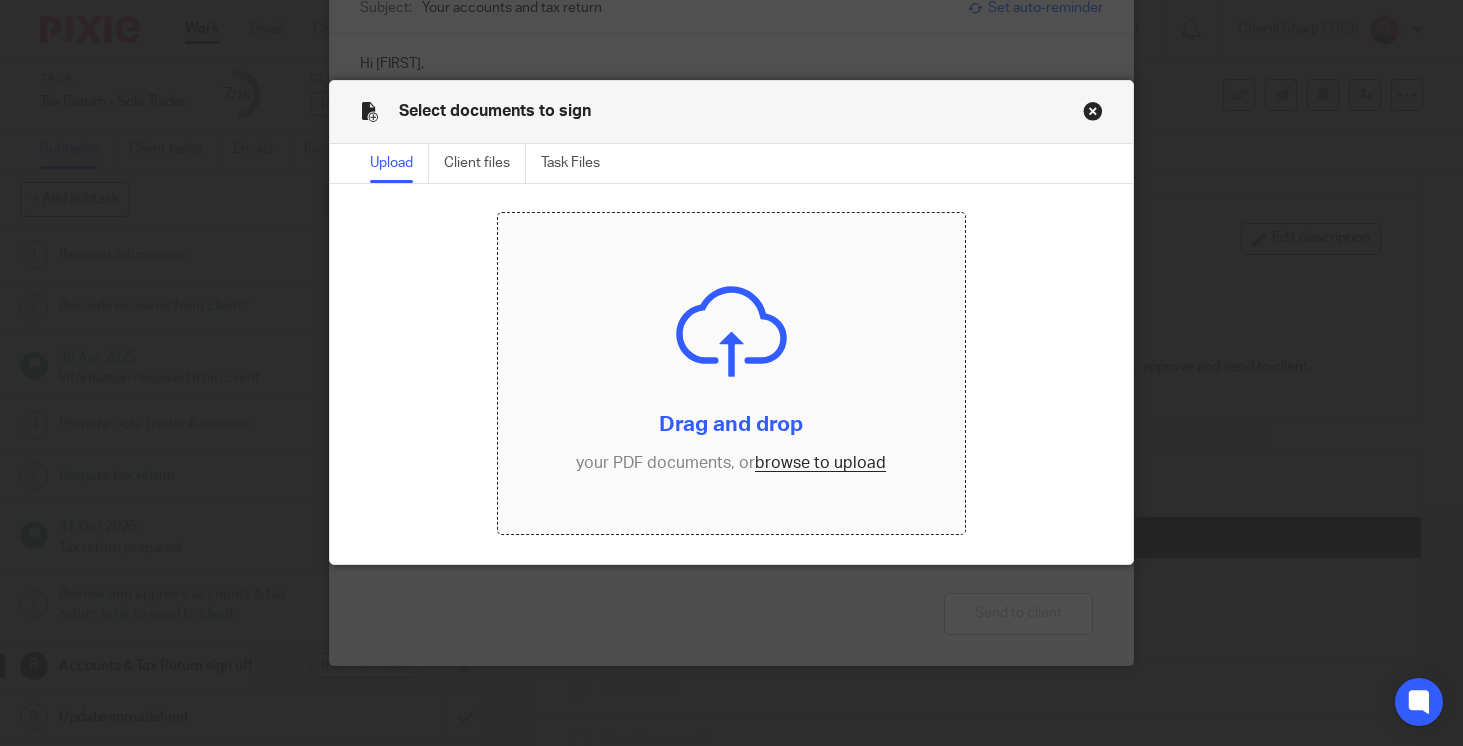 click at bounding box center [731, 373] 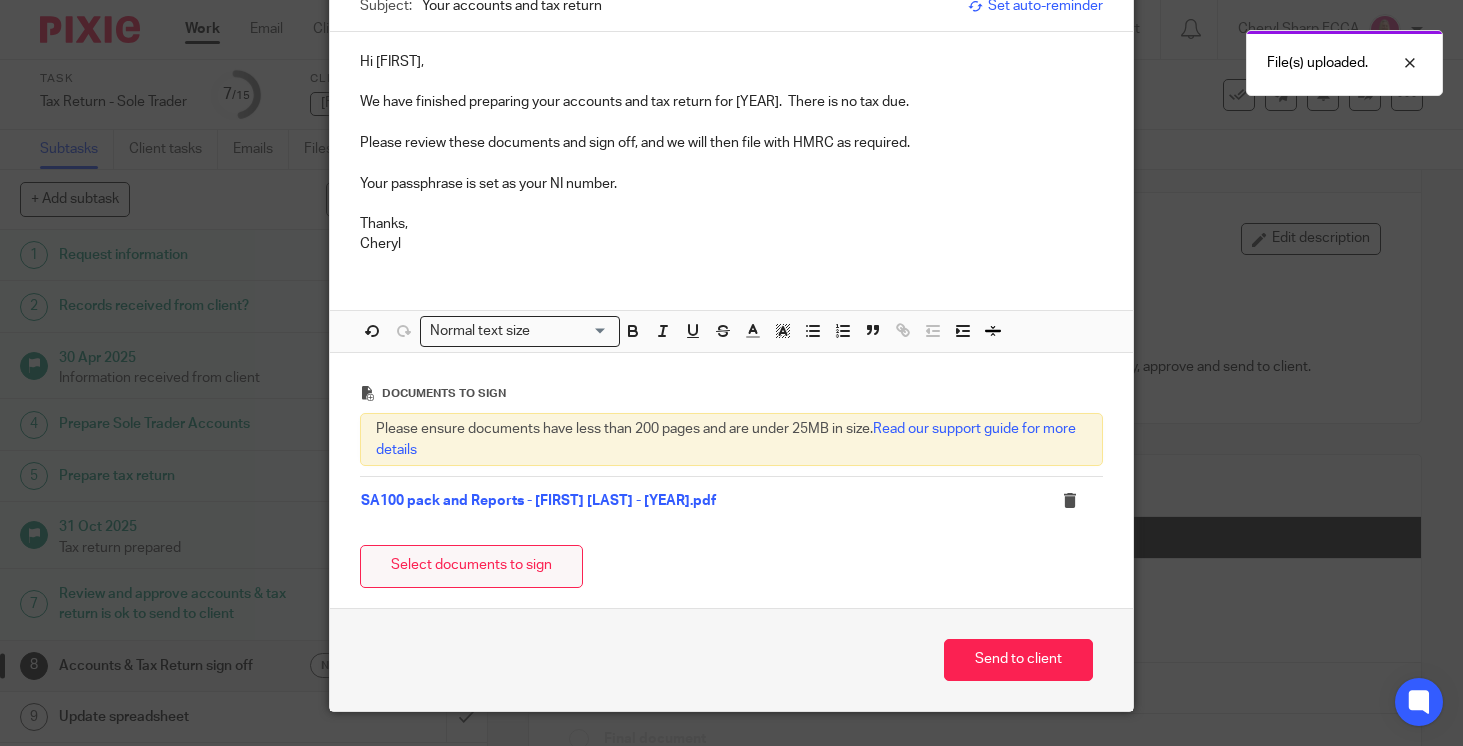 click on "Select documents to sign" at bounding box center (471, 566) 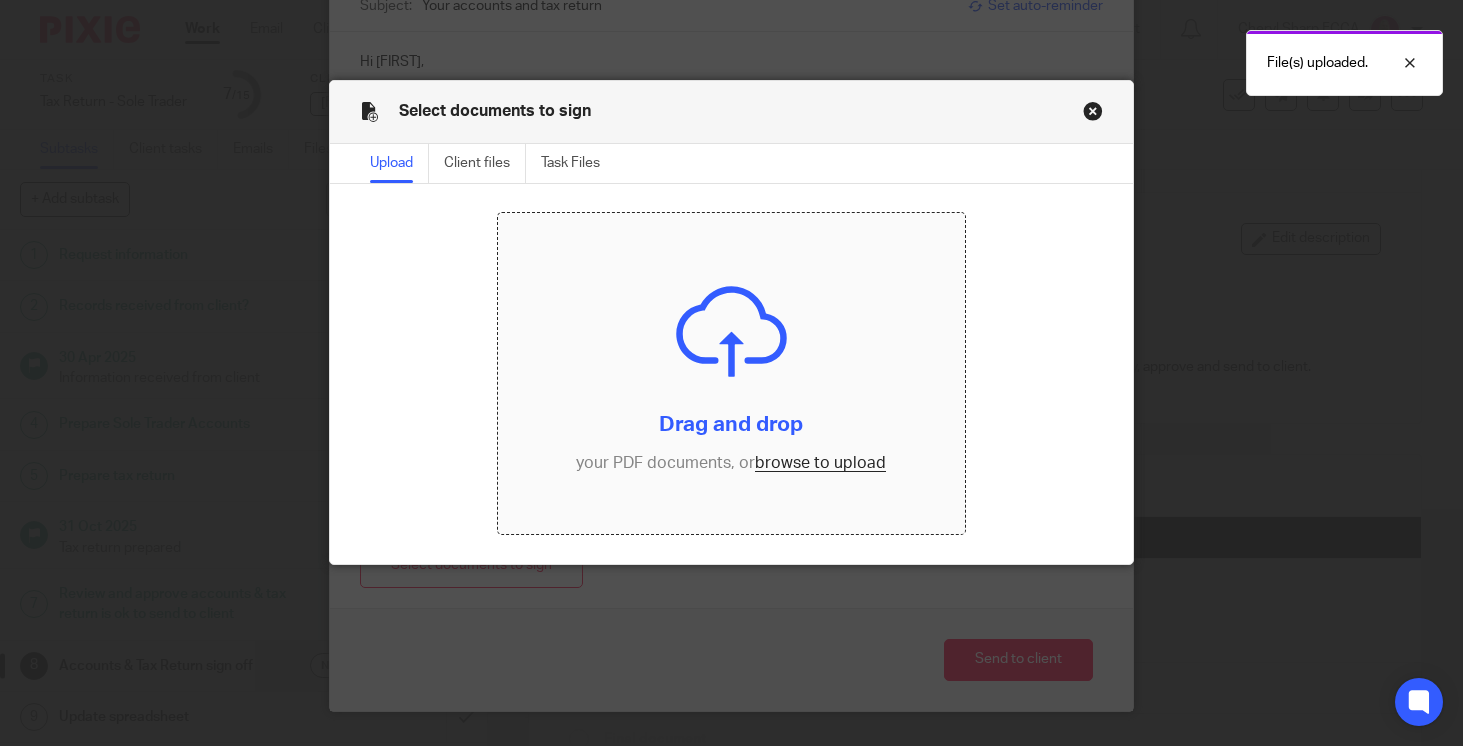 click at bounding box center (731, 373) 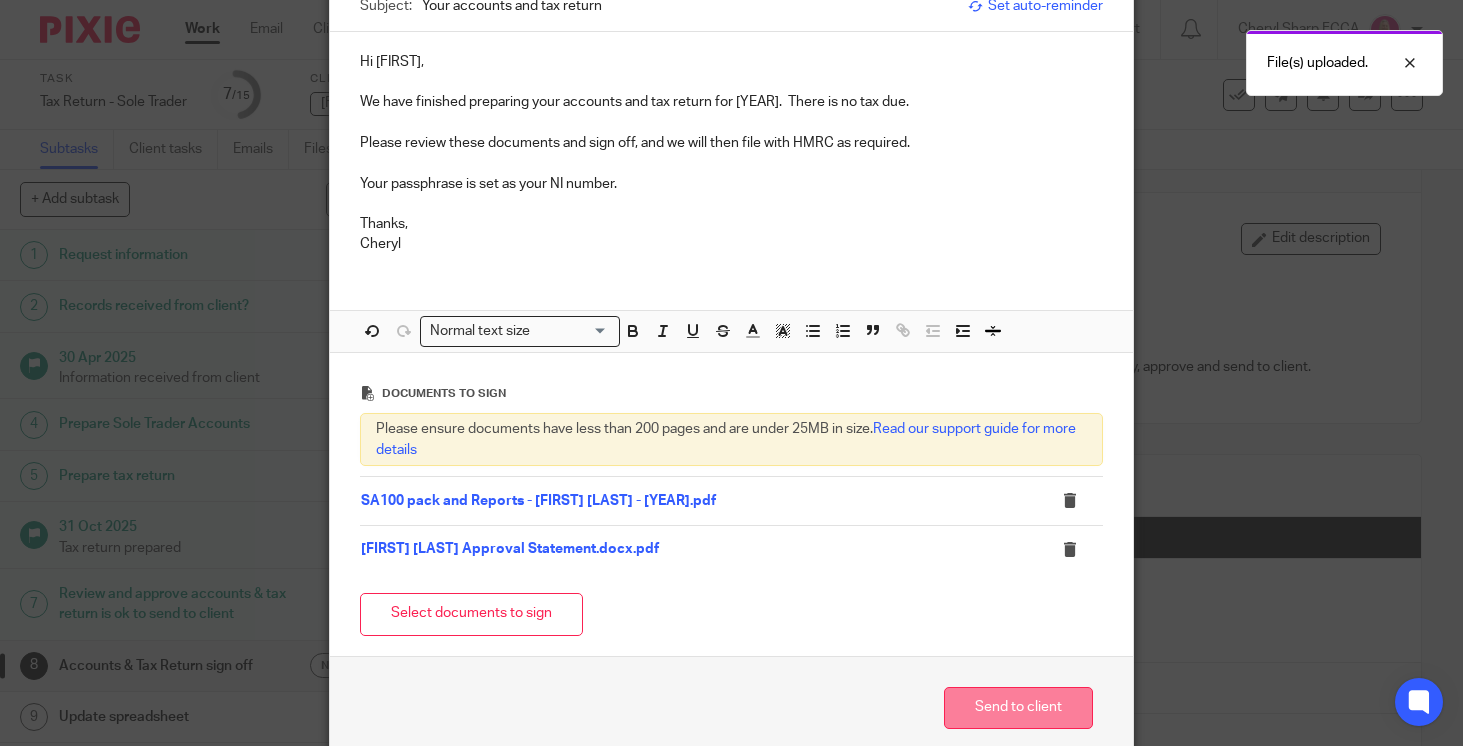 click on "Send to client" at bounding box center (1018, 708) 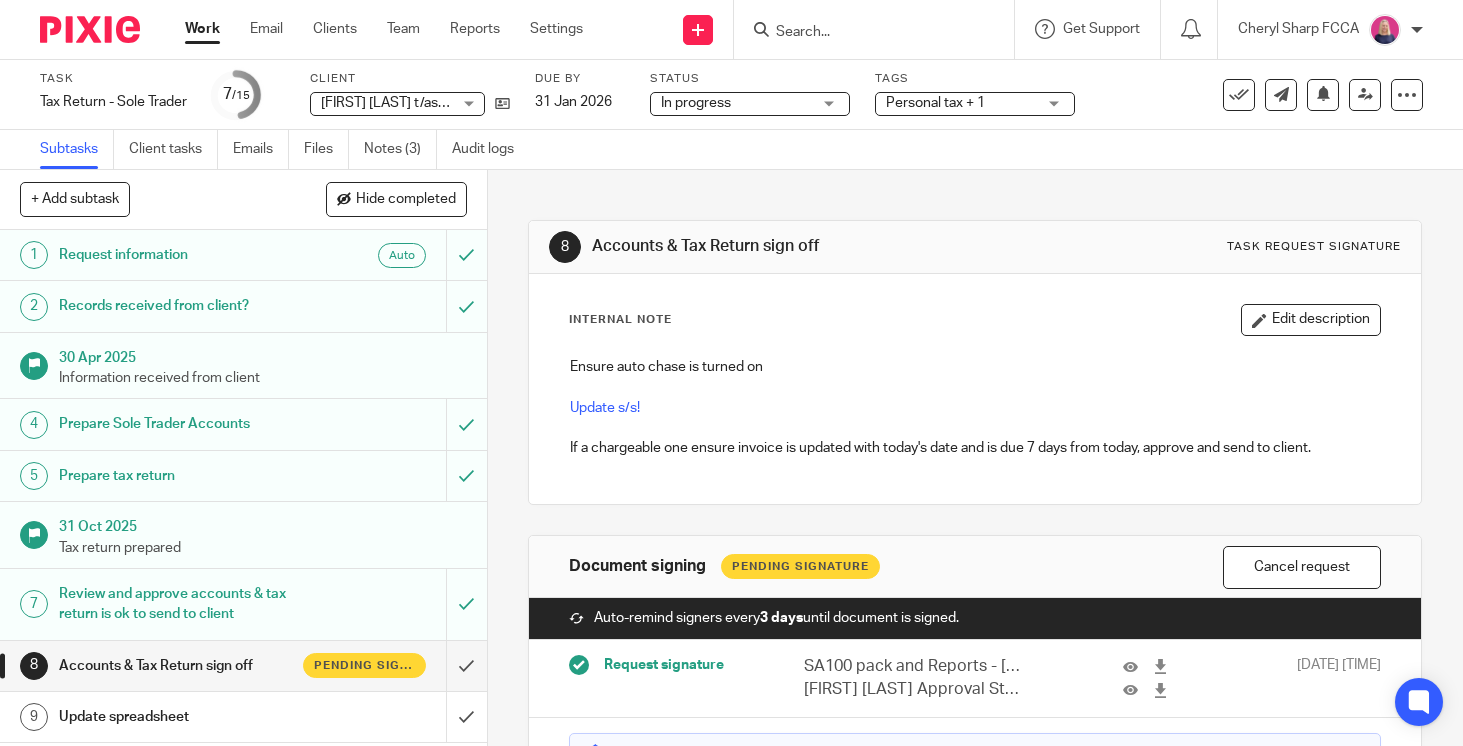 scroll, scrollTop: 0, scrollLeft: 0, axis: both 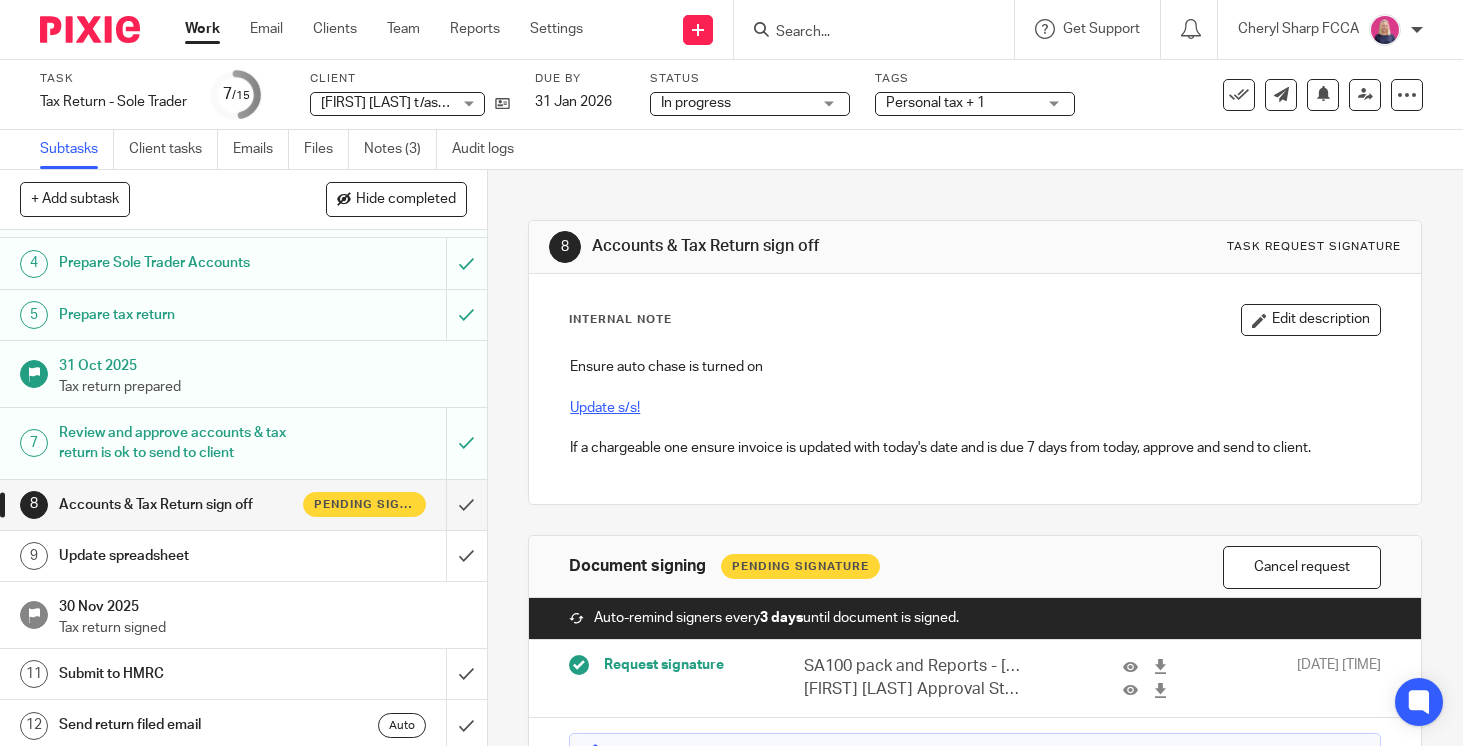 click on "Update s/s!" at bounding box center (605, 408) 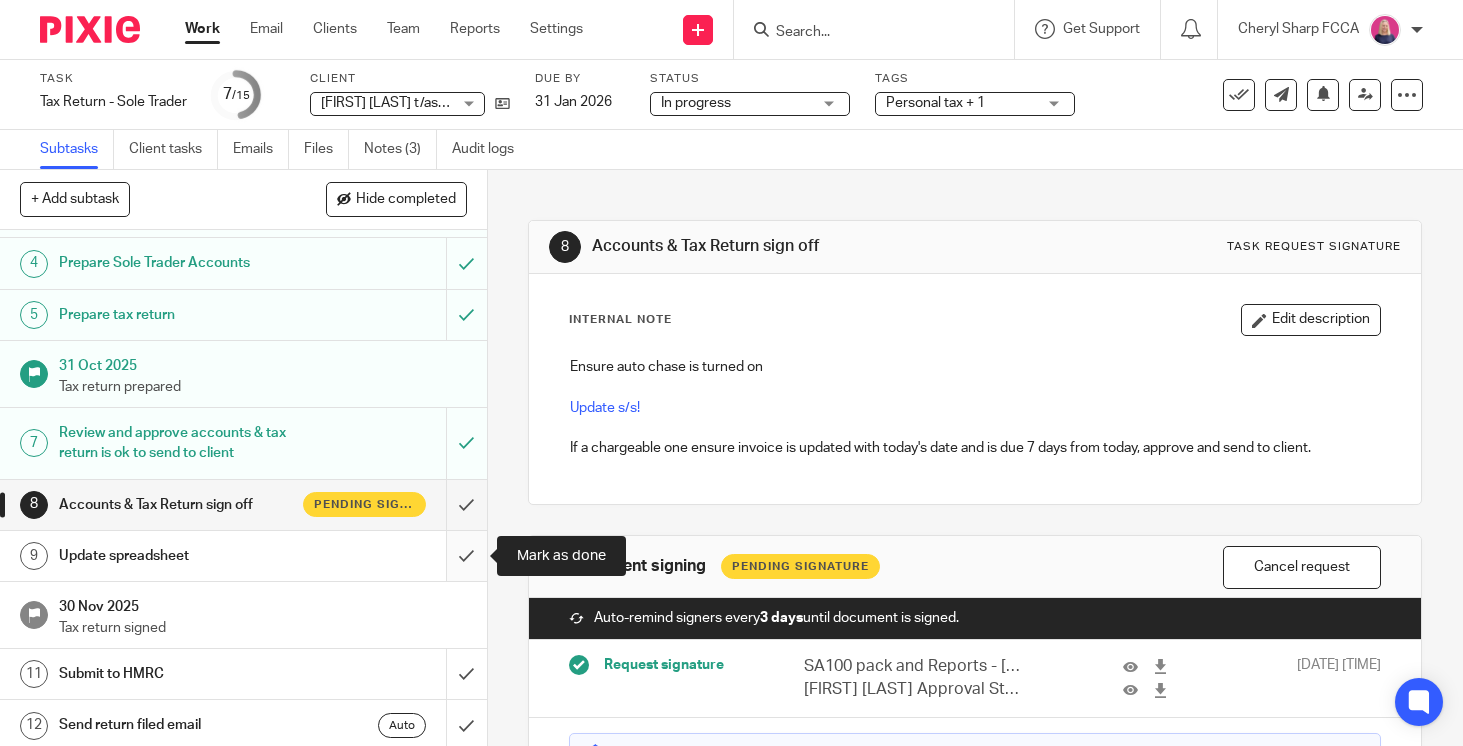 click at bounding box center (243, 556) 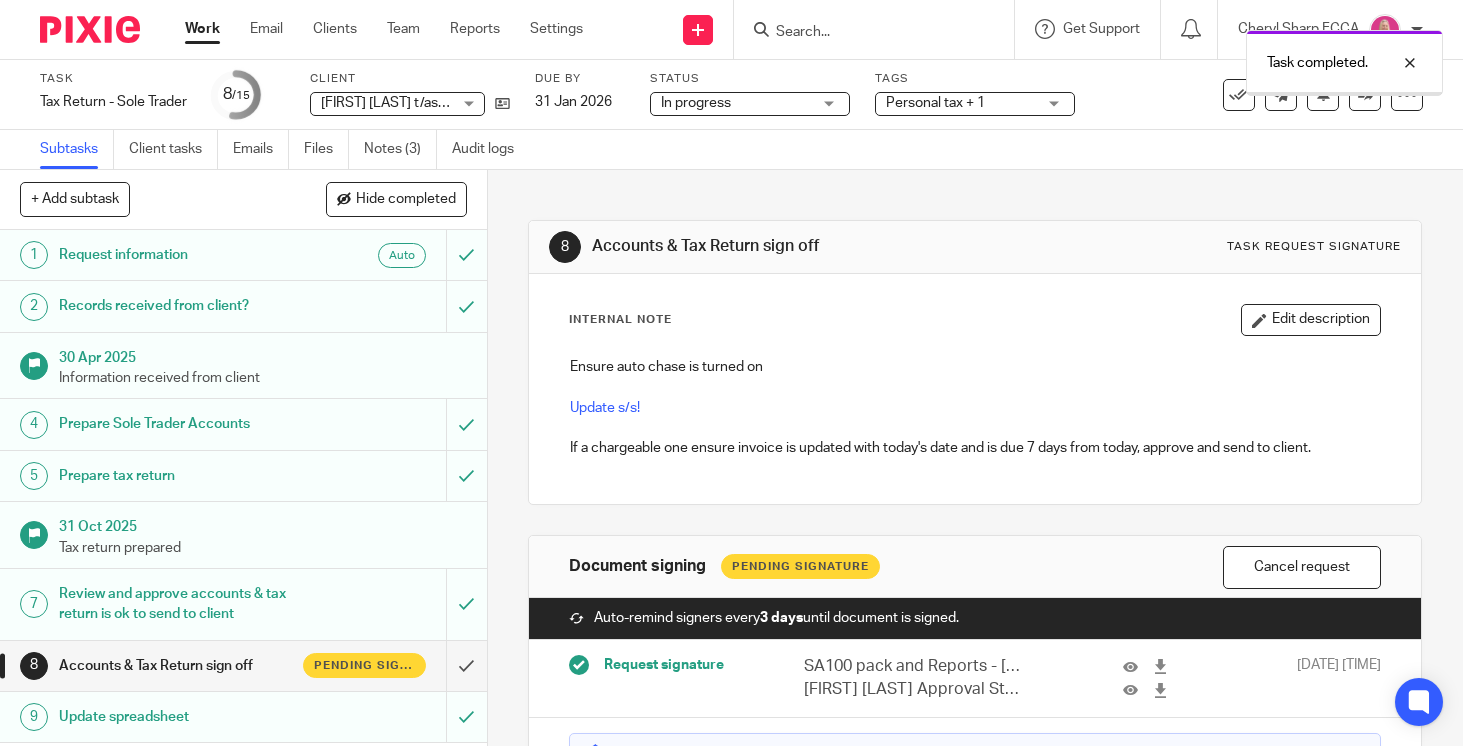 scroll, scrollTop: 0, scrollLeft: 0, axis: both 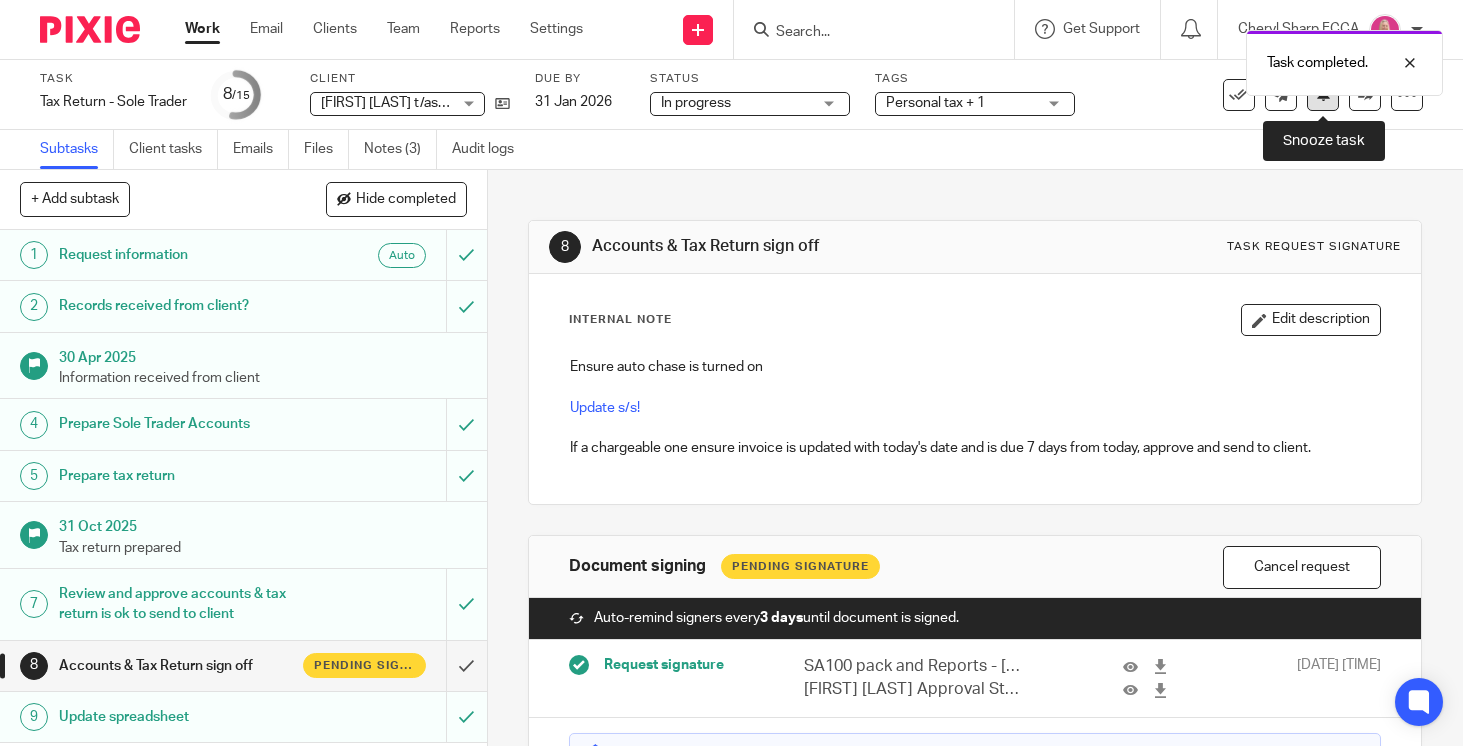 click at bounding box center (1323, 95) 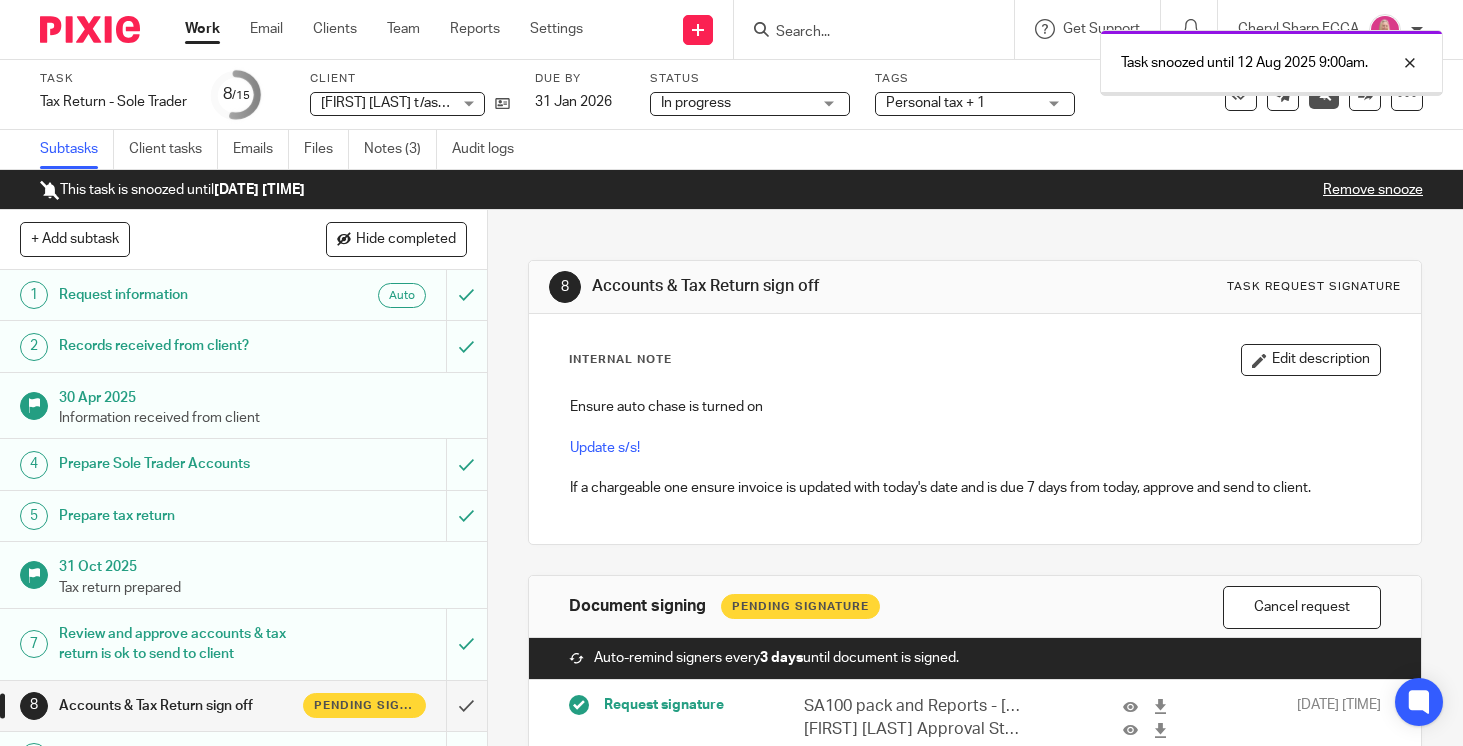 scroll, scrollTop: 0, scrollLeft: 0, axis: both 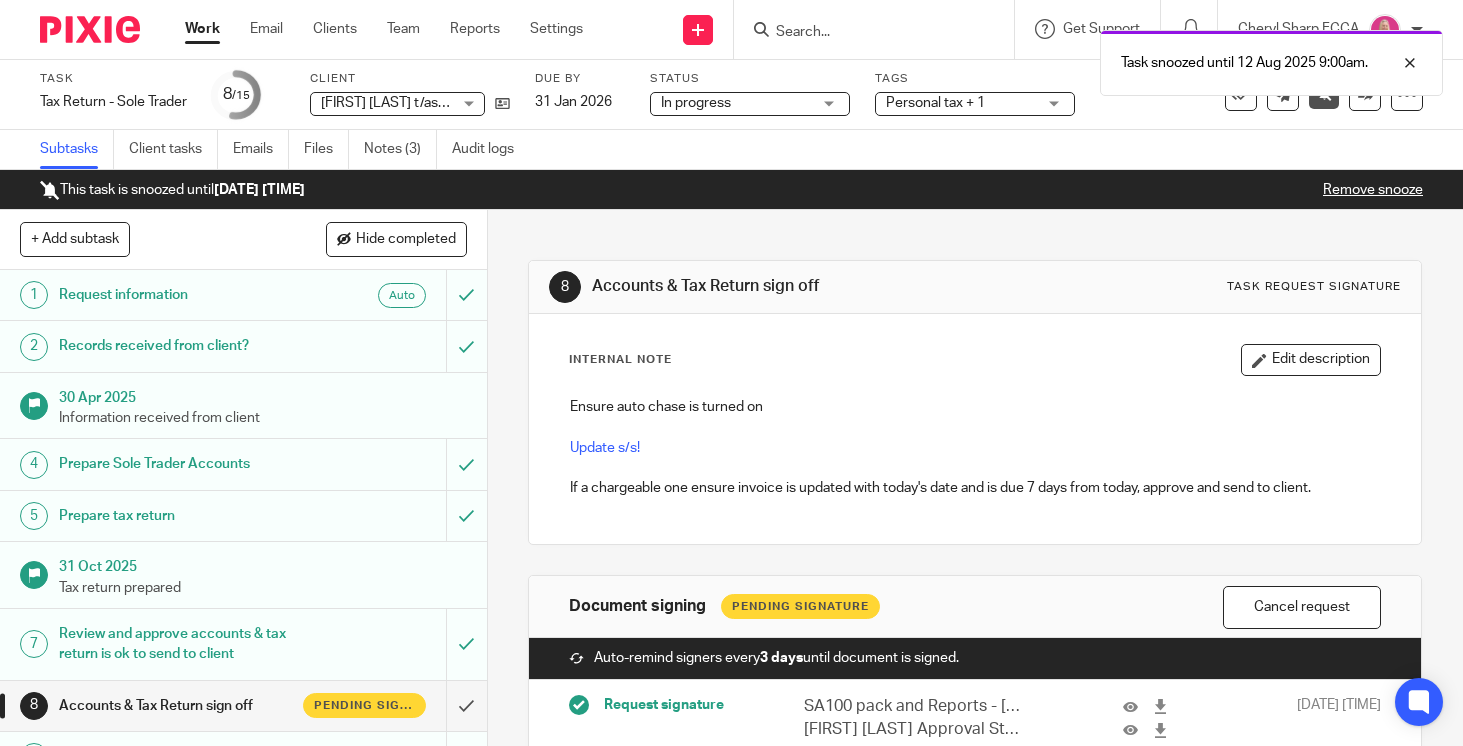 click at bounding box center [90, 29] 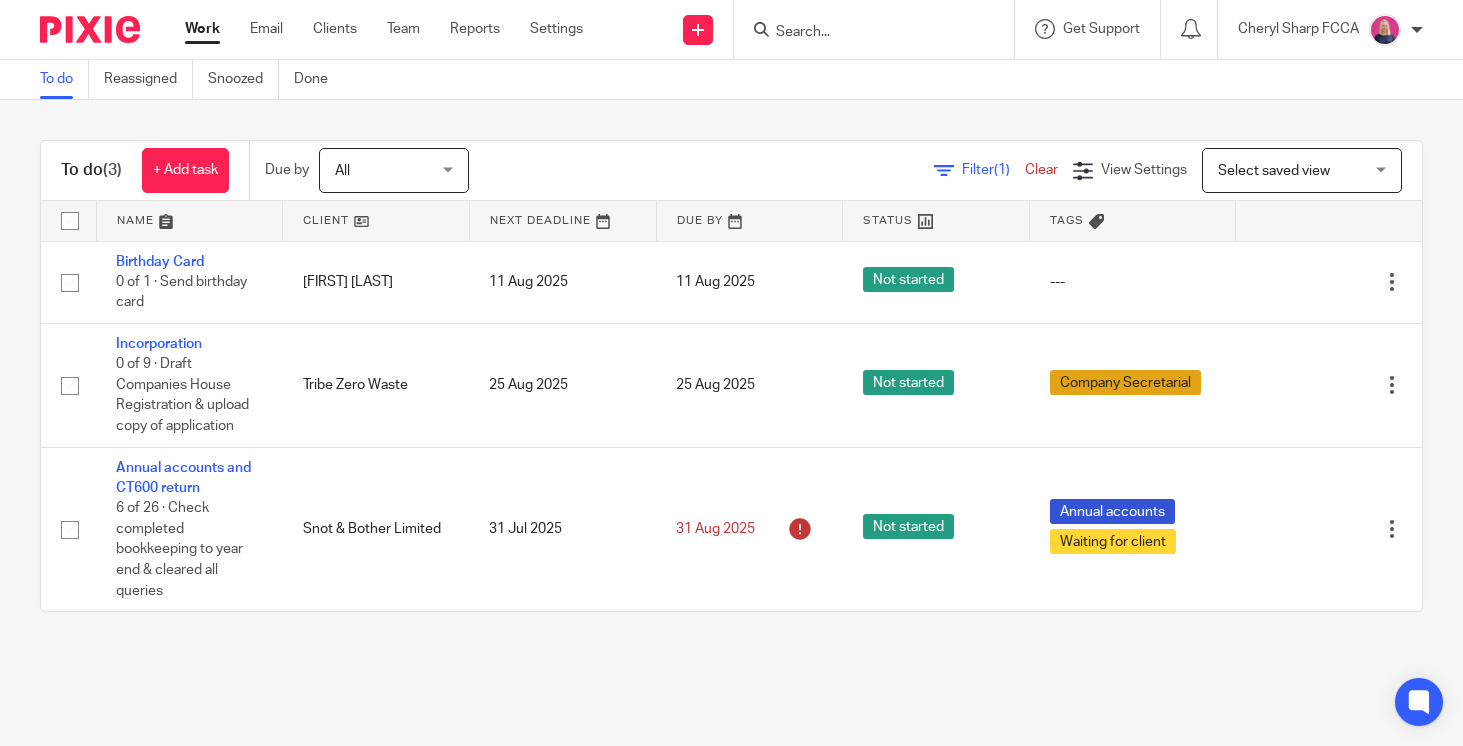 scroll, scrollTop: 0, scrollLeft: 0, axis: both 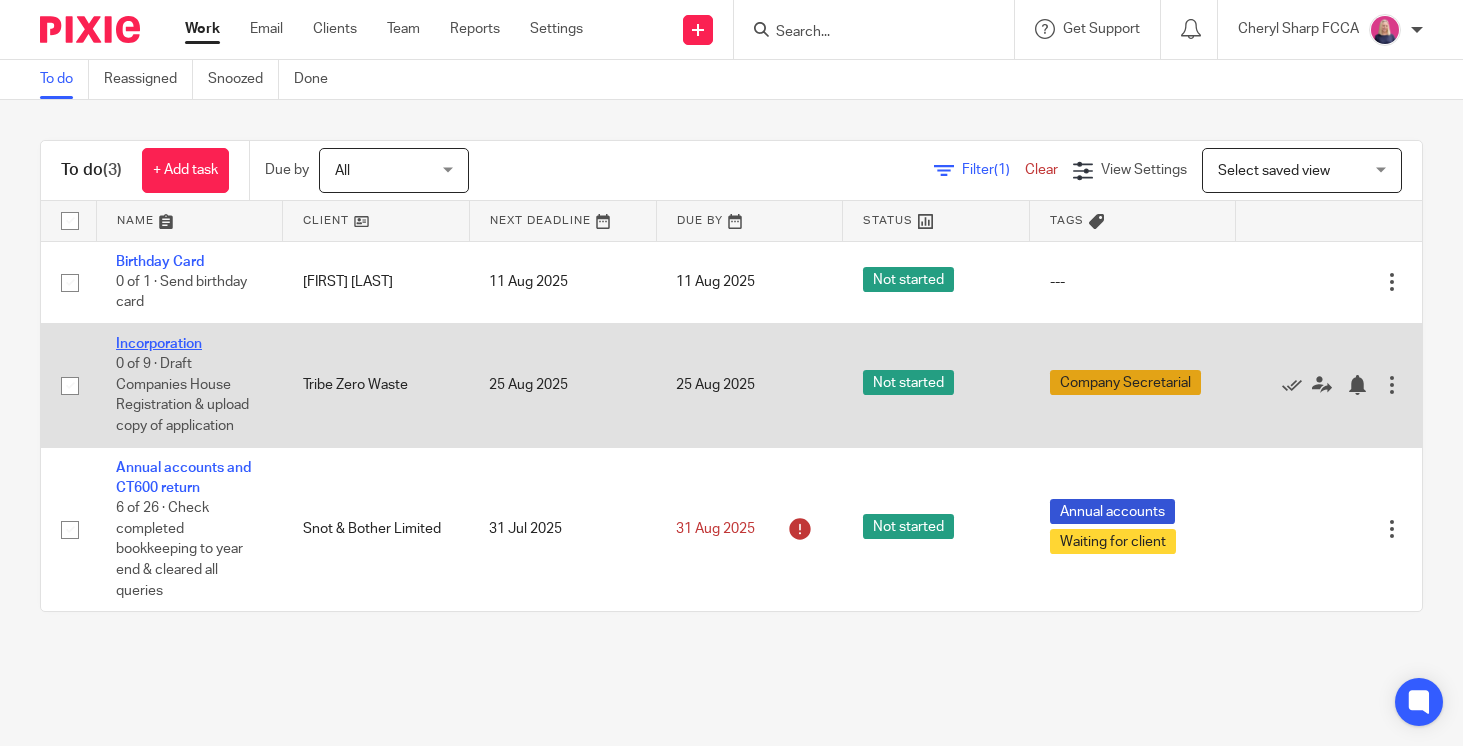 click on "Incorporation" at bounding box center (159, 344) 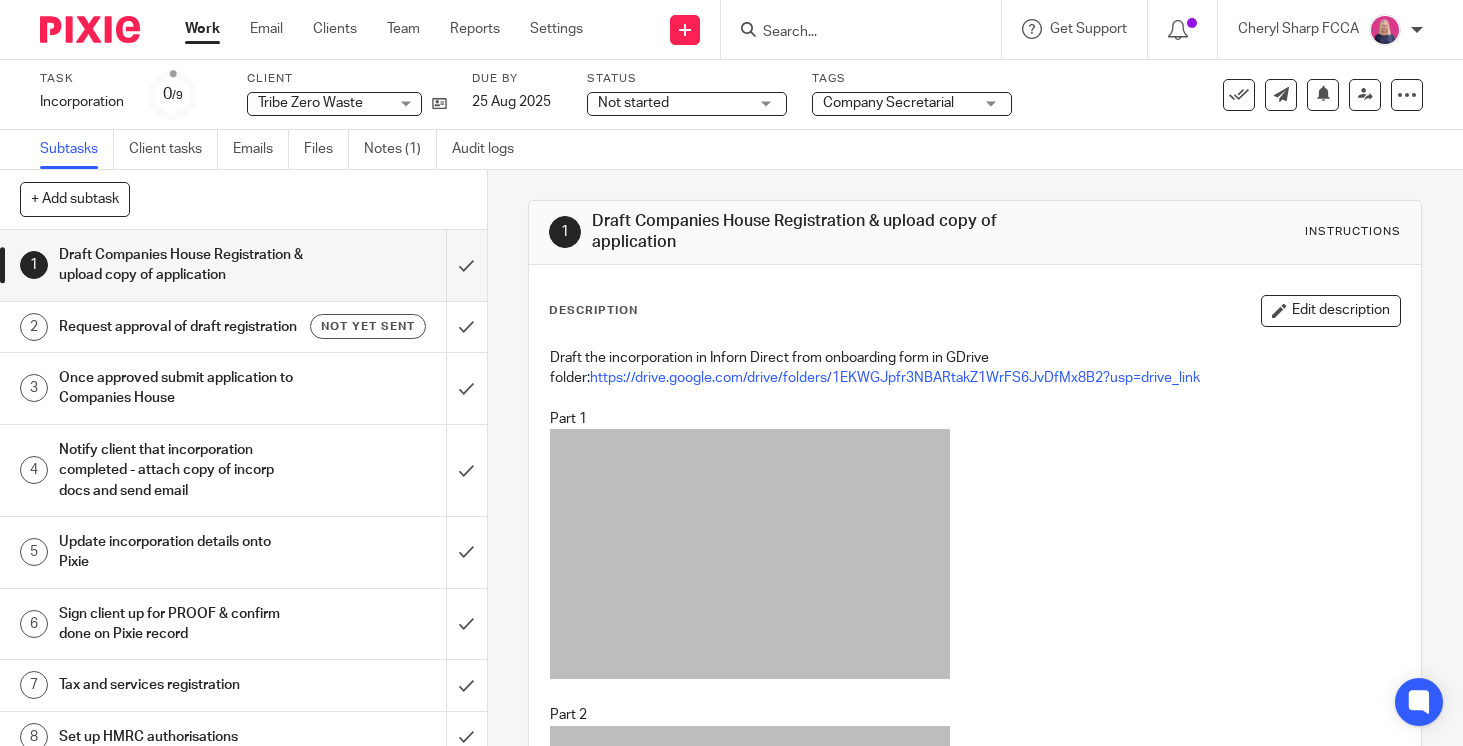 scroll, scrollTop: 0, scrollLeft: 0, axis: both 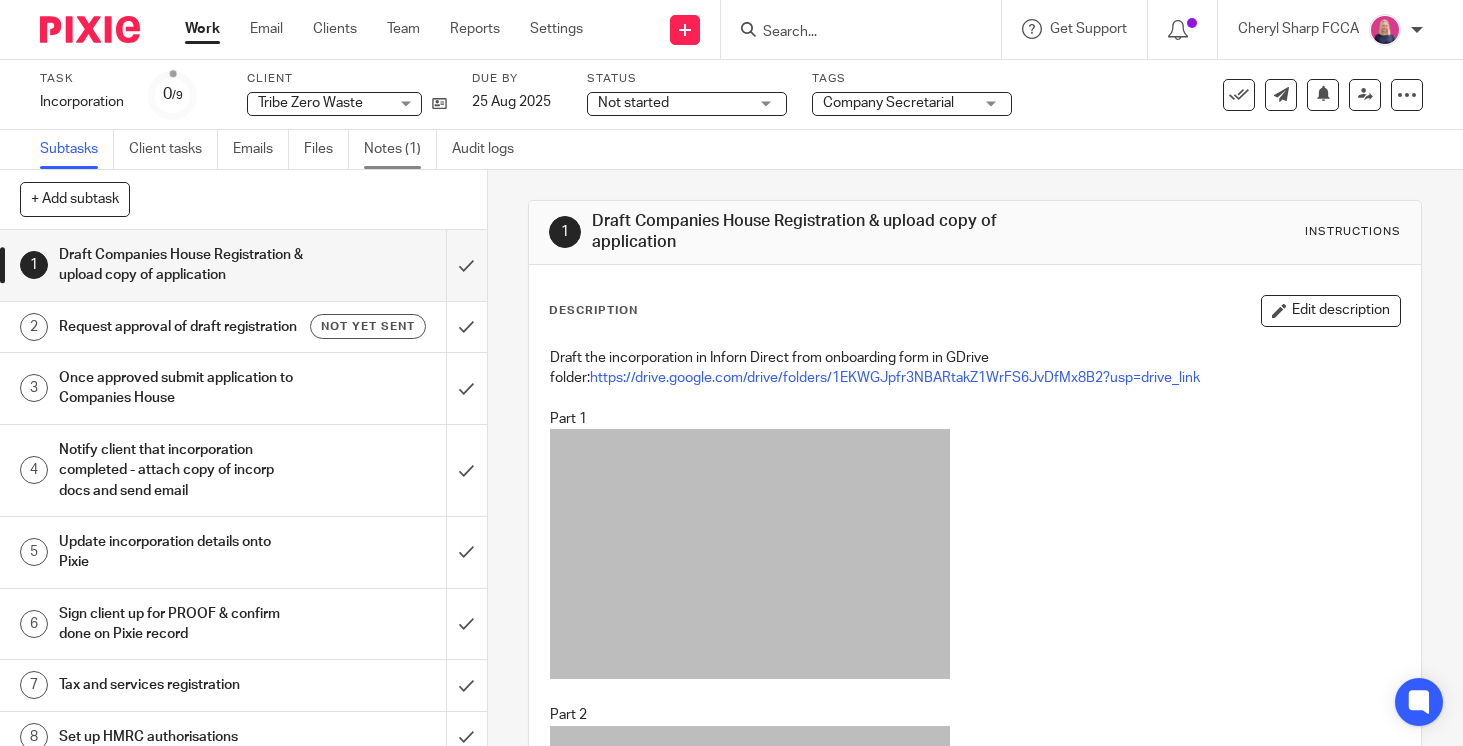 click on "Notes (1)" at bounding box center (400, 149) 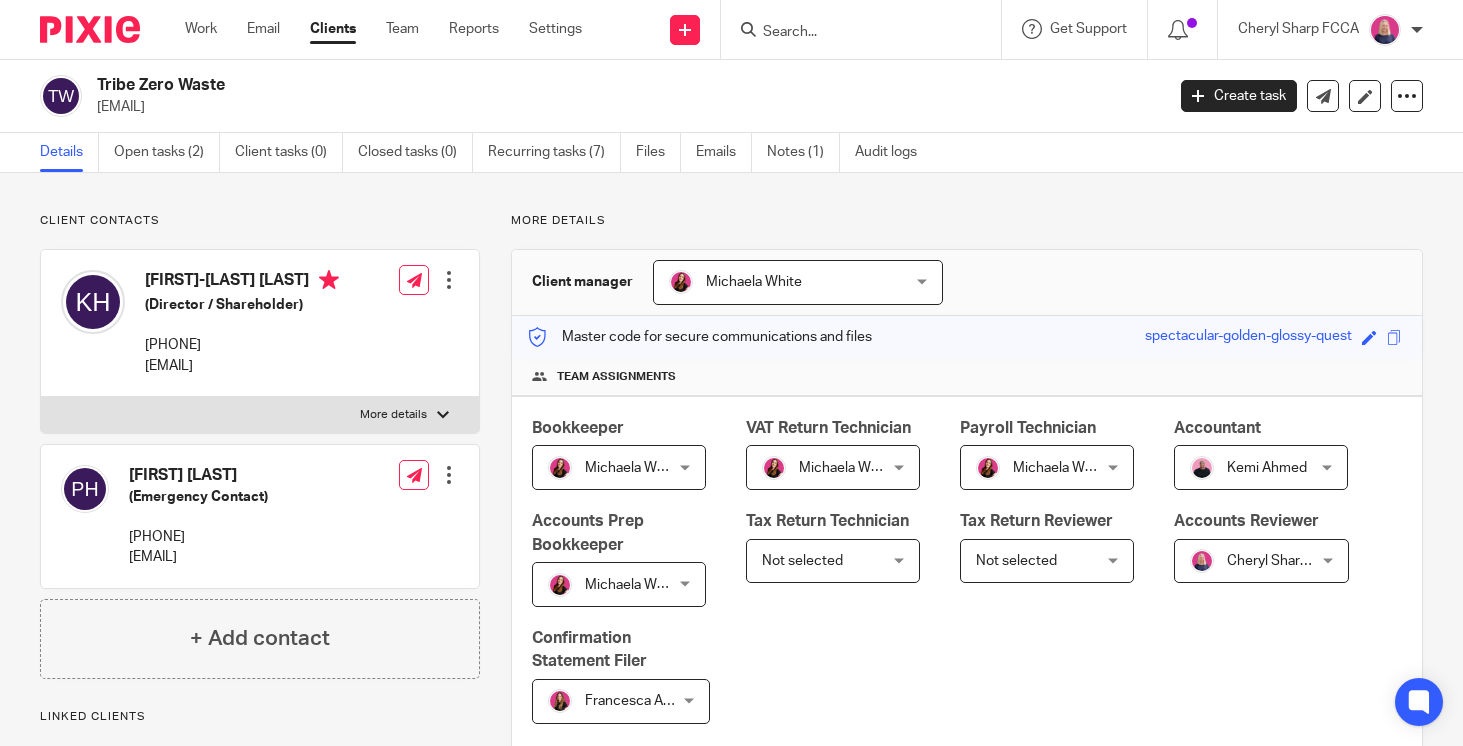scroll, scrollTop: 0, scrollLeft: 0, axis: both 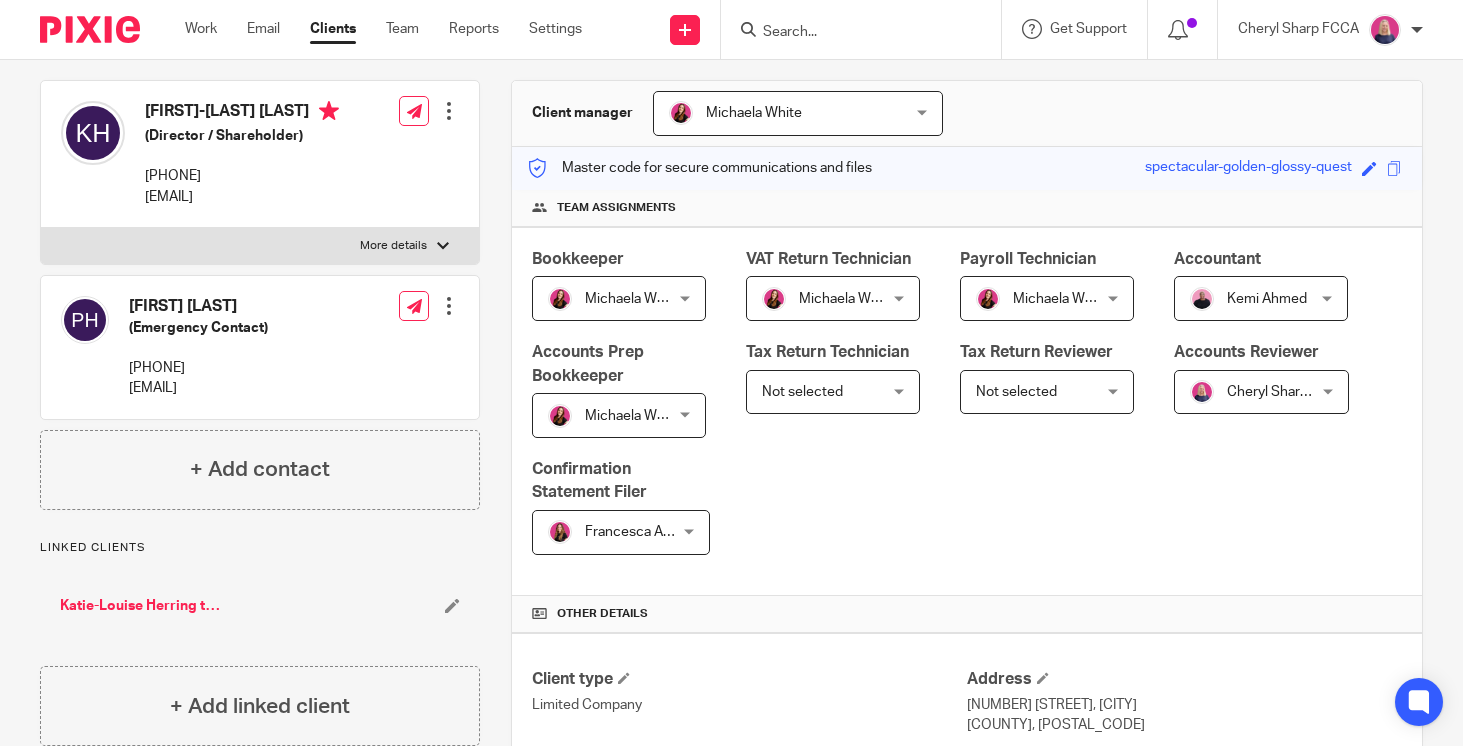 click on "More details" at bounding box center [393, 246] 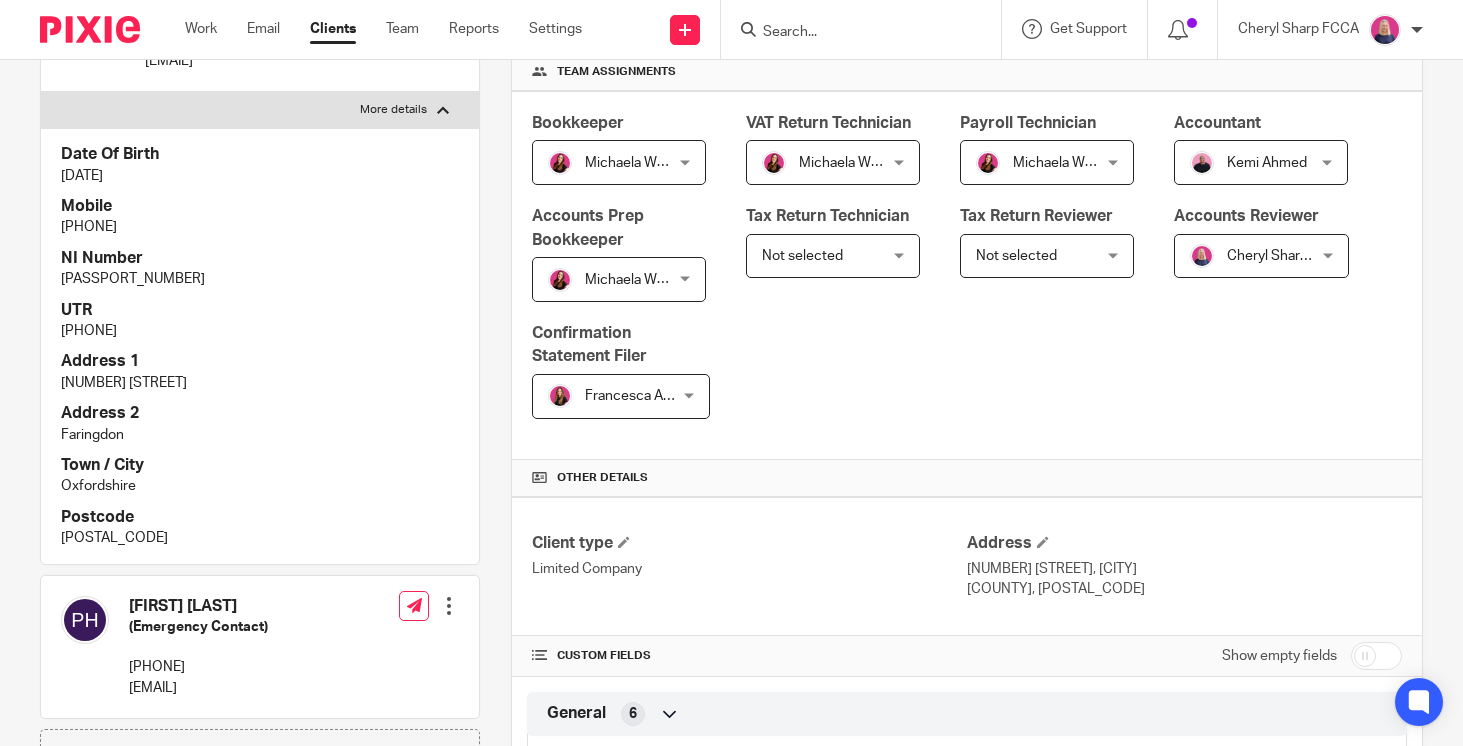 scroll, scrollTop: 307, scrollLeft: 0, axis: vertical 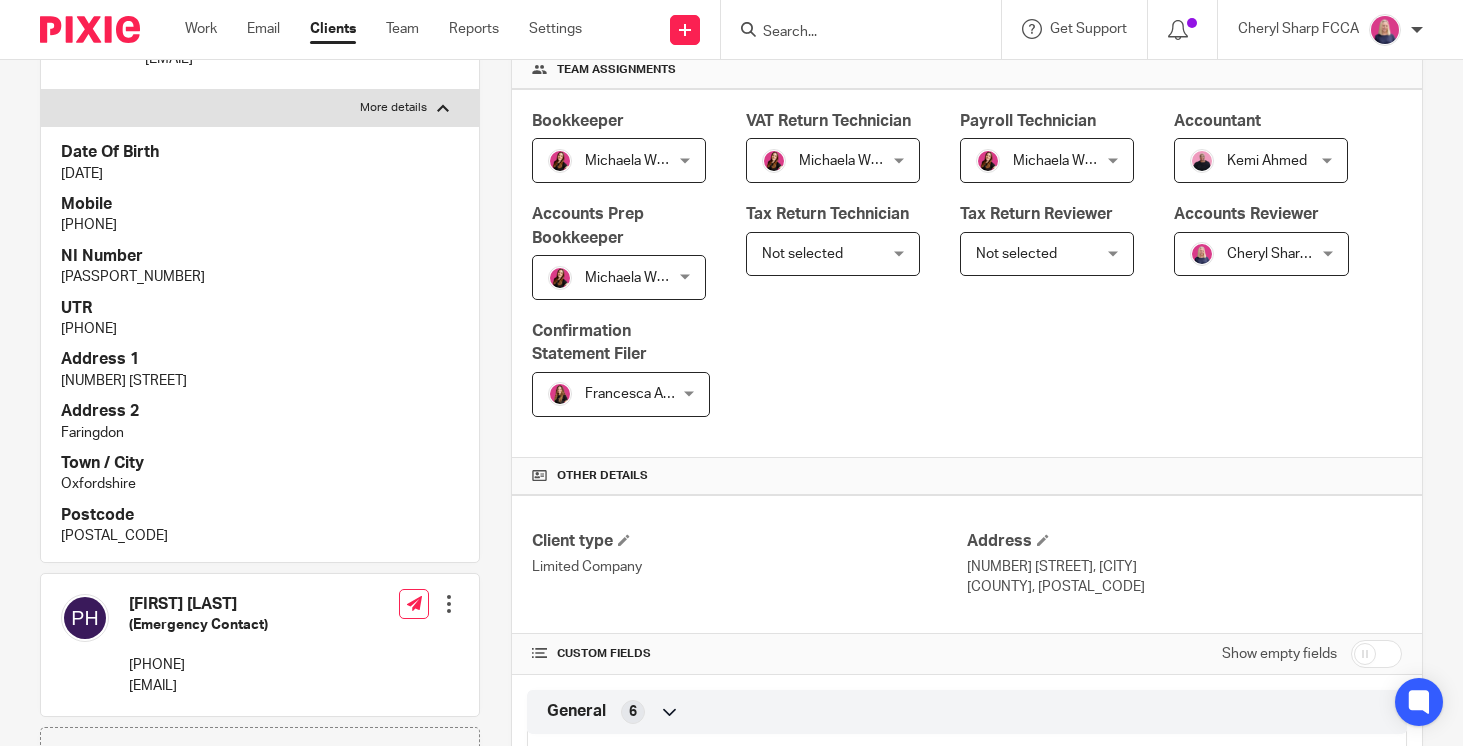 drag, startPoint x: 1096, startPoint y: 587, endPoint x: 967, endPoint y: 570, distance: 130.11533 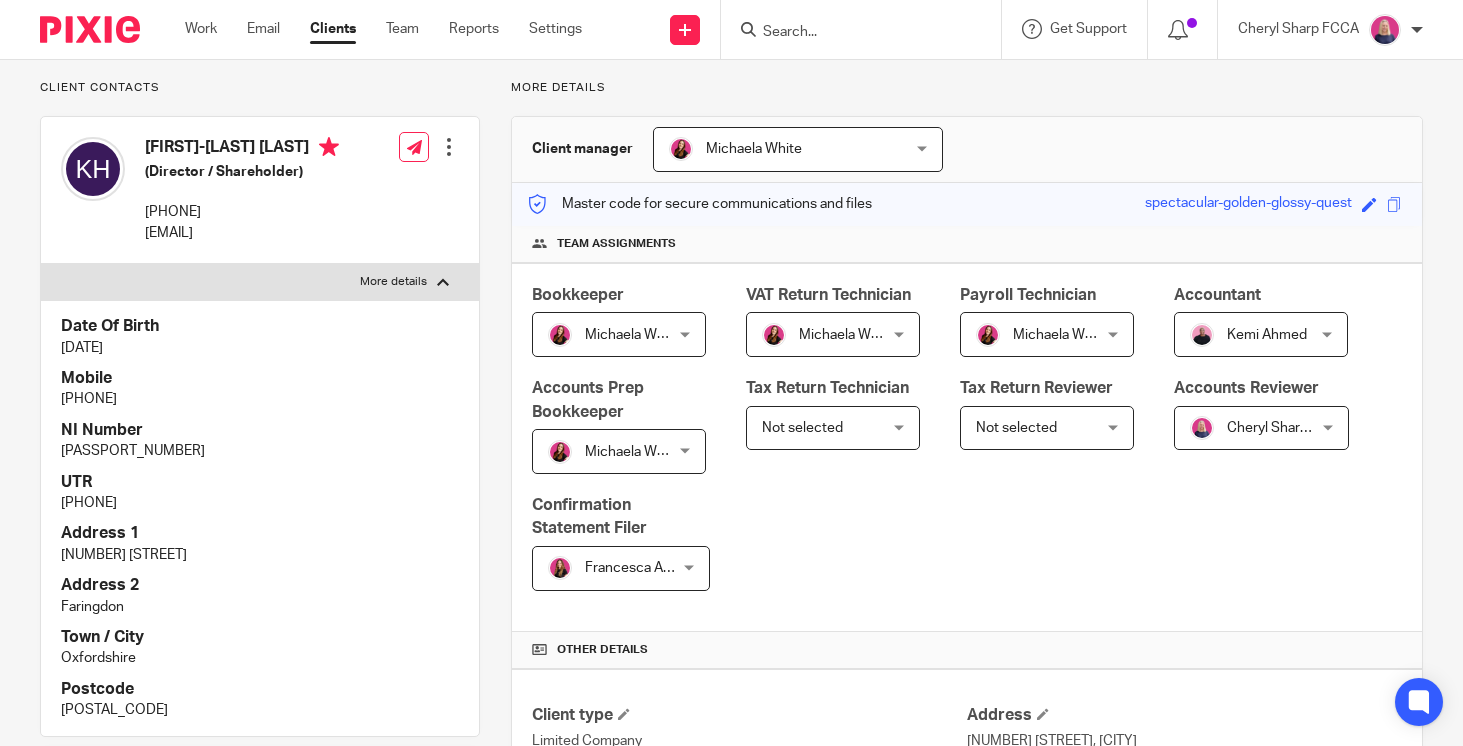 scroll, scrollTop: 32, scrollLeft: 0, axis: vertical 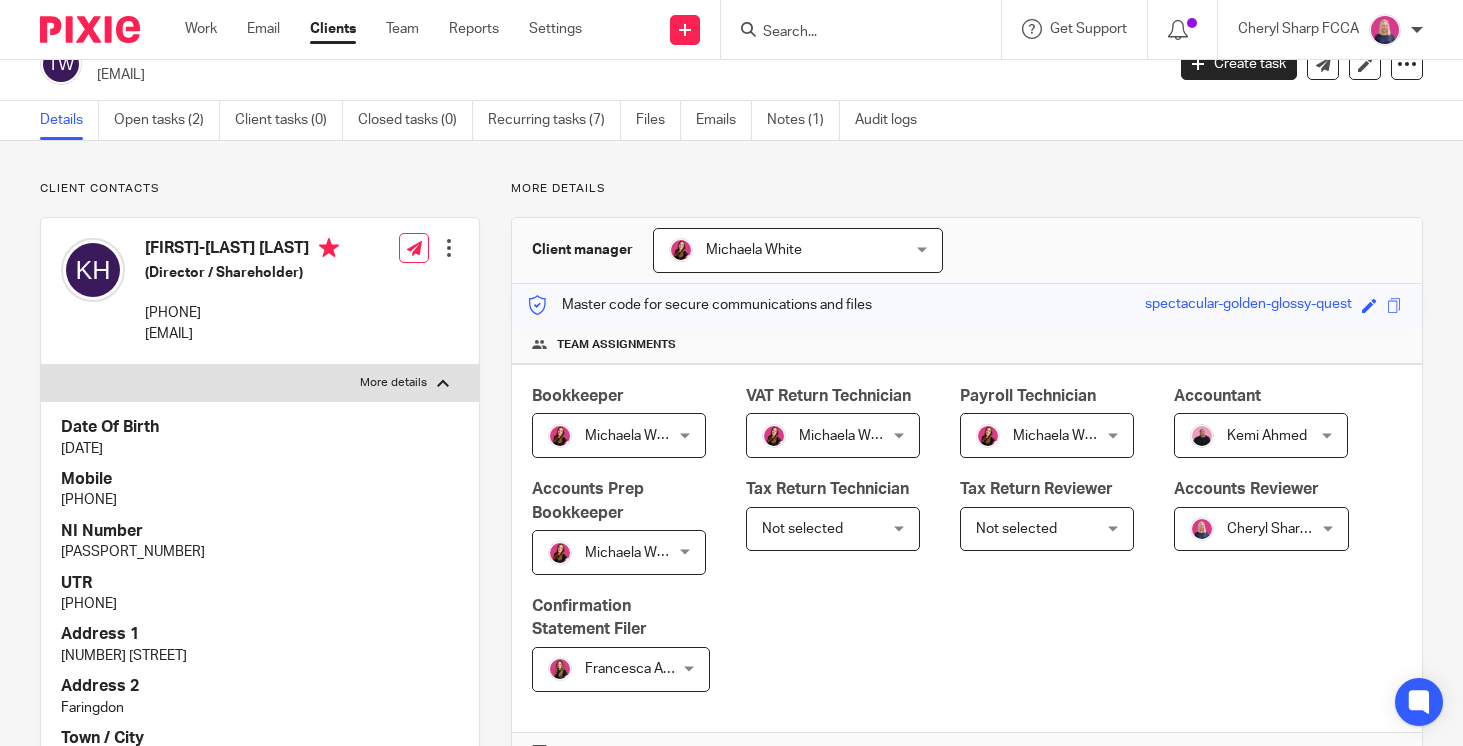 drag, startPoint x: 318, startPoint y: 334, endPoint x: 145, endPoint y: 337, distance: 173.02602 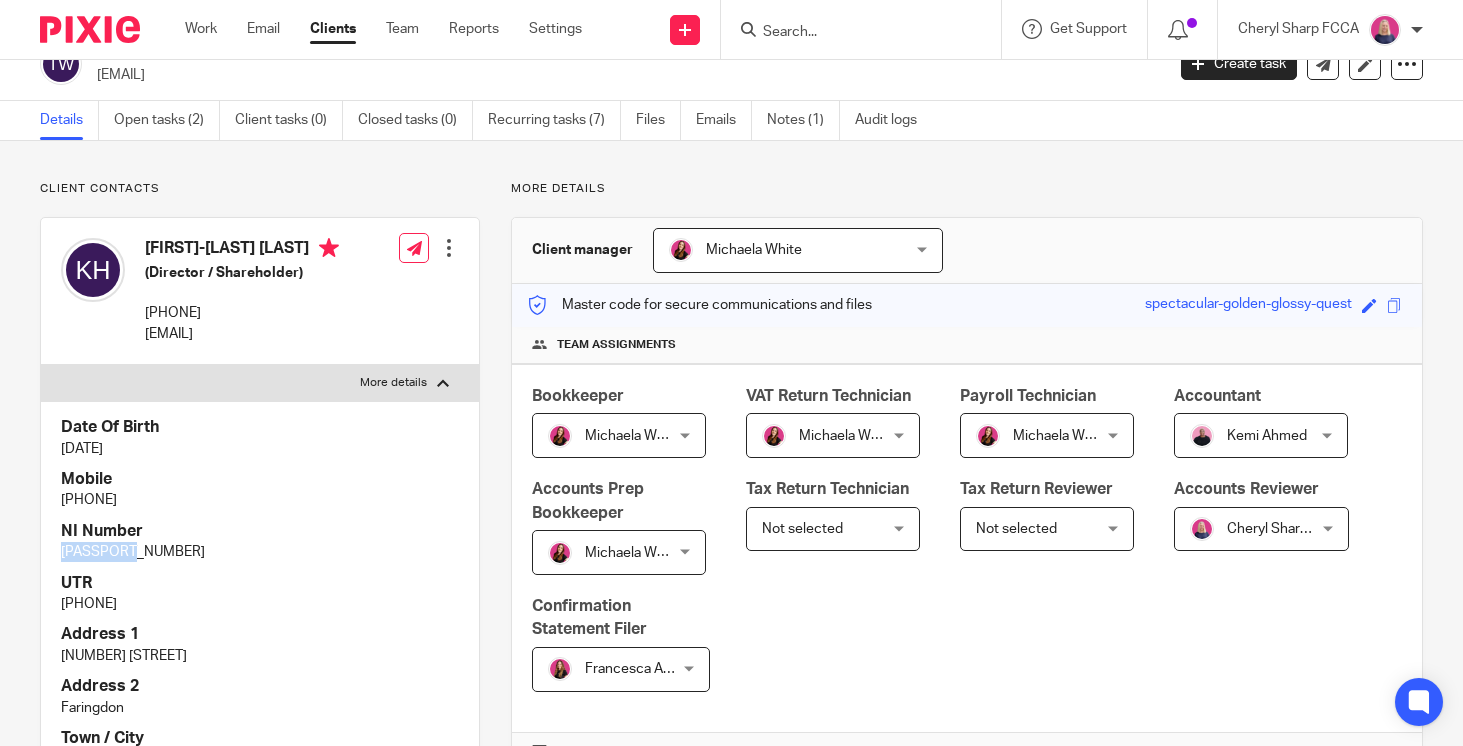 drag, startPoint x: 137, startPoint y: 552, endPoint x: 63, endPoint y: 558, distance: 74.24284 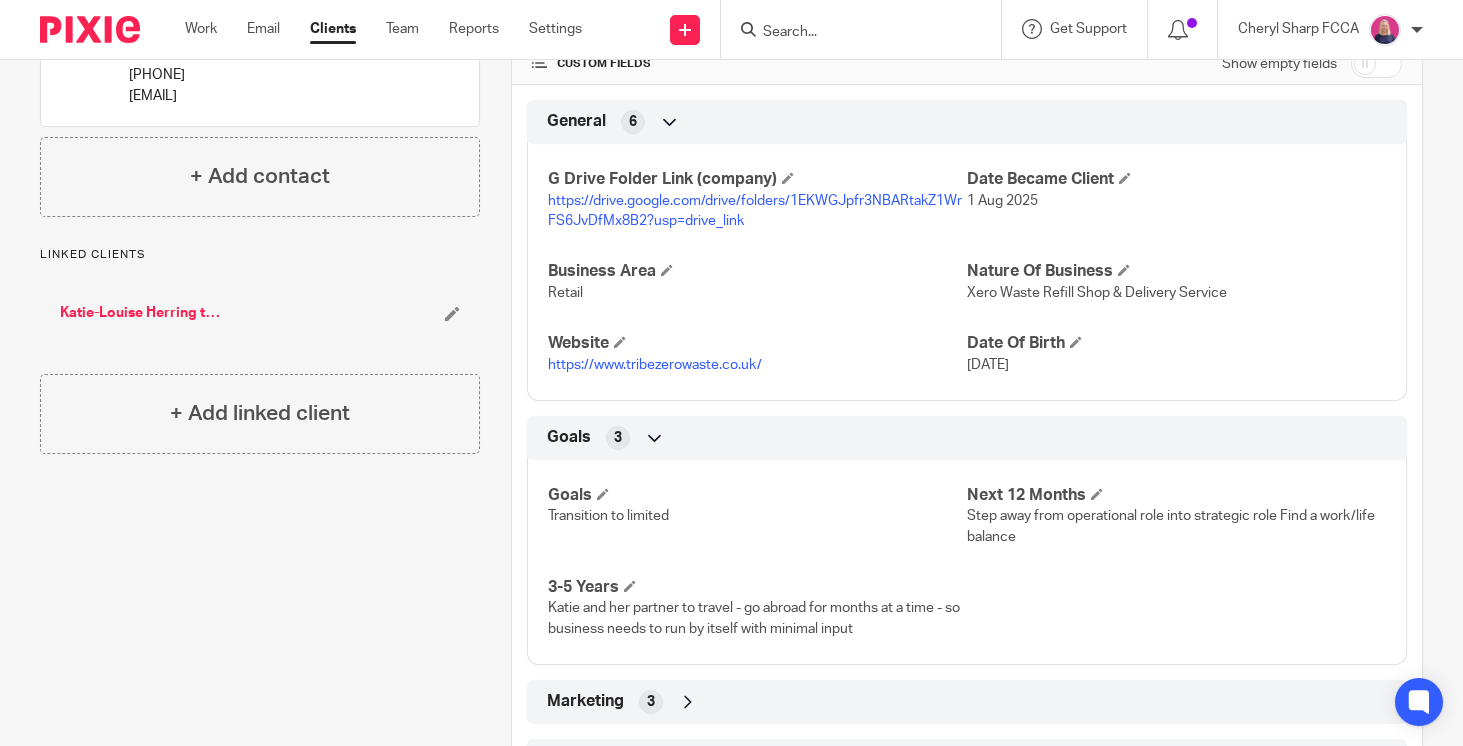 scroll, scrollTop: 926, scrollLeft: 0, axis: vertical 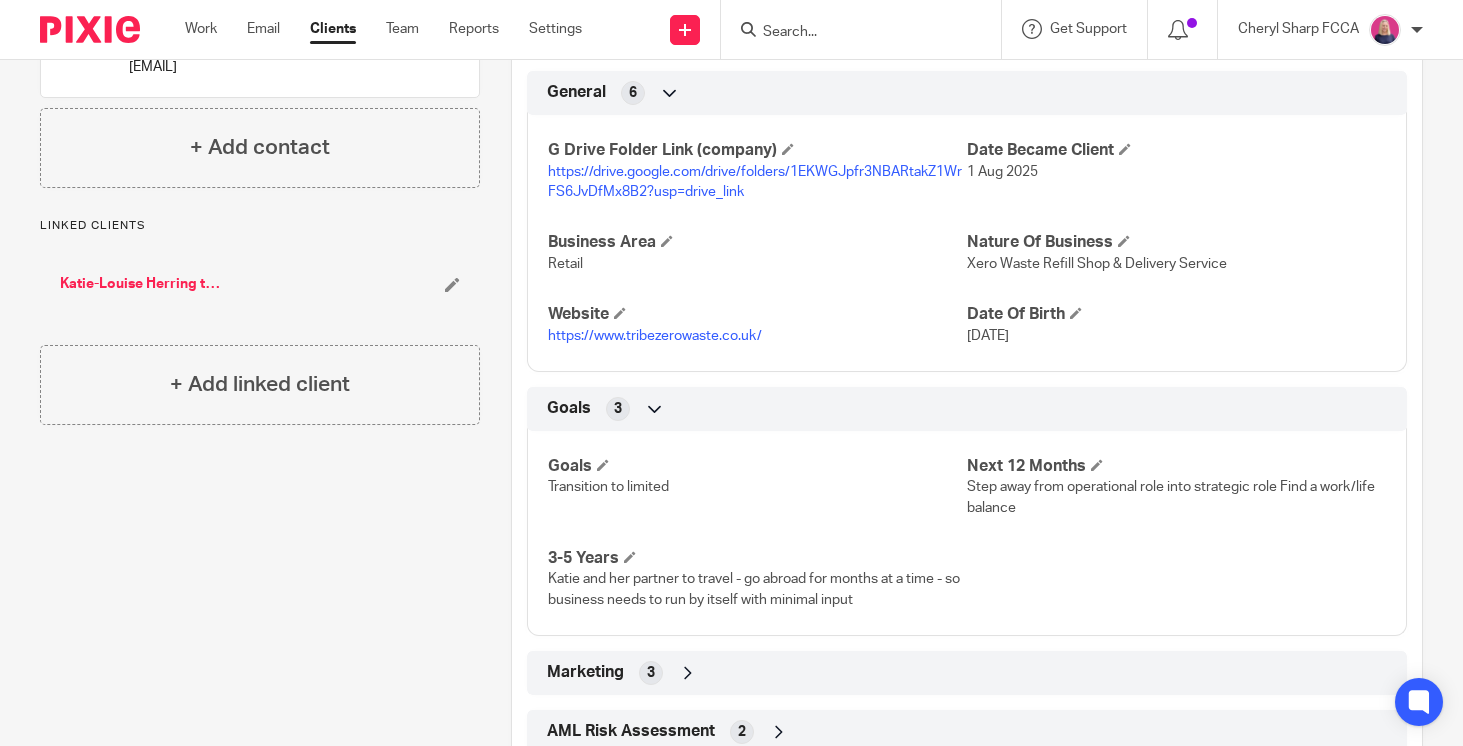 click on "https://drive.google.com/drive/folders/1EKWGJpfr3NBARtakZ1WrFS6JvDfMx8B2?usp=drive_link" at bounding box center [757, 182] 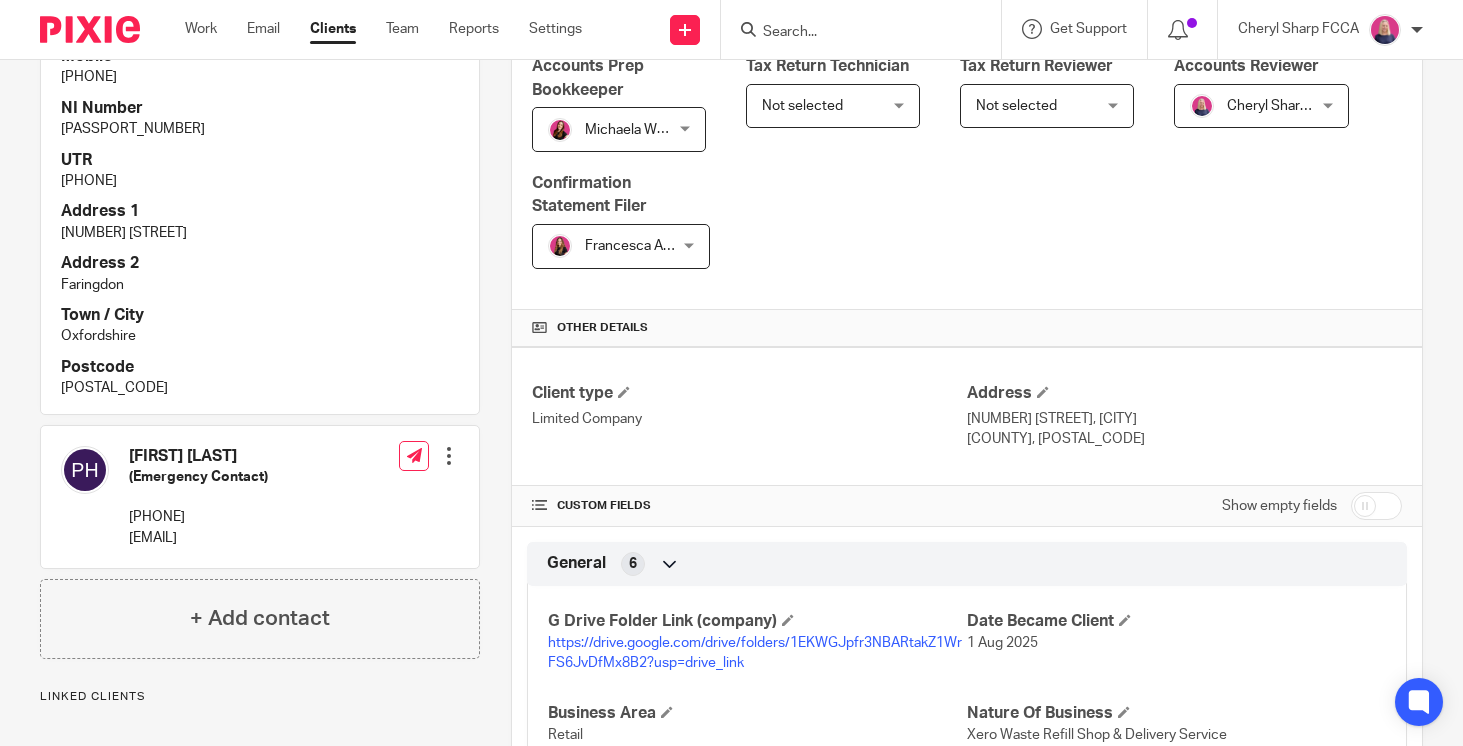 scroll, scrollTop: 451, scrollLeft: 0, axis: vertical 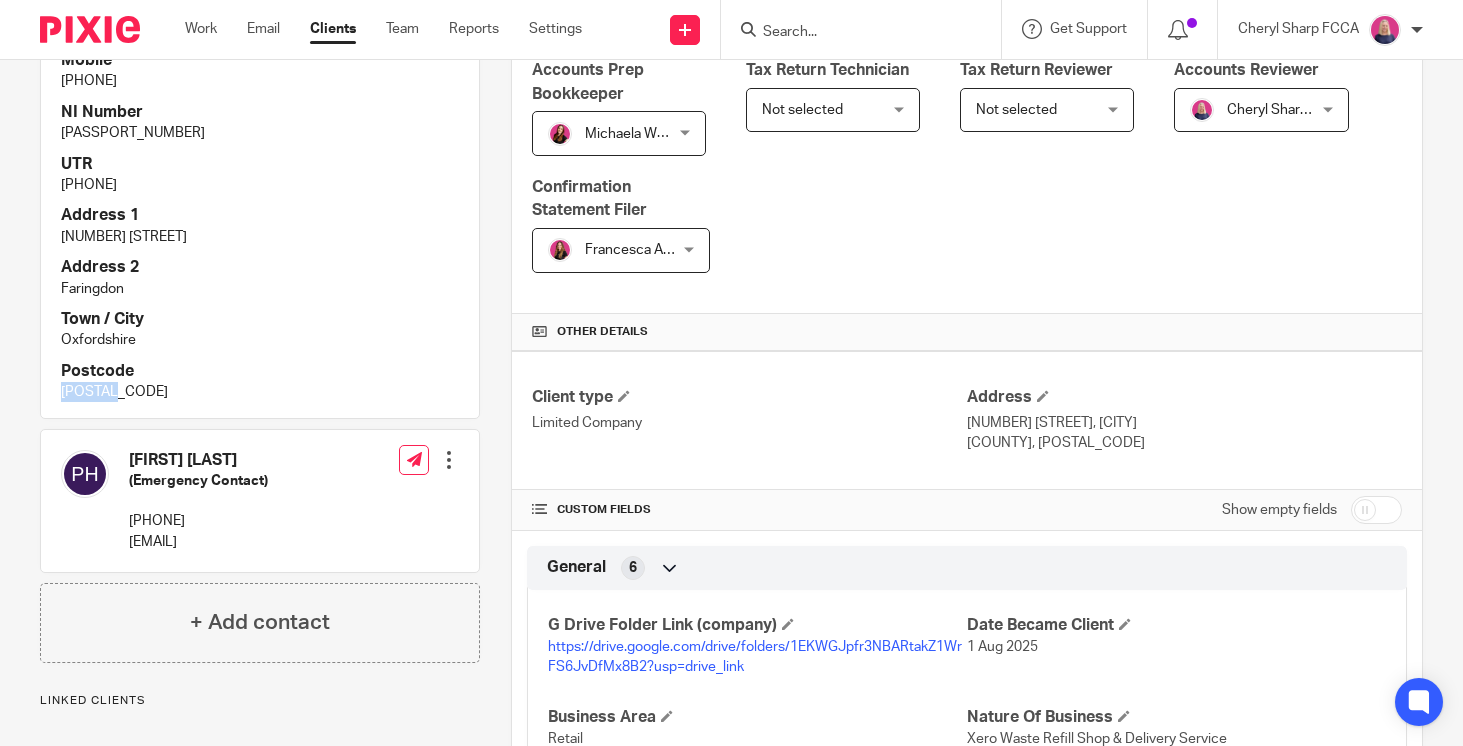 drag, startPoint x: 117, startPoint y: 393, endPoint x: 62, endPoint y: 393, distance: 55 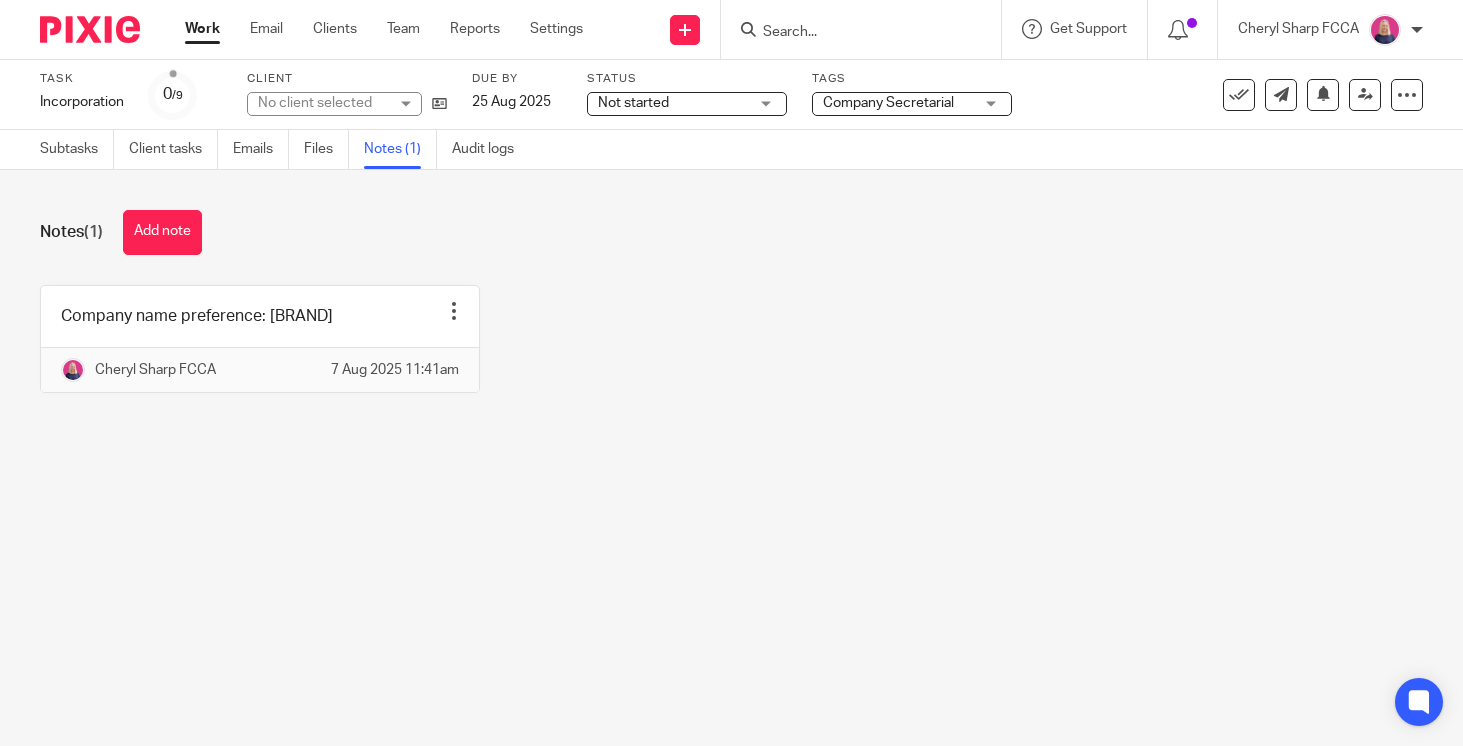 scroll, scrollTop: 0, scrollLeft: 0, axis: both 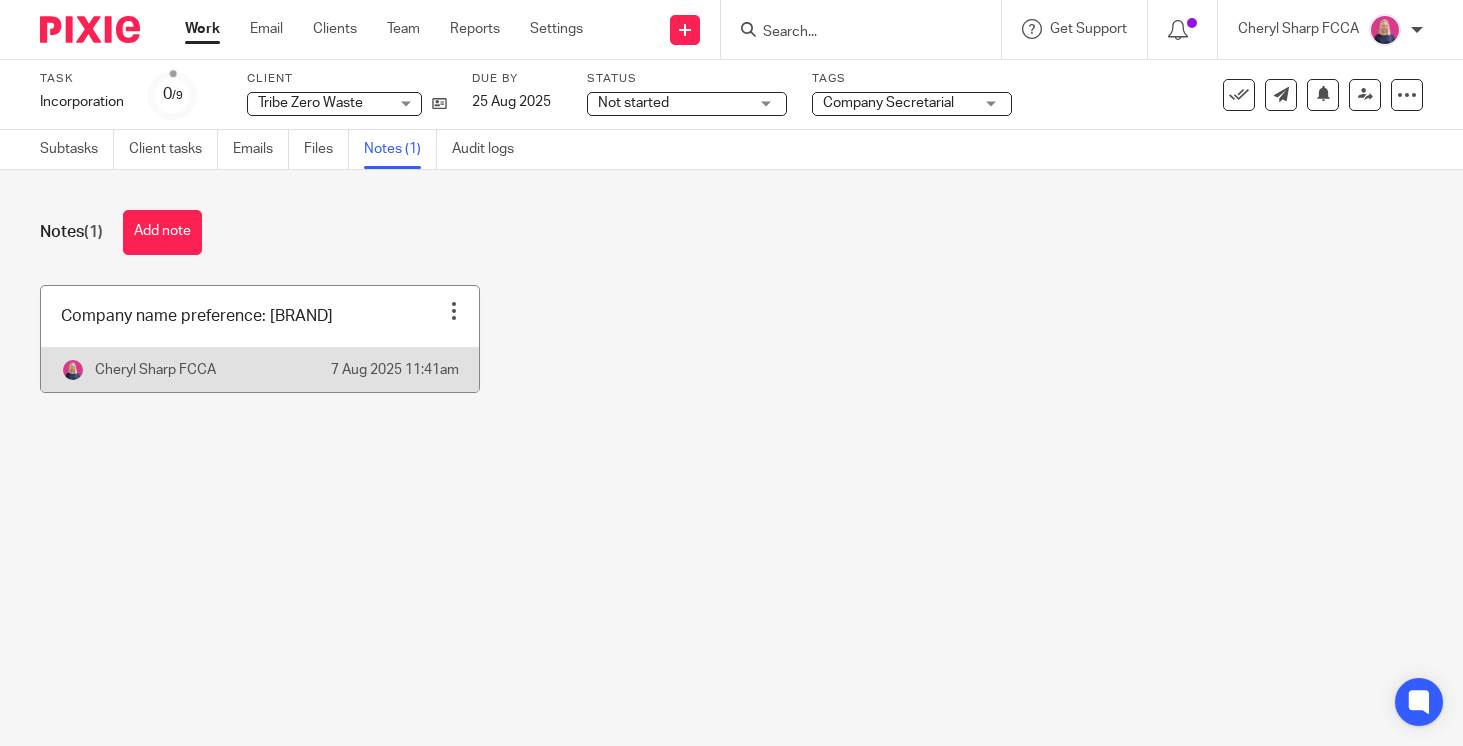 click at bounding box center [260, 339] 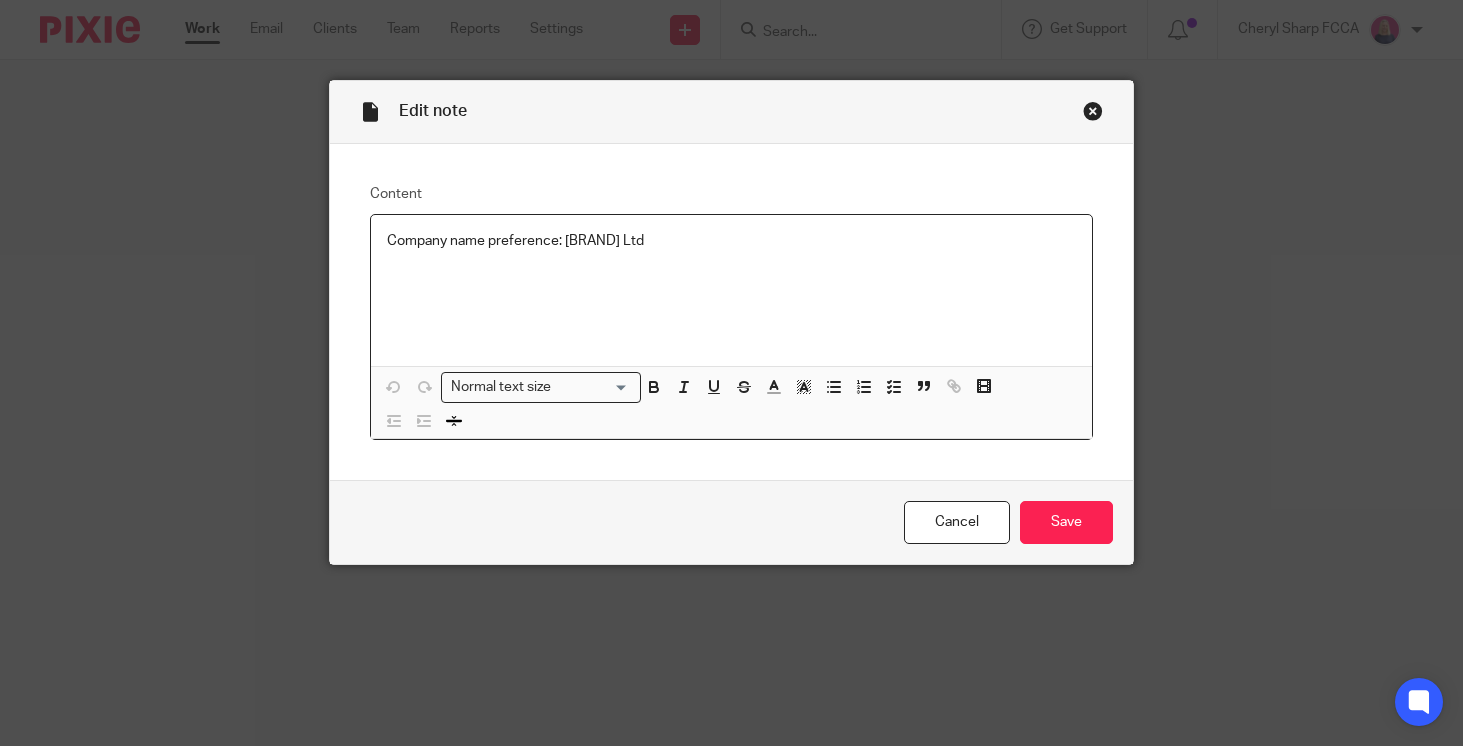 scroll, scrollTop: 0, scrollLeft: 0, axis: both 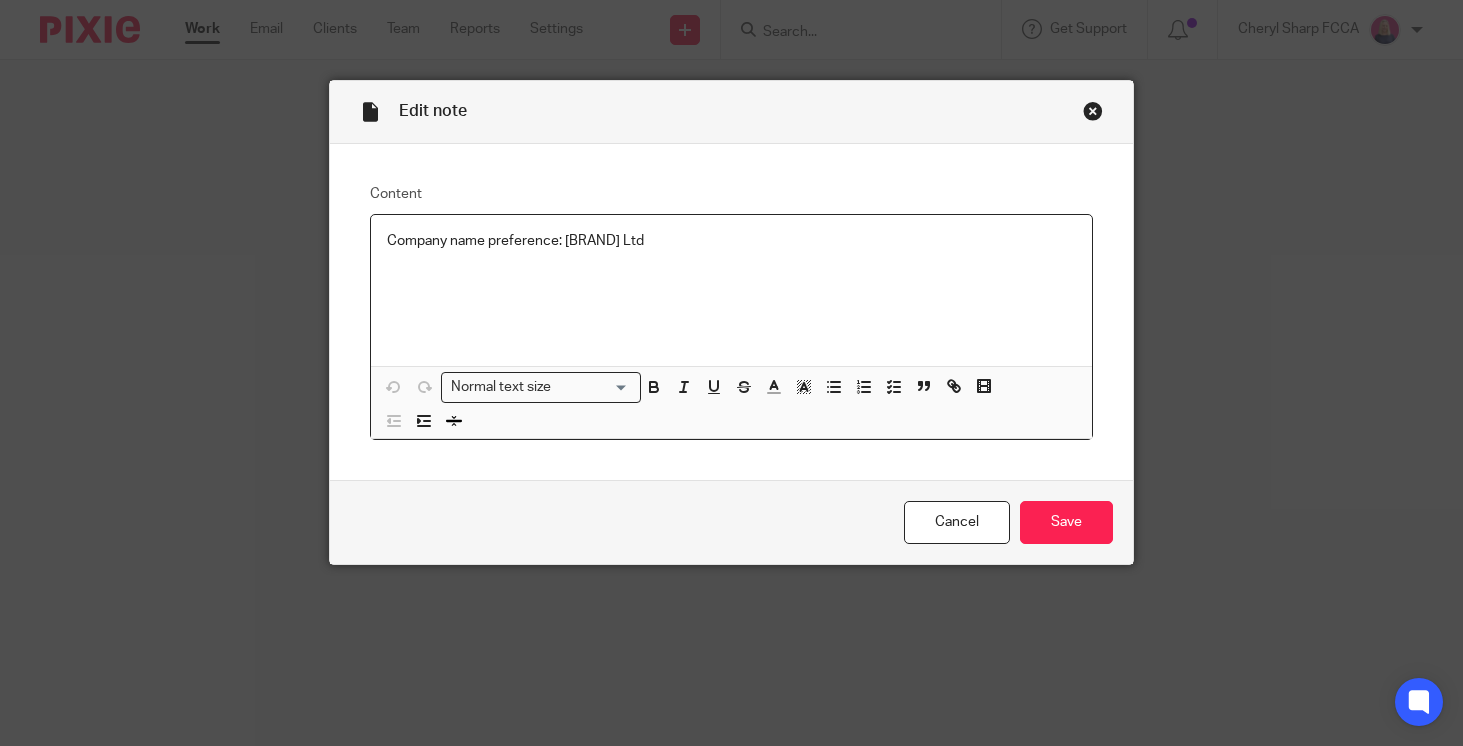 drag, startPoint x: 671, startPoint y: 241, endPoint x: 567, endPoint y: 244, distance: 104.04326 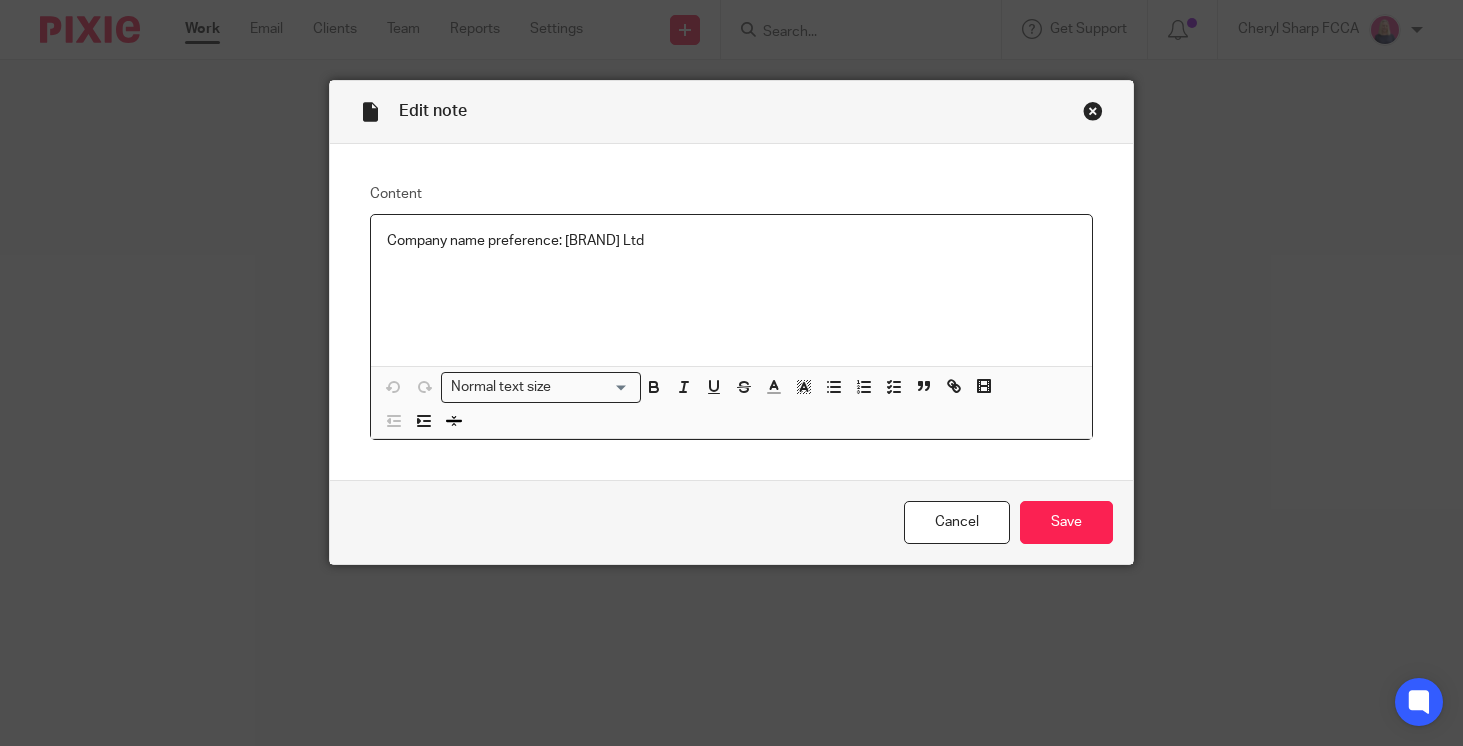 click on "Company name preference: [BRAND] Ltd" at bounding box center [731, 241] 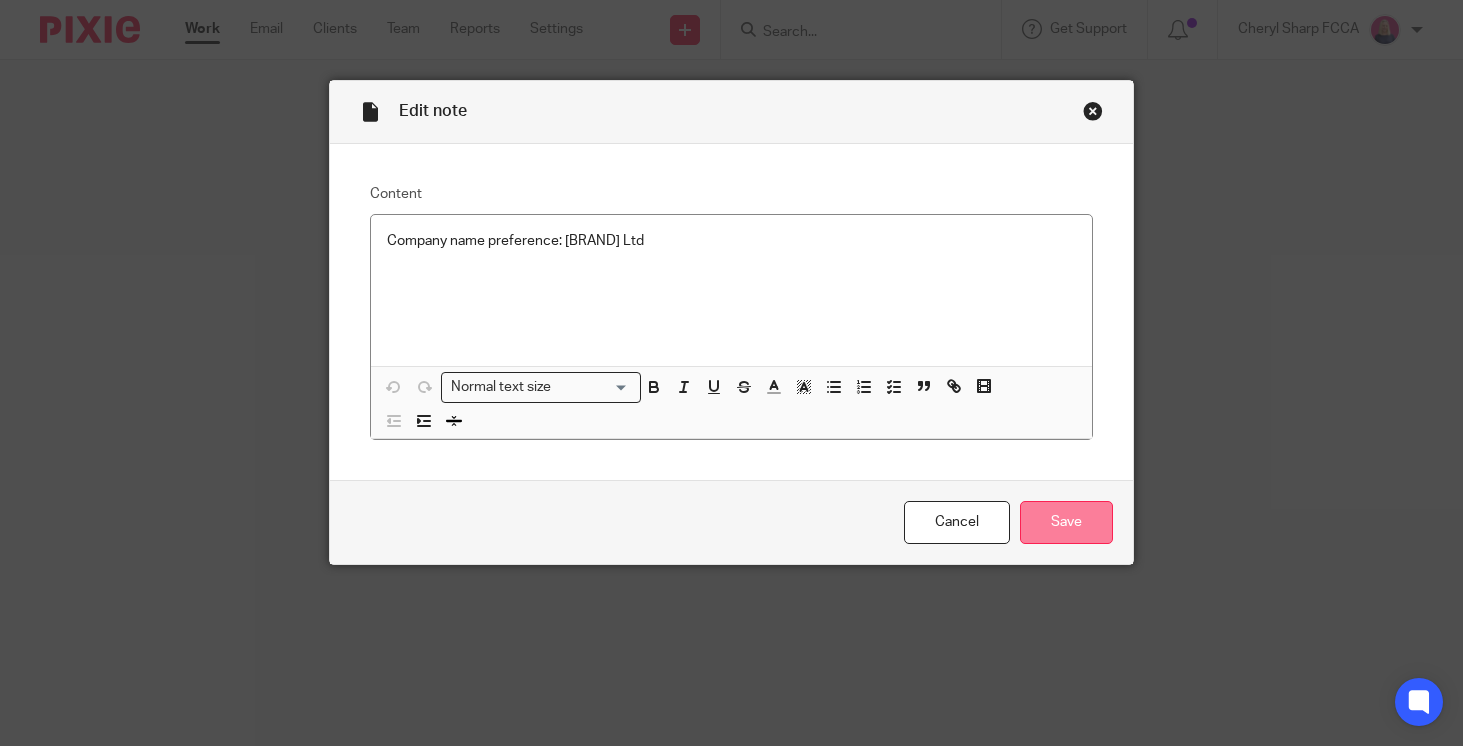 click on "Save" at bounding box center (1066, 522) 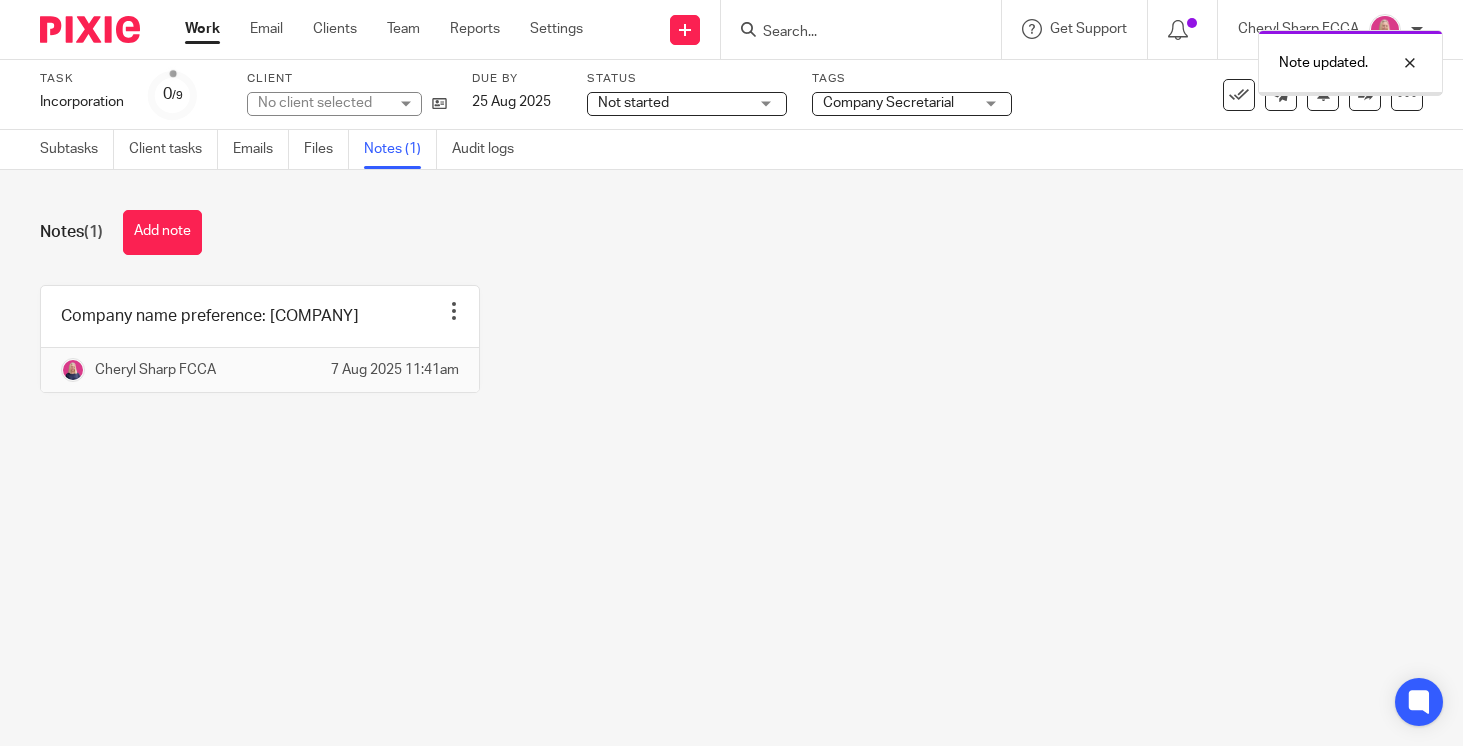 scroll, scrollTop: 0, scrollLeft: 0, axis: both 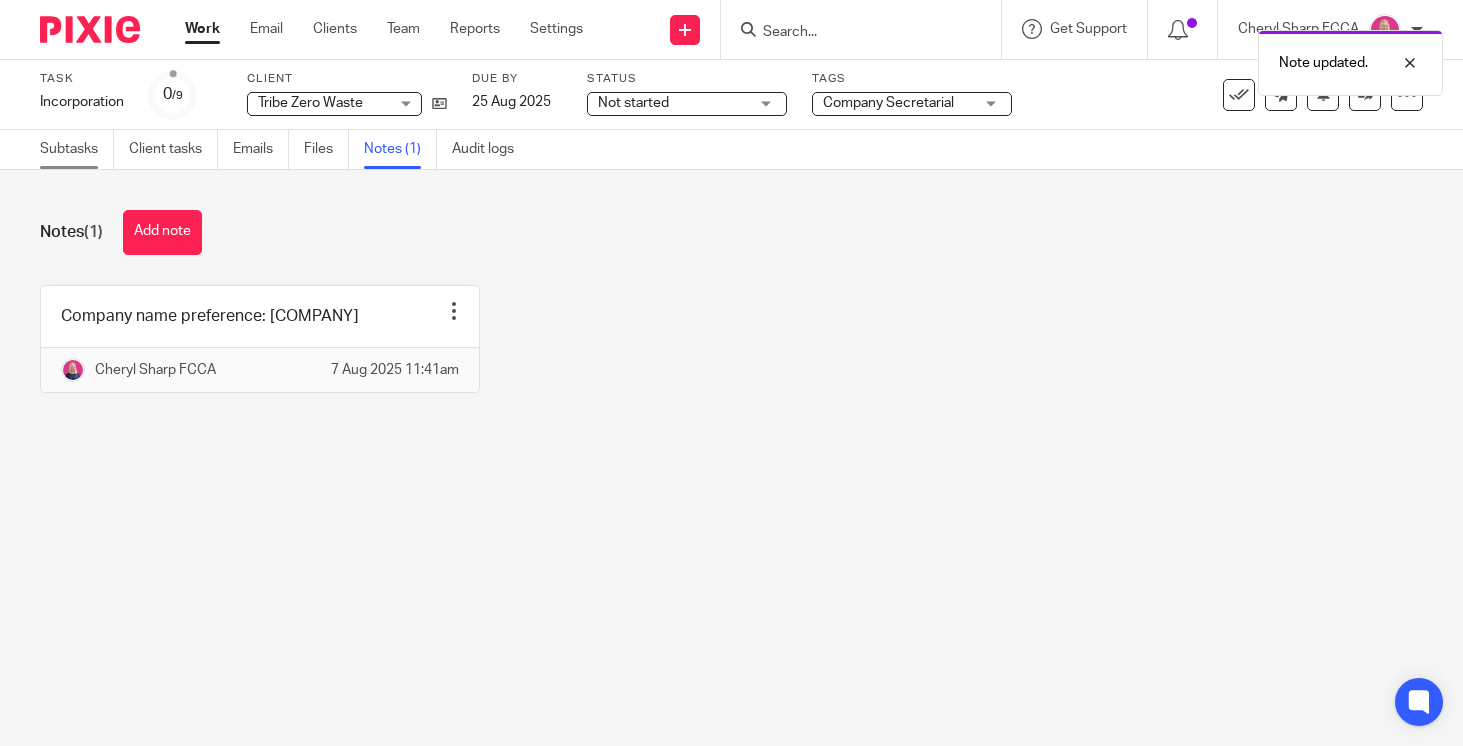 click on "Subtasks" at bounding box center [77, 149] 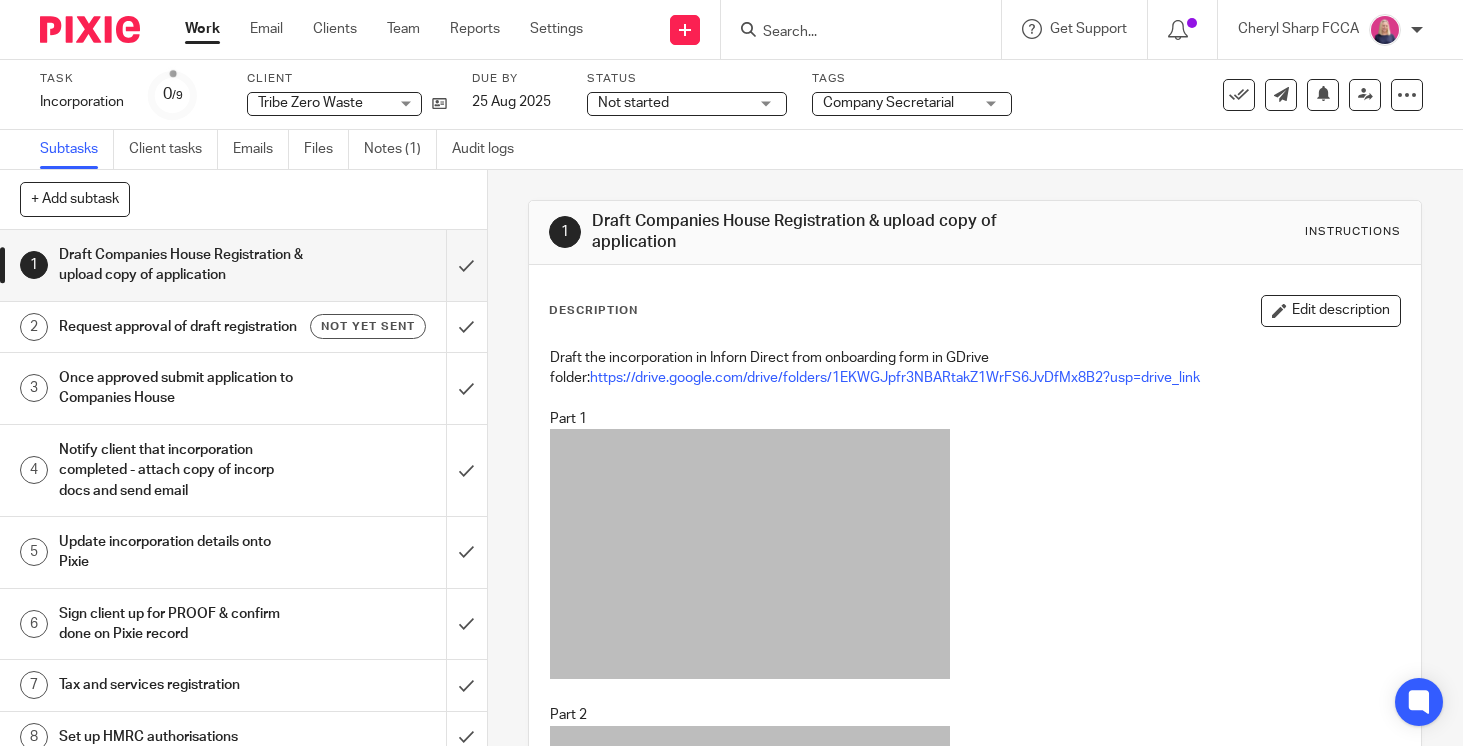 scroll, scrollTop: 0, scrollLeft: 0, axis: both 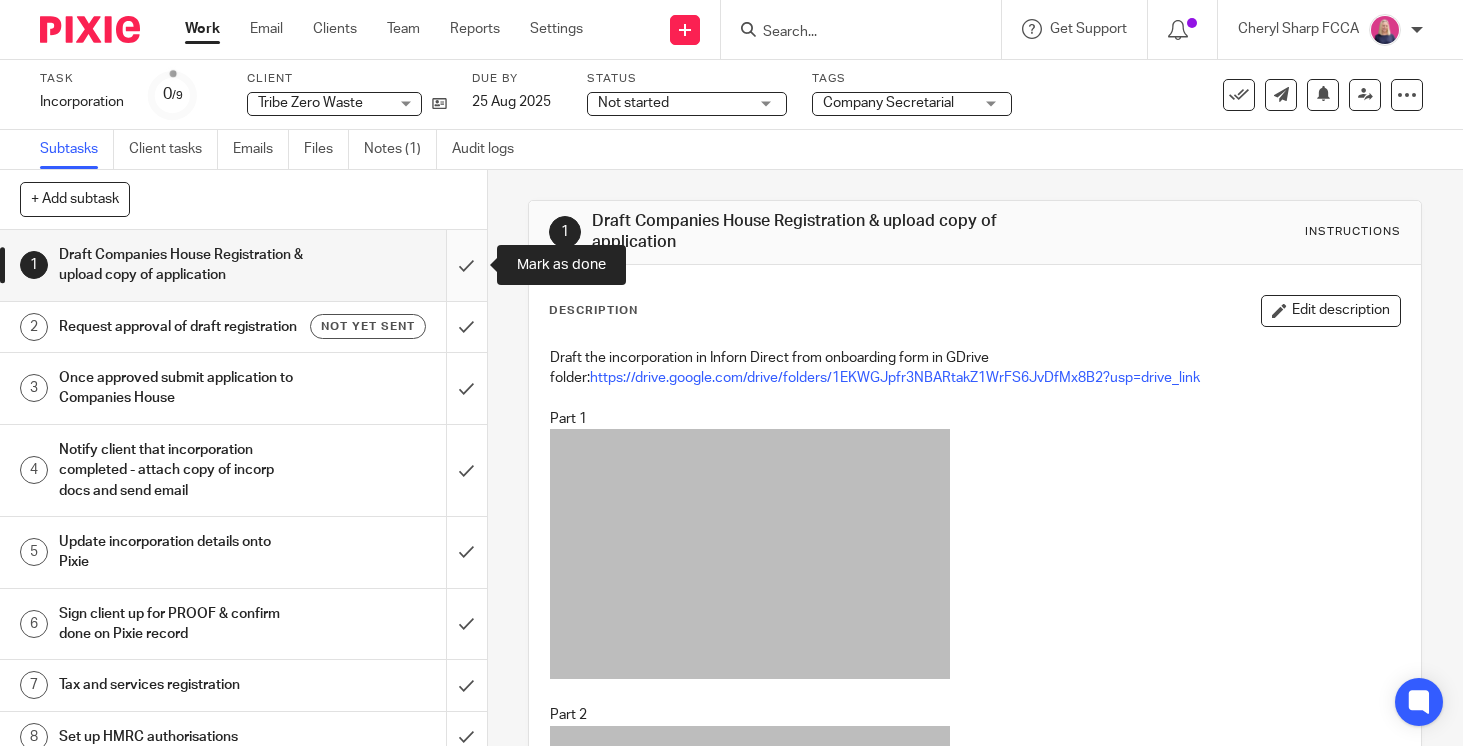 click at bounding box center [243, 265] 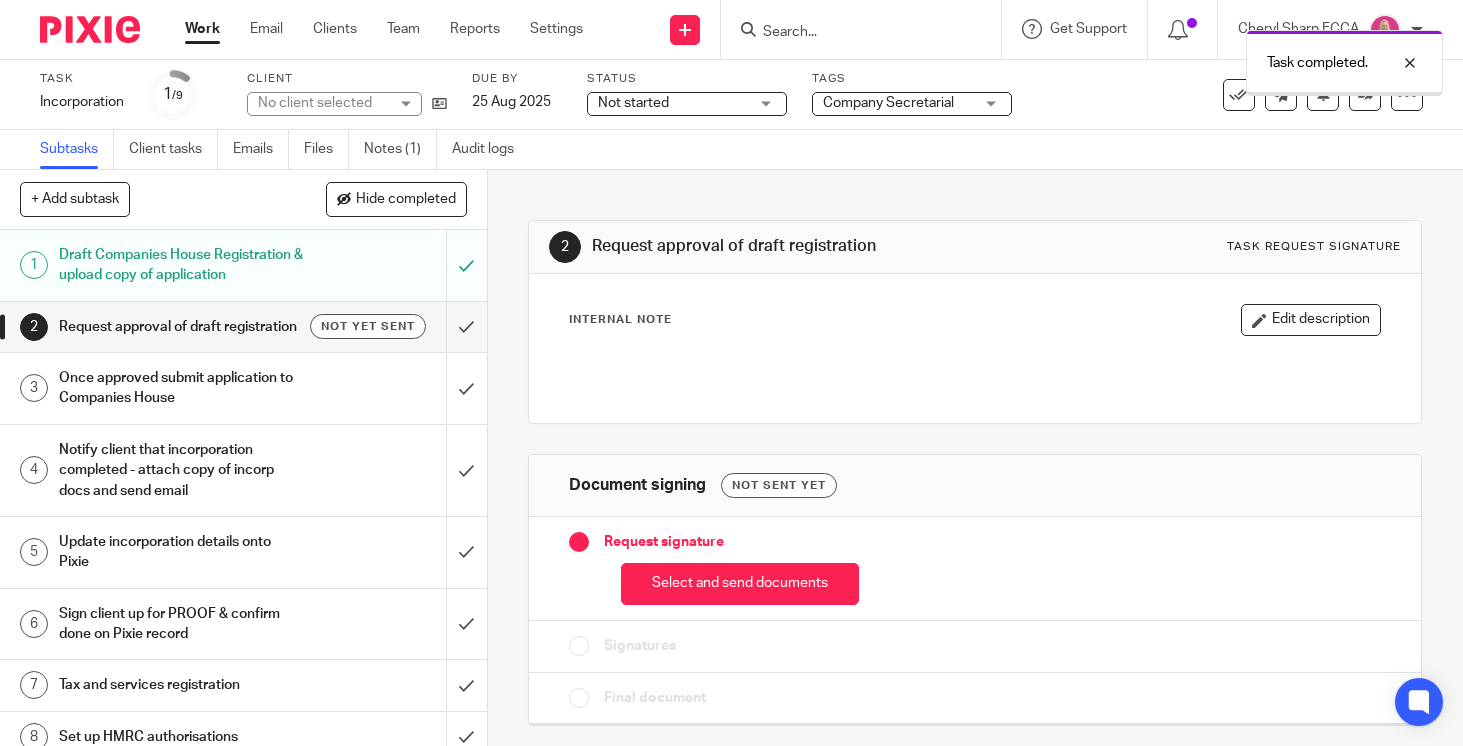scroll, scrollTop: 0, scrollLeft: 0, axis: both 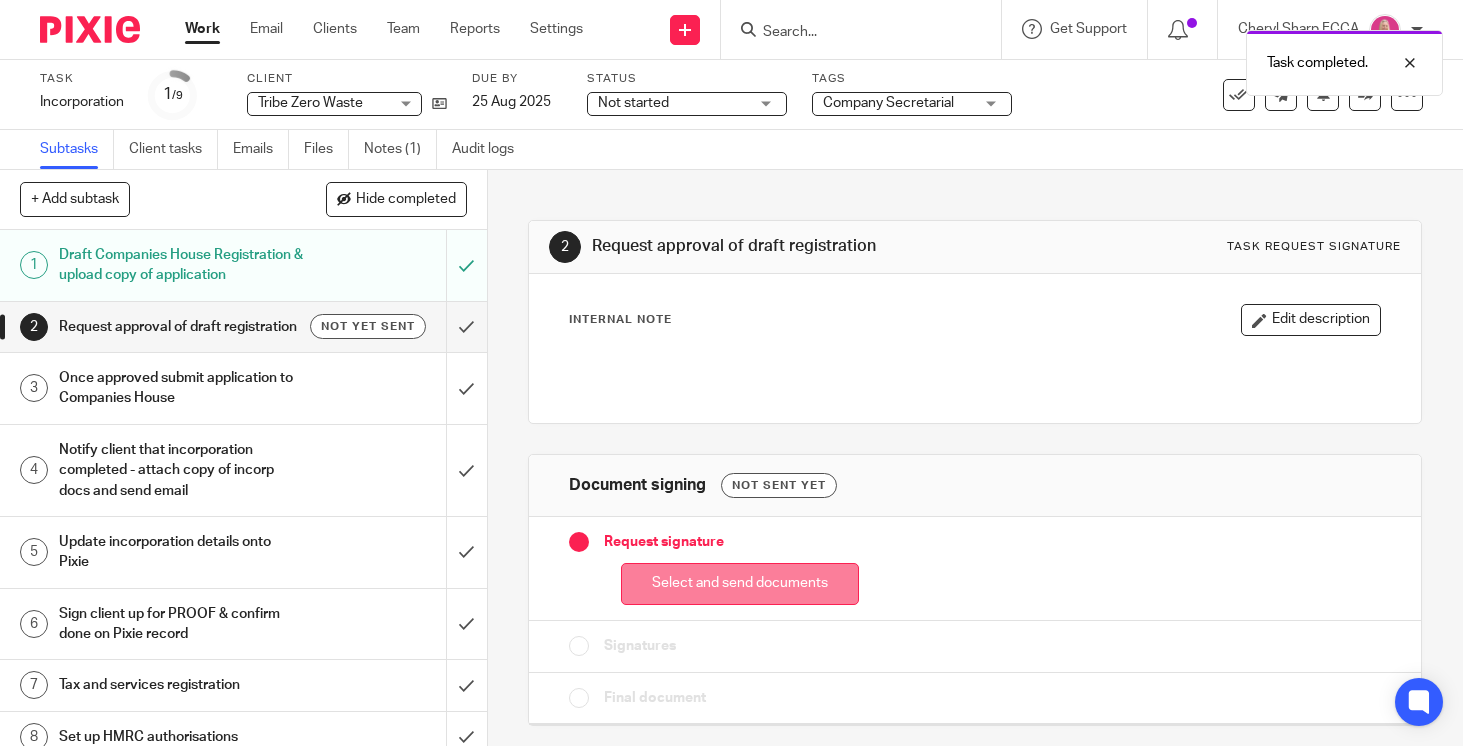 click on "Select and send documents" at bounding box center [740, 584] 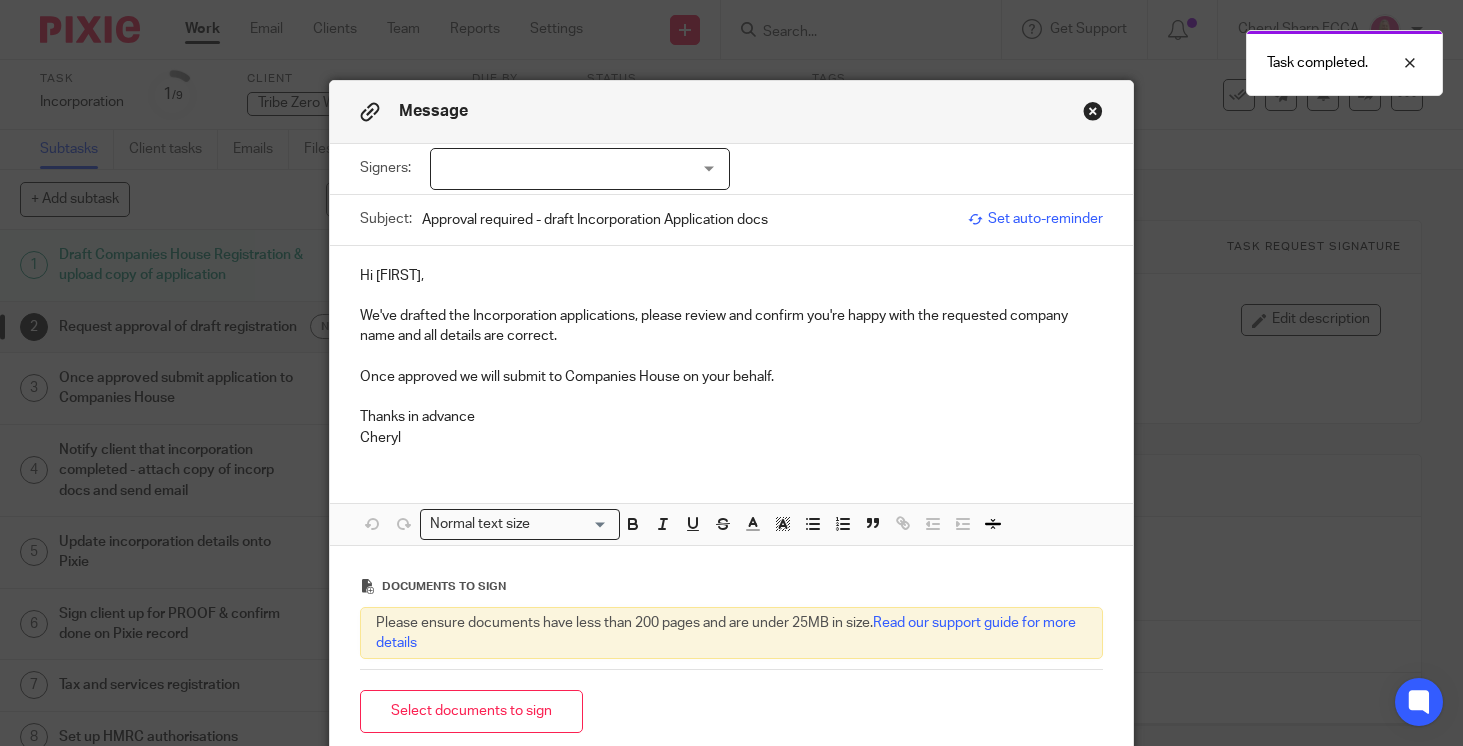 click at bounding box center (580, 169) 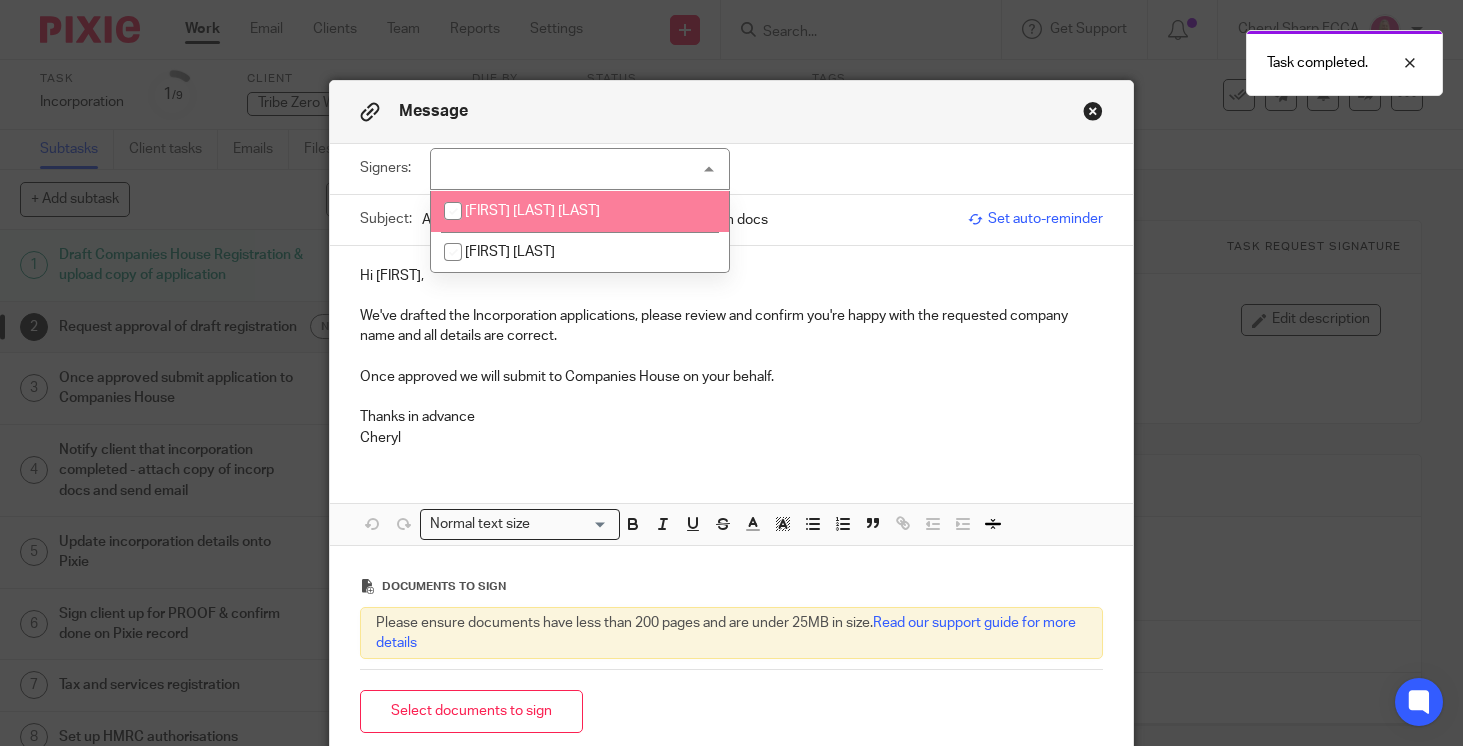 click on "[FIRST] [LAST]" at bounding box center [580, 211] 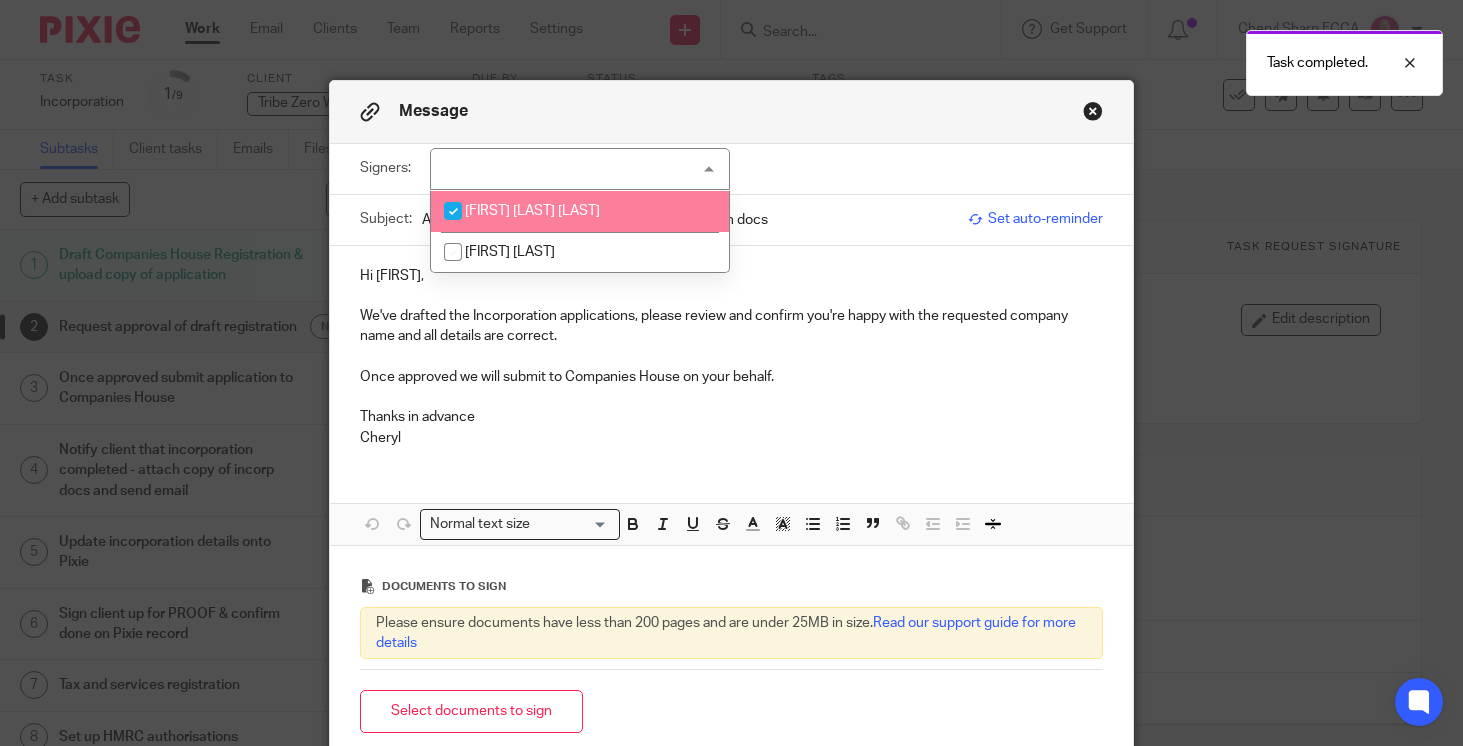 checkbox on "true" 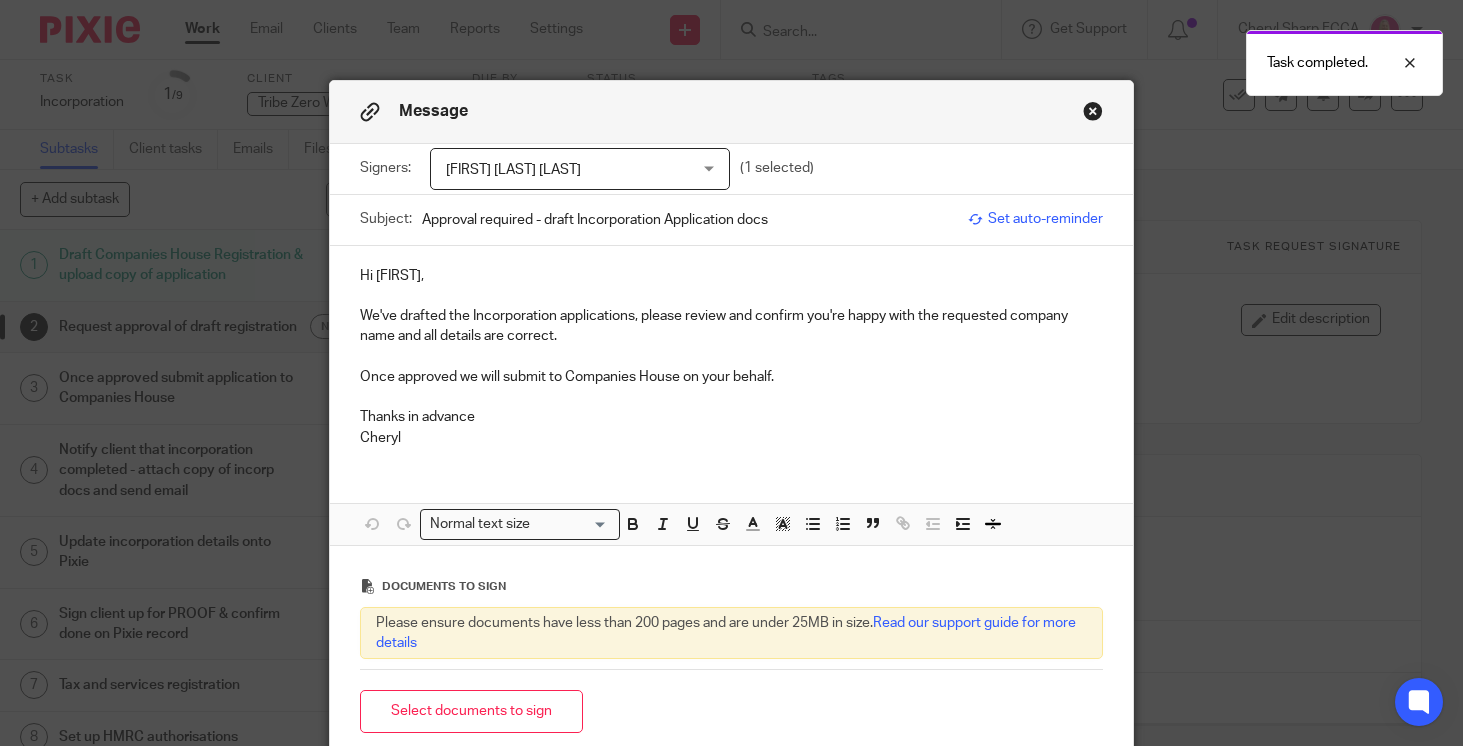 click at bounding box center [731, 357] 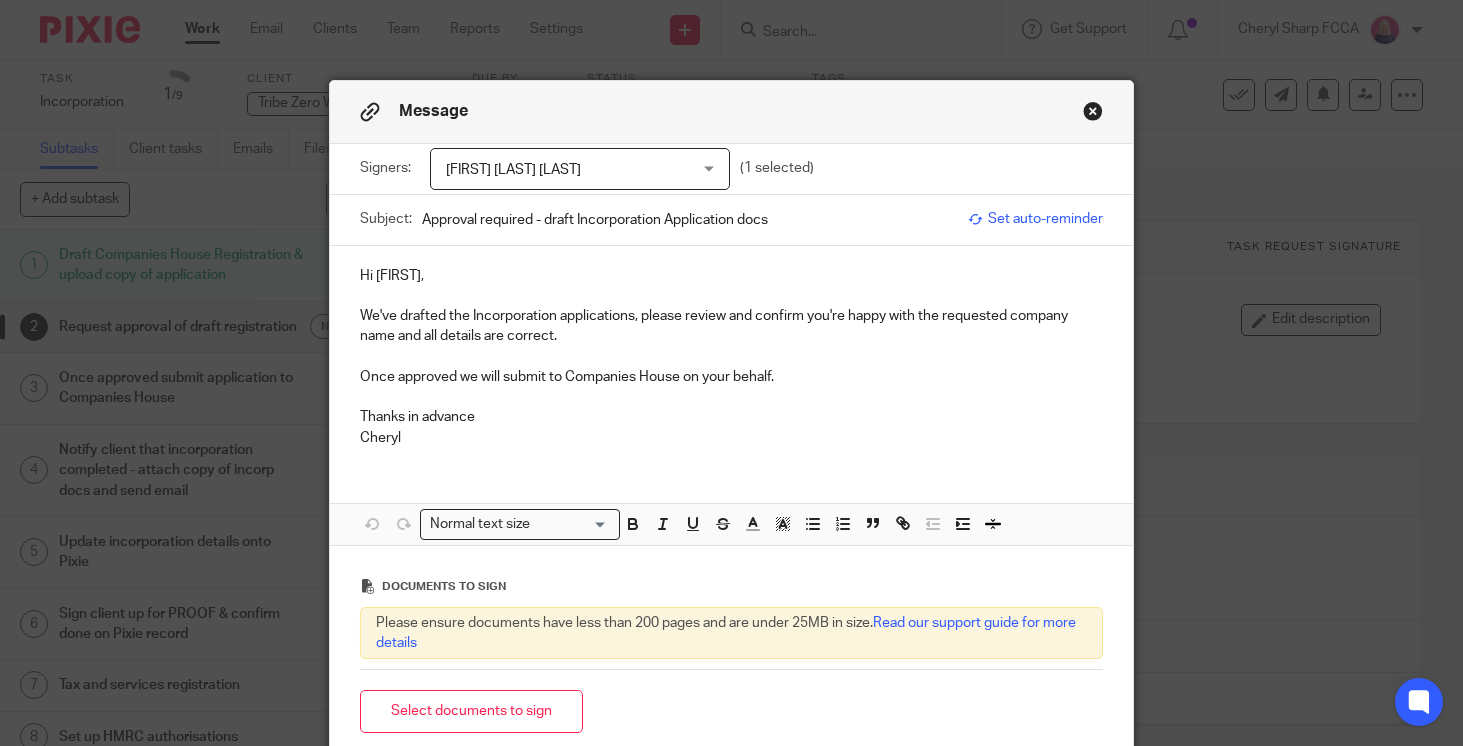 drag, startPoint x: 455, startPoint y: 277, endPoint x: 409, endPoint y: 277, distance: 46 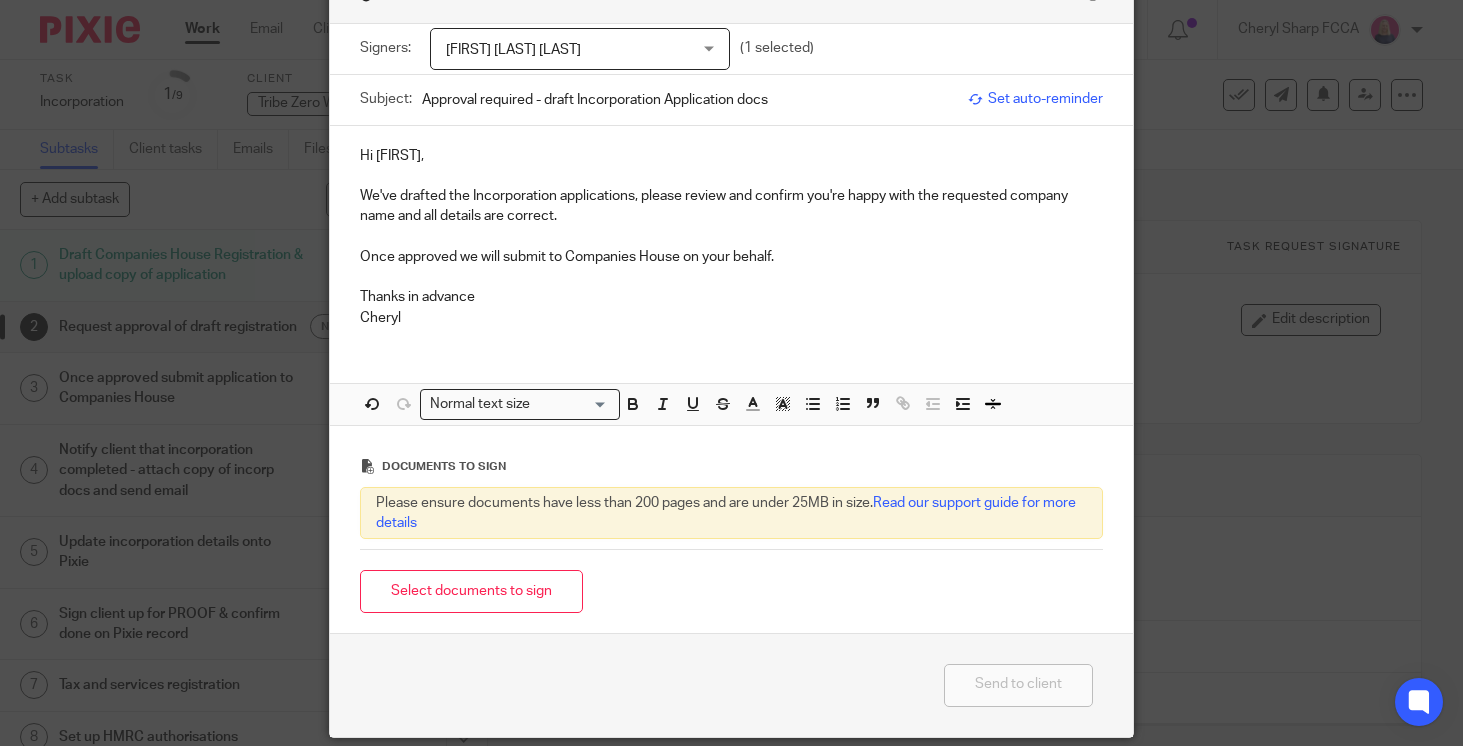 scroll, scrollTop: 176, scrollLeft: 0, axis: vertical 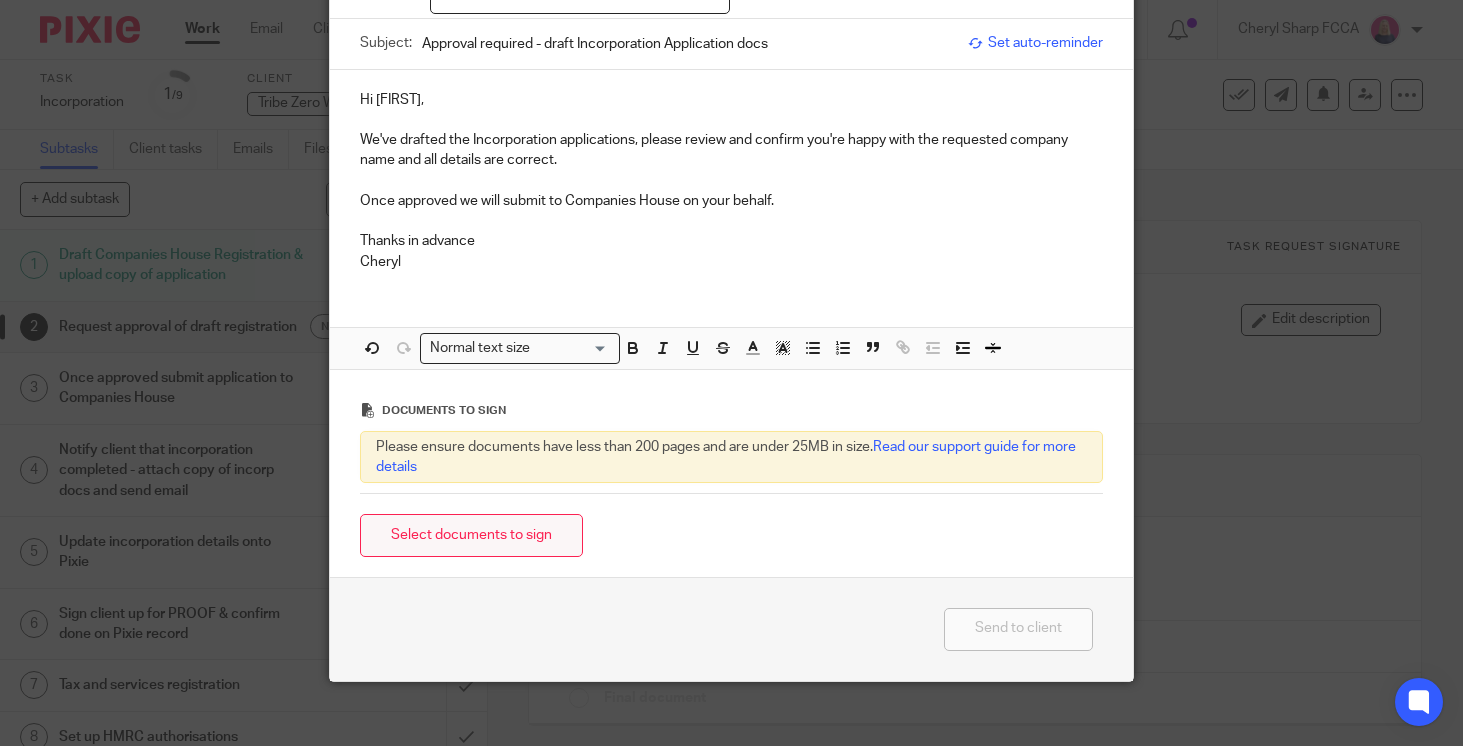 click on "Select documents to sign" at bounding box center (471, 535) 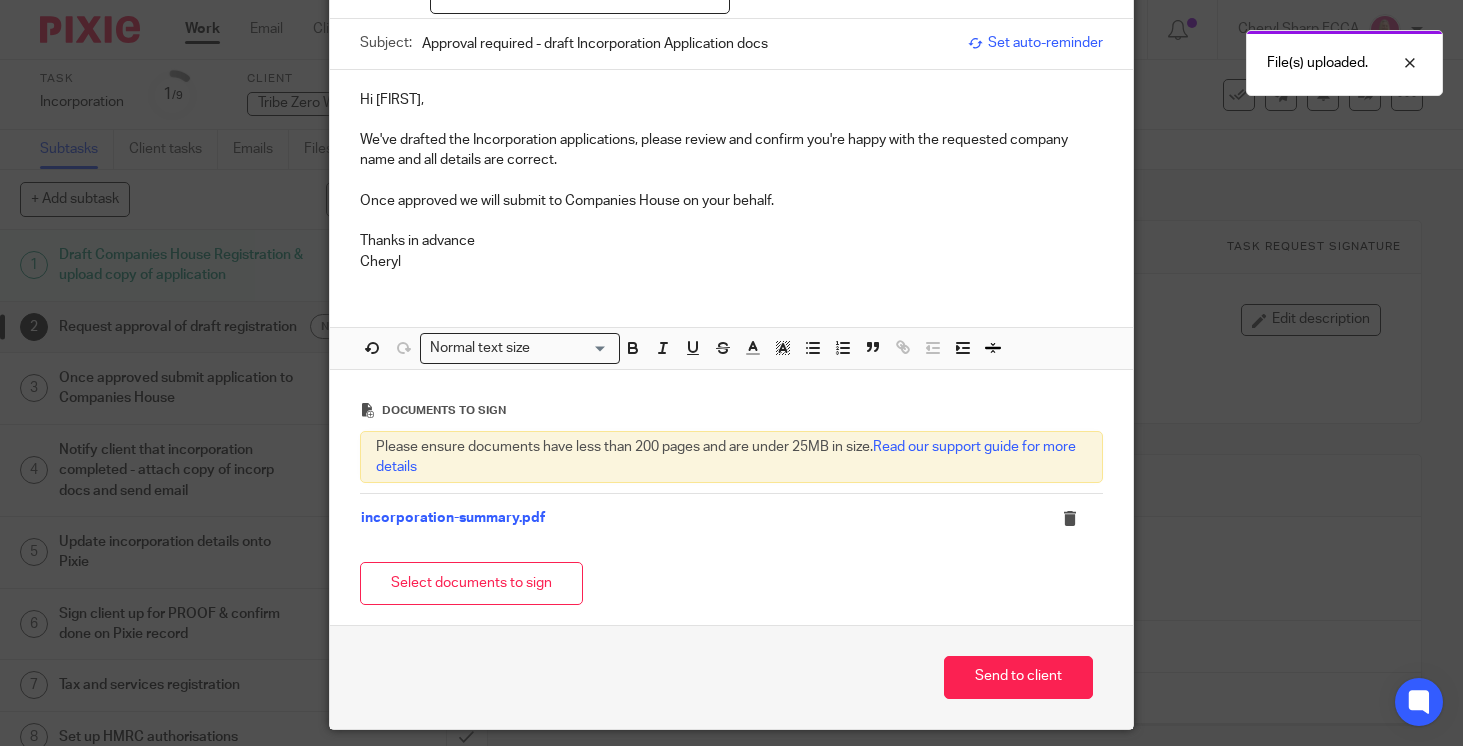 click on "File(s) uploaded." at bounding box center (1088, 58) 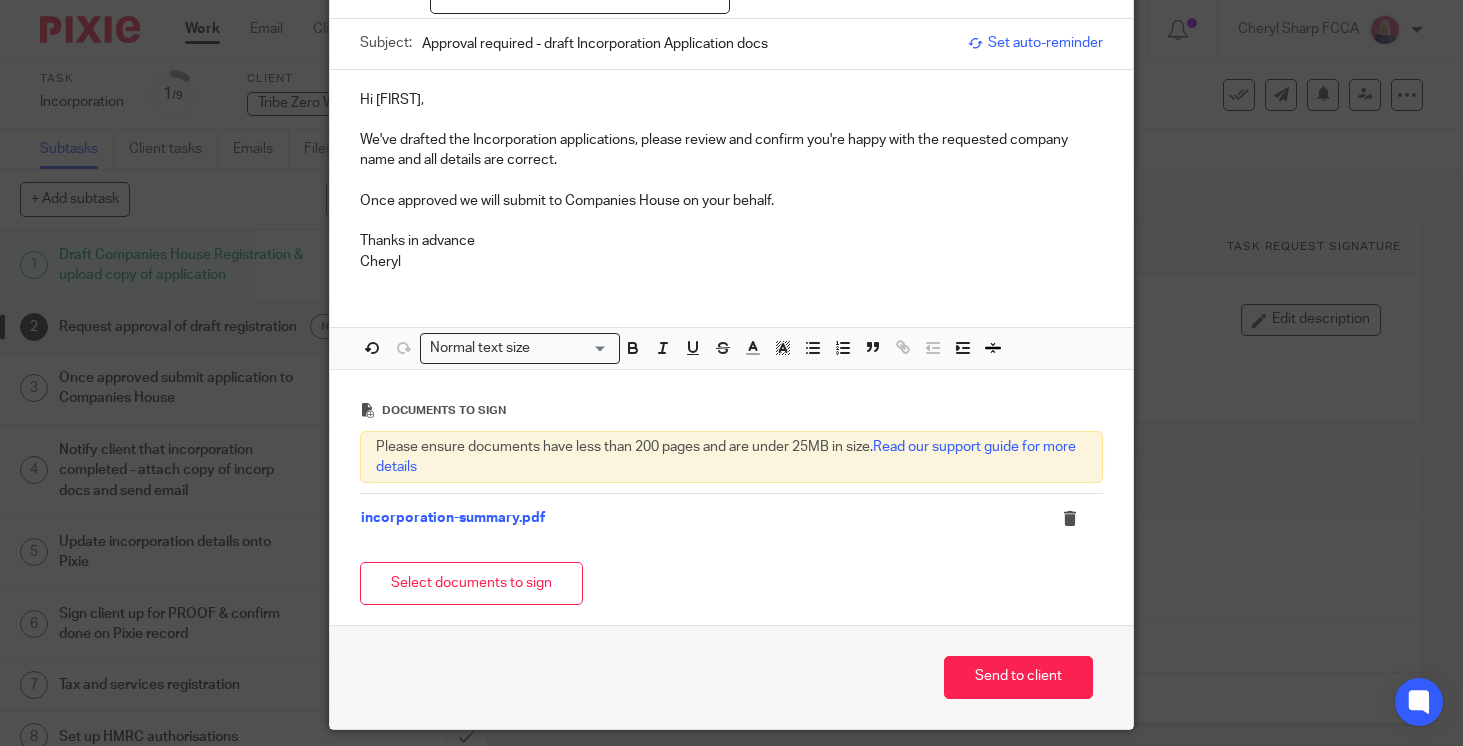 click on "Set auto-reminder" at bounding box center [1035, 43] 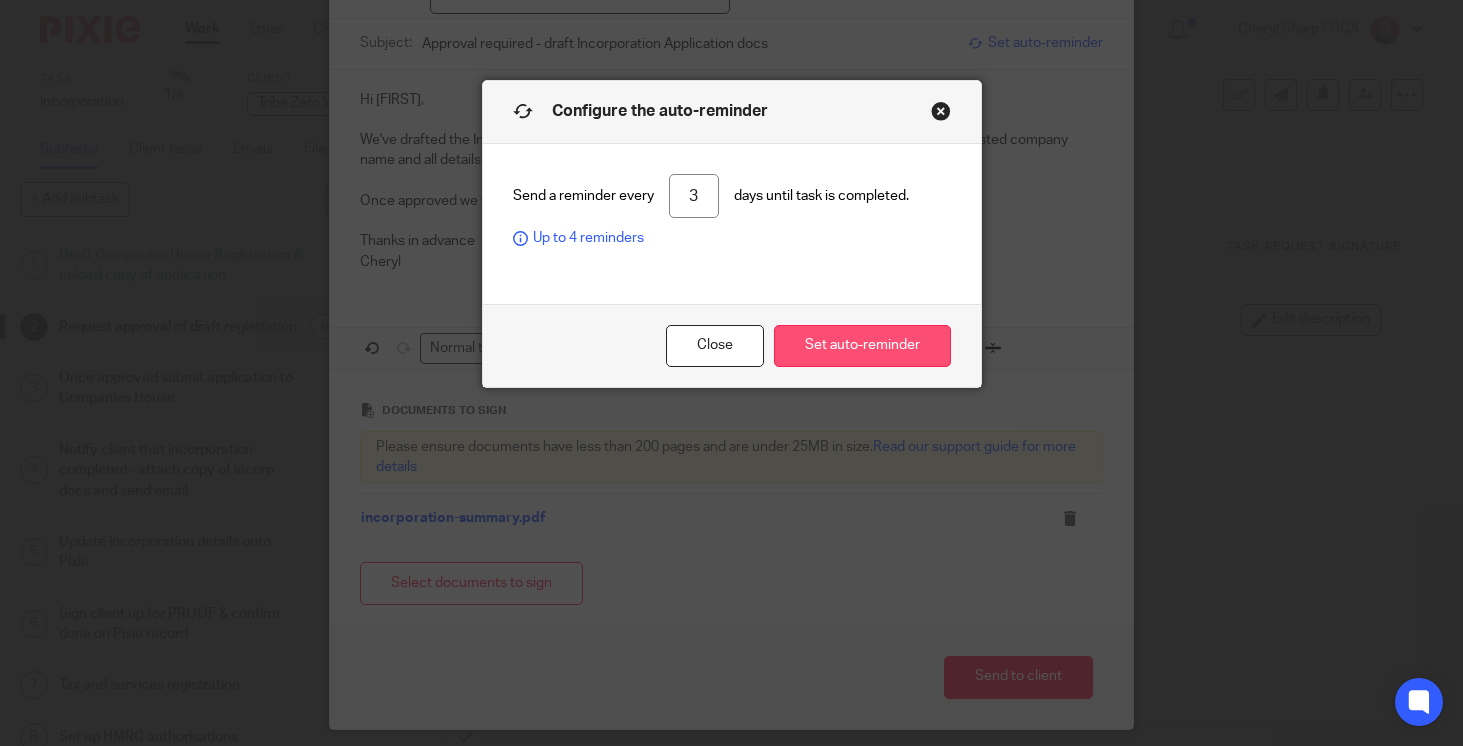 click on "Set auto-reminder" at bounding box center (862, 346) 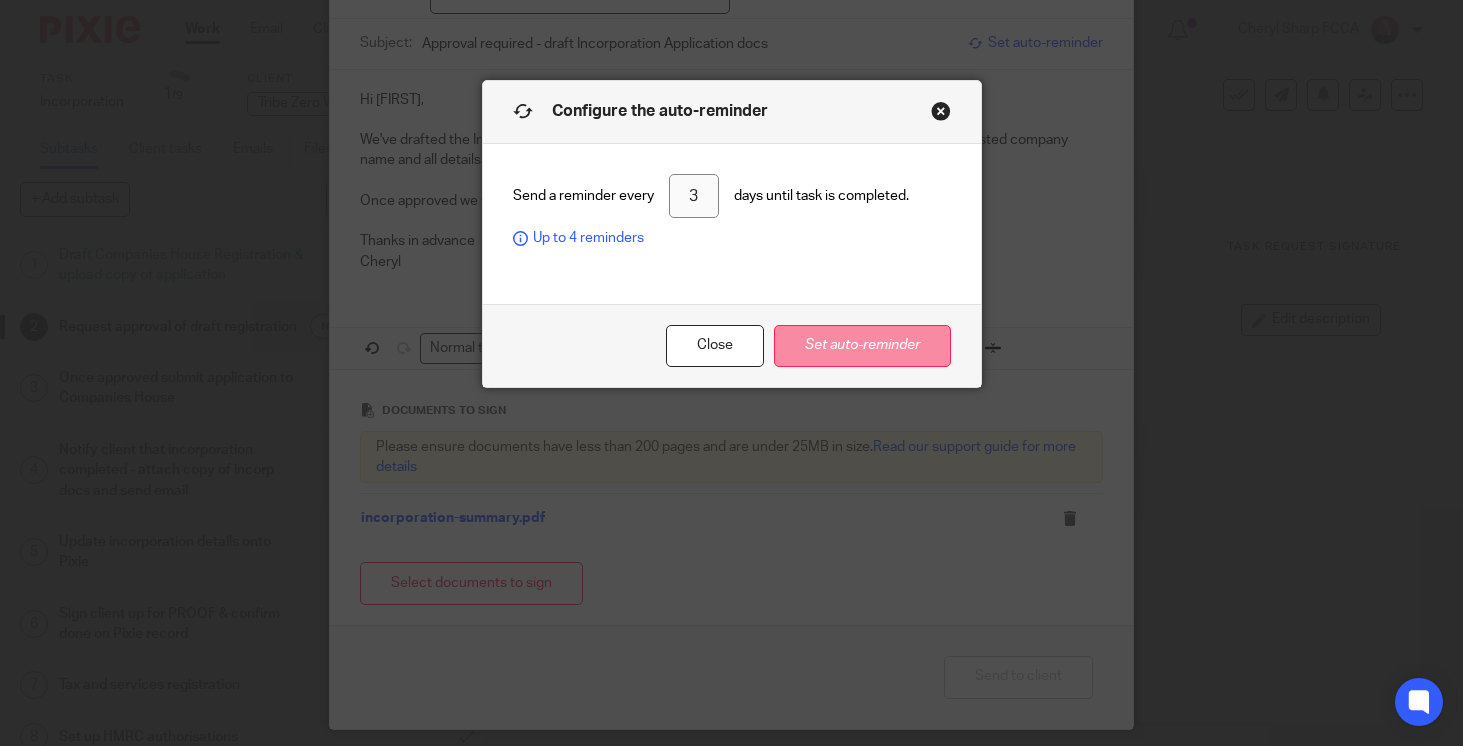 scroll, scrollTop: 217, scrollLeft: 0, axis: vertical 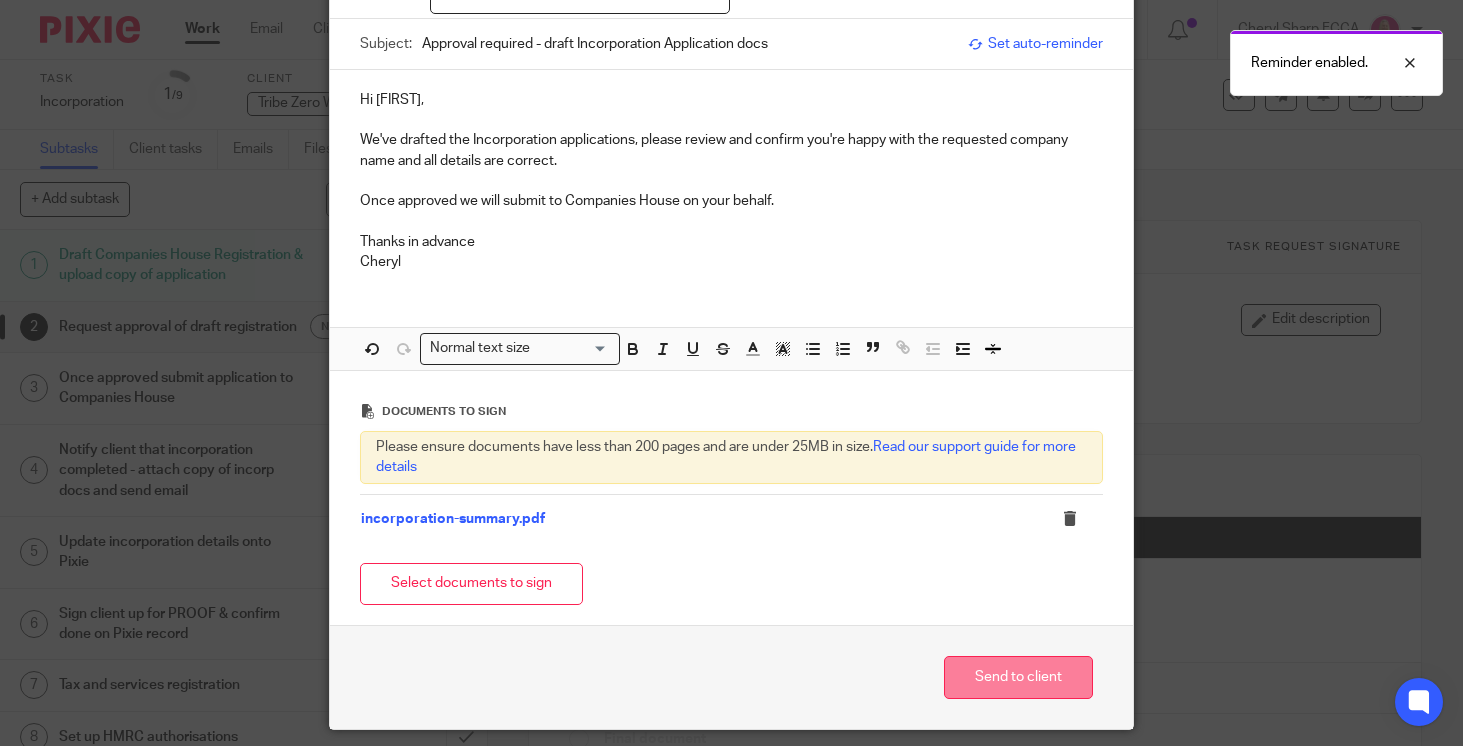 click on "Send to client" at bounding box center [1018, 677] 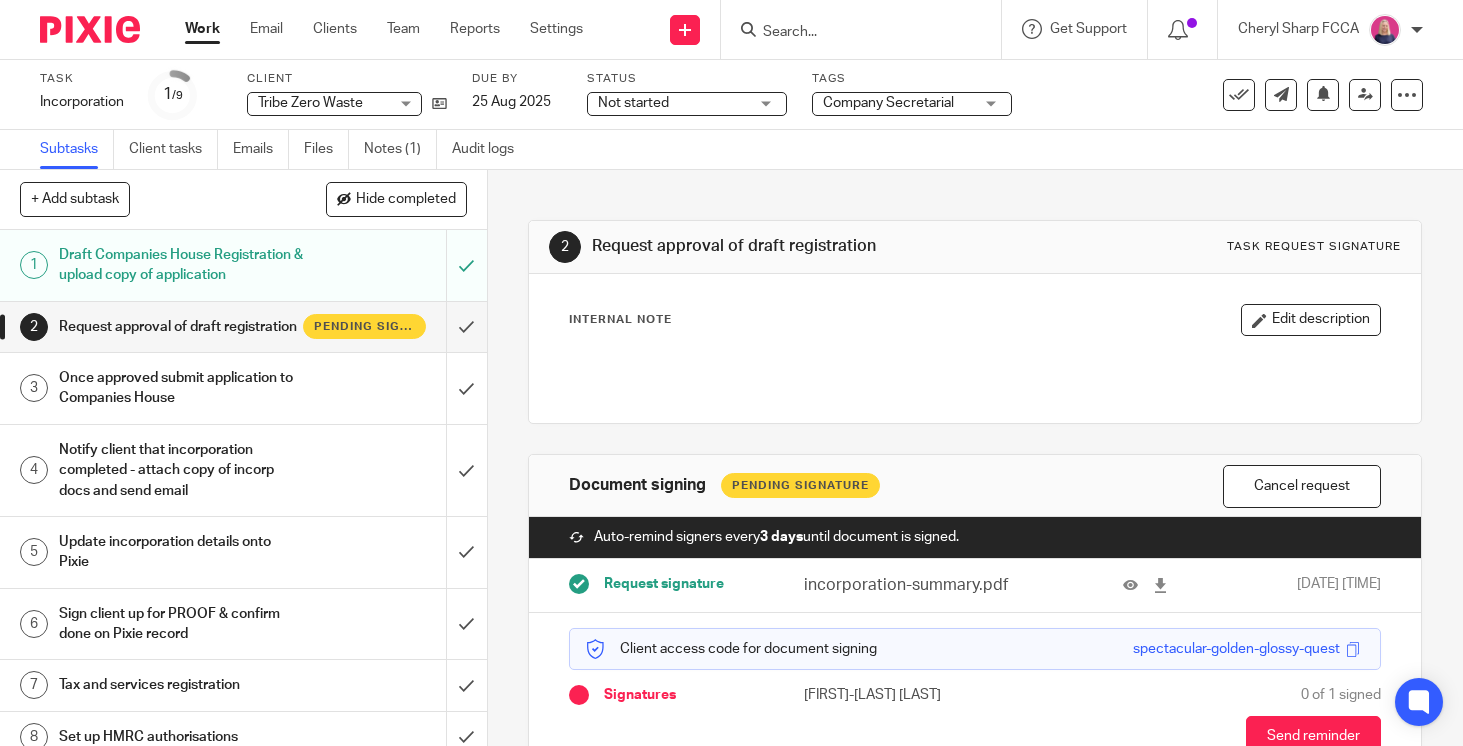 scroll, scrollTop: 0, scrollLeft: 0, axis: both 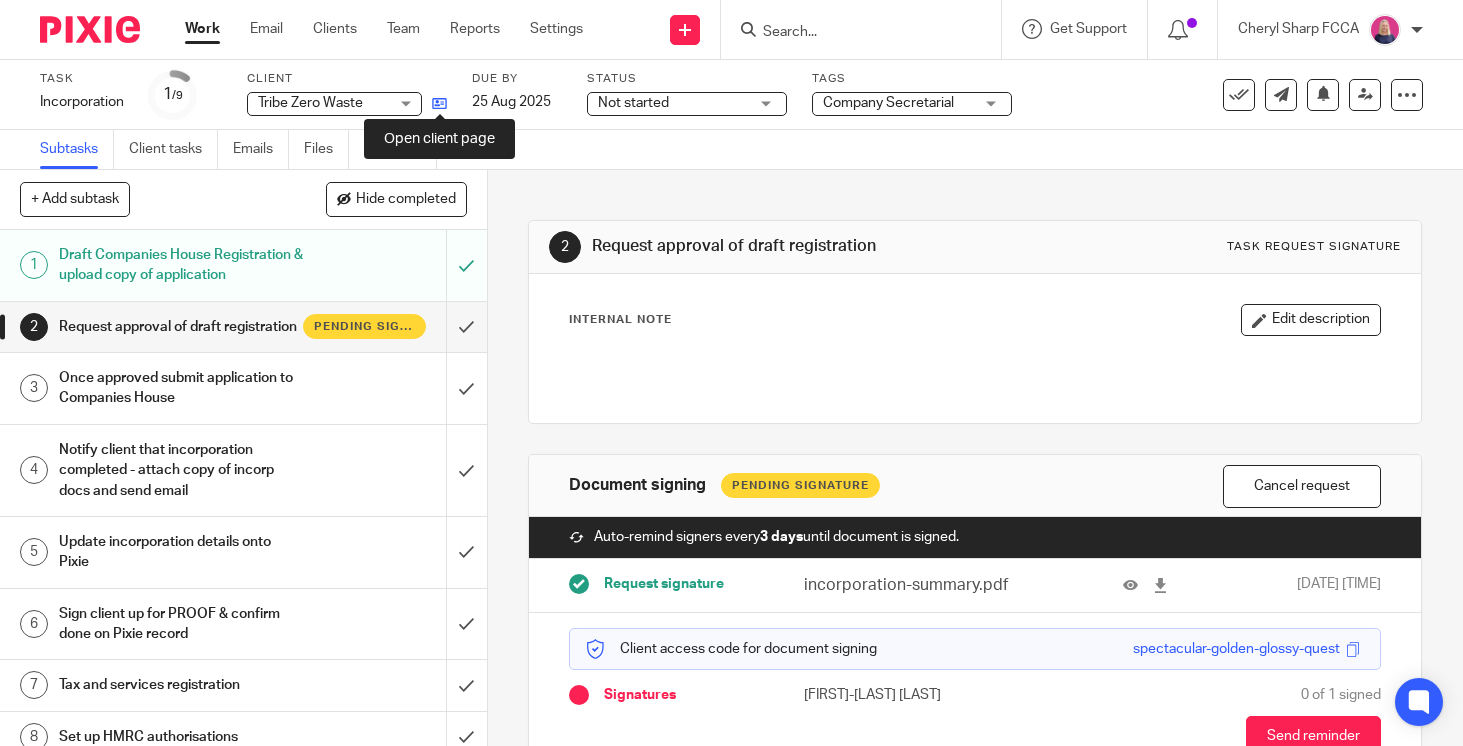 click at bounding box center [439, 103] 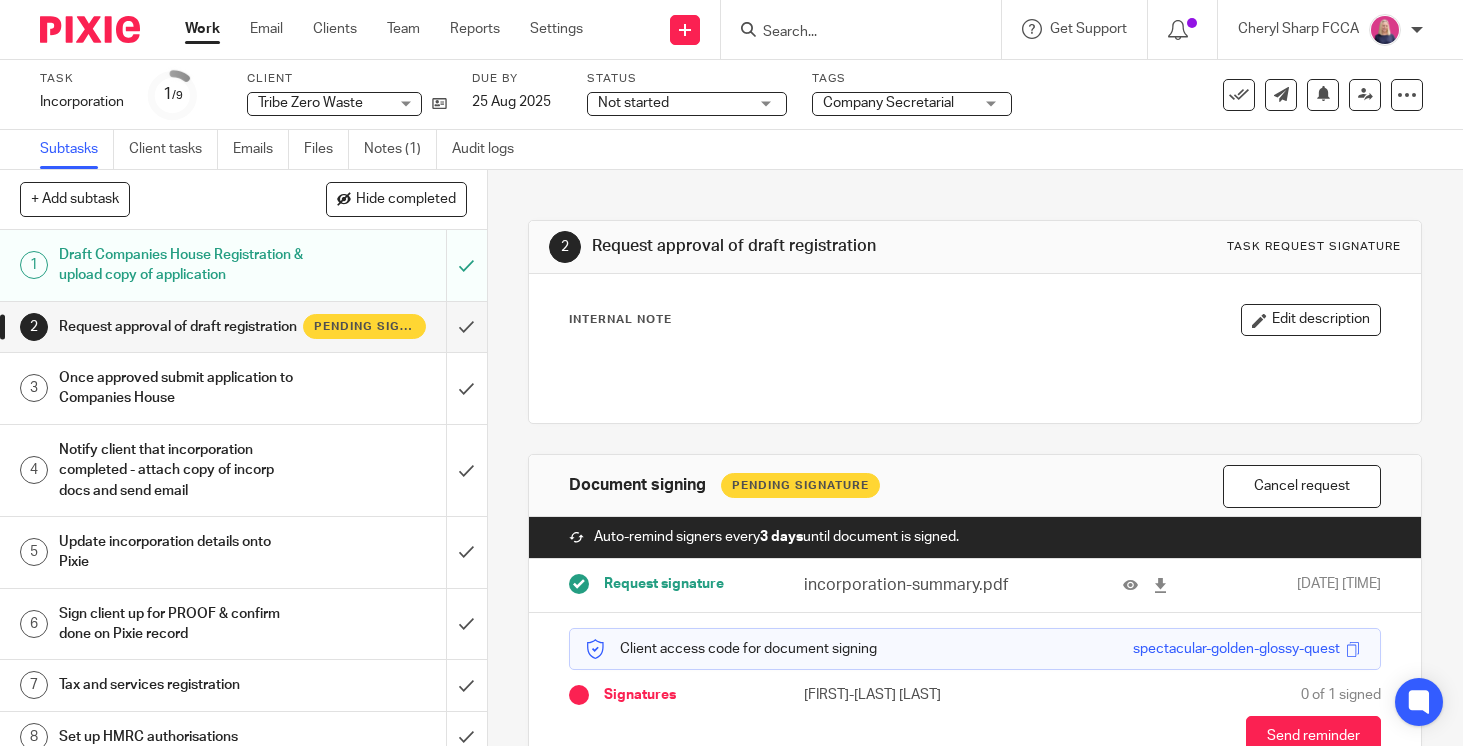 click at bounding box center [90, 29] 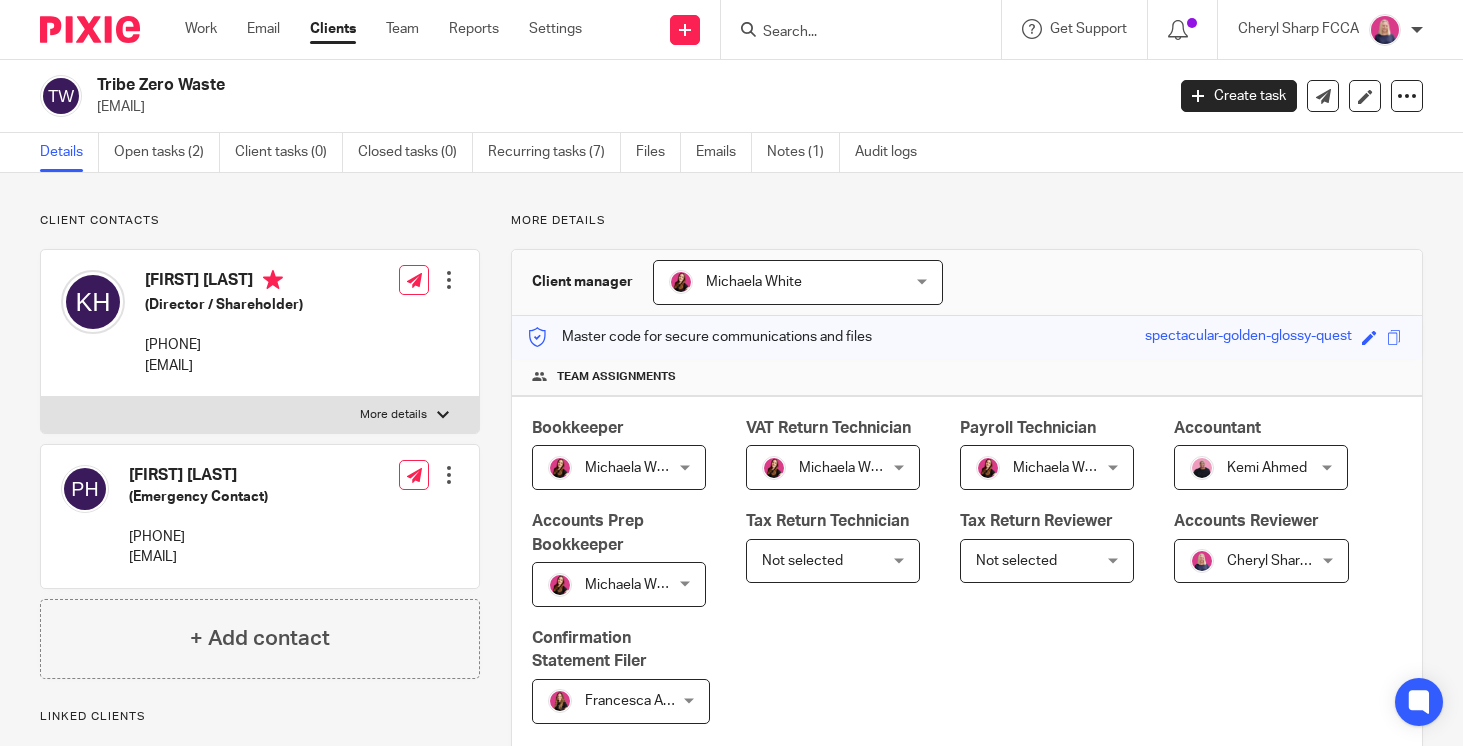 scroll, scrollTop: 0, scrollLeft: 0, axis: both 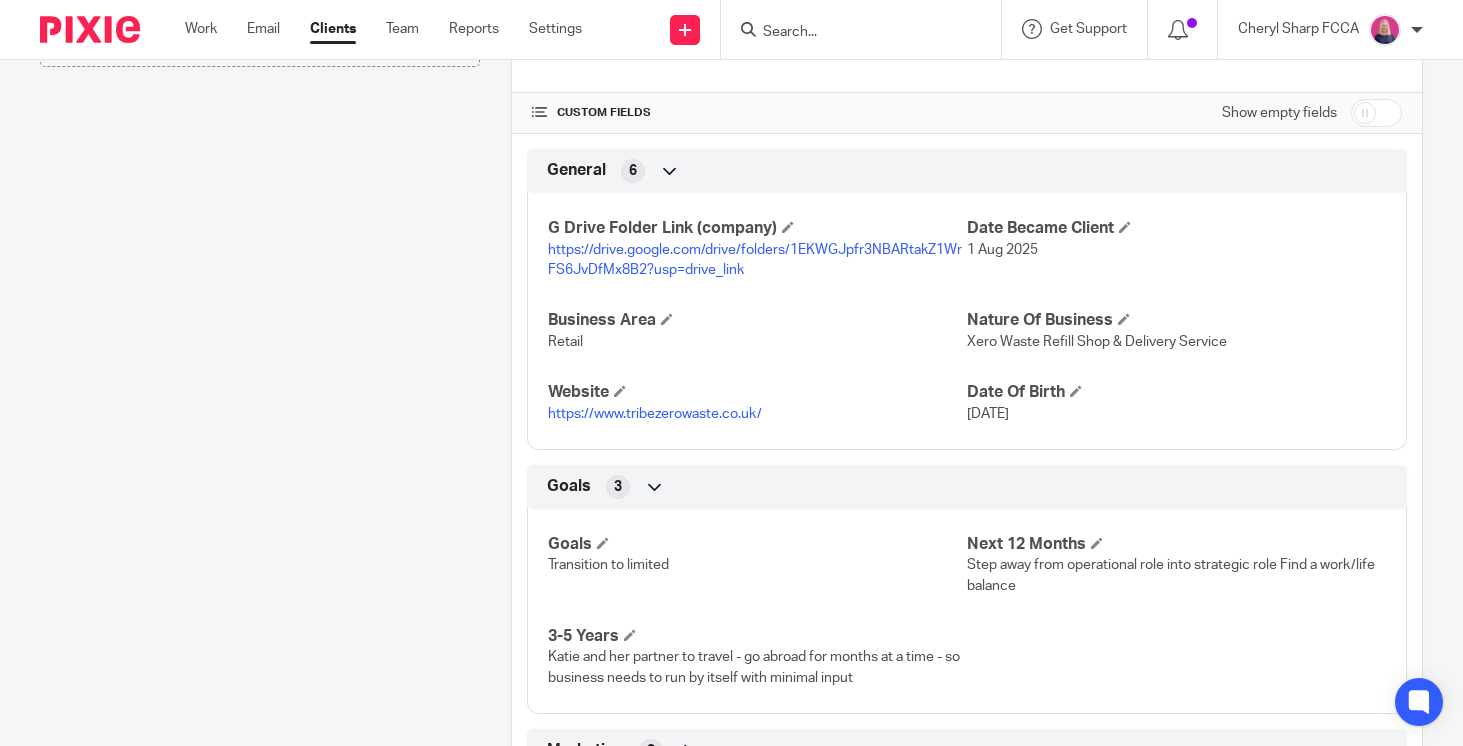 click on "https://drive.google.com/drive/folders/1EKWGJpfr3NBARtakZ1WrFS6JvDfMx8B2?usp=drive_link" at bounding box center (755, 260) 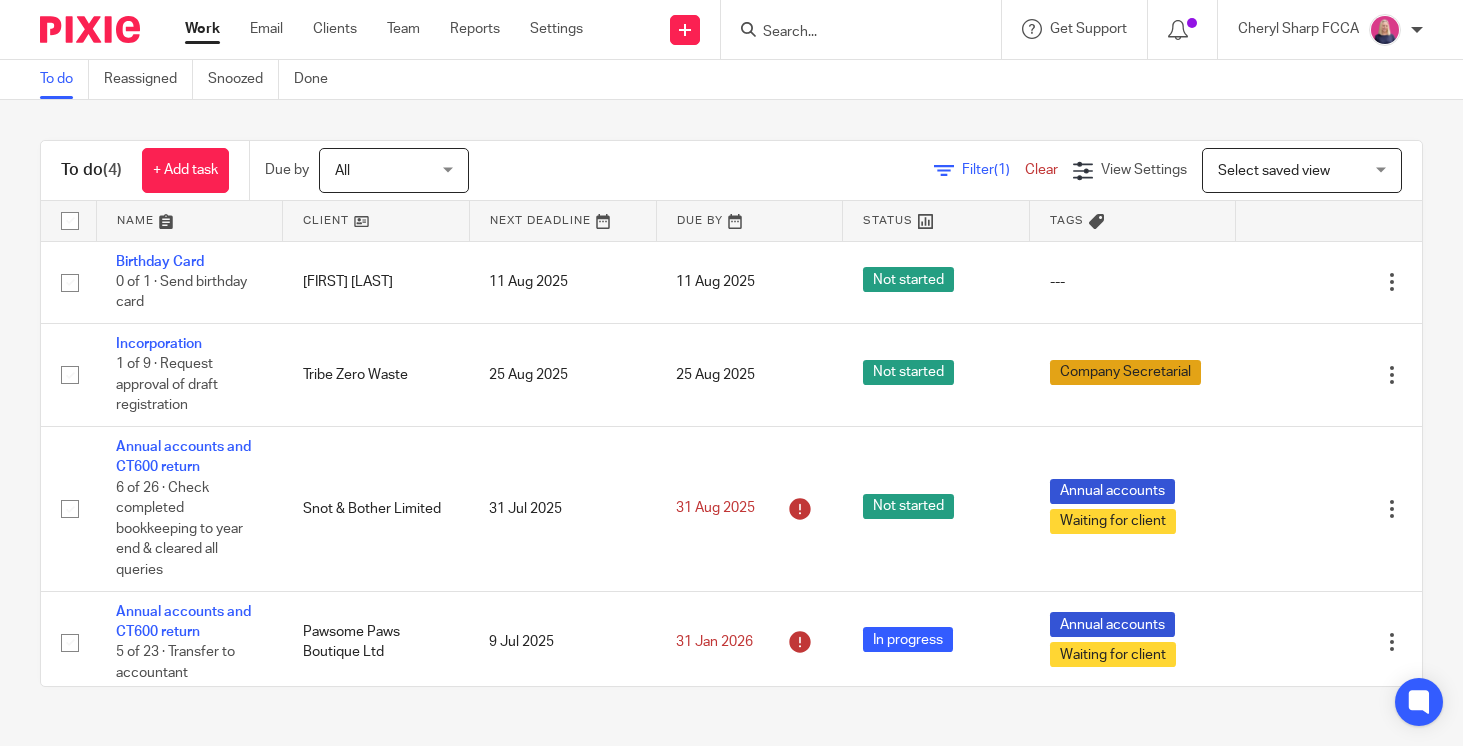 scroll, scrollTop: 0, scrollLeft: 0, axis: both 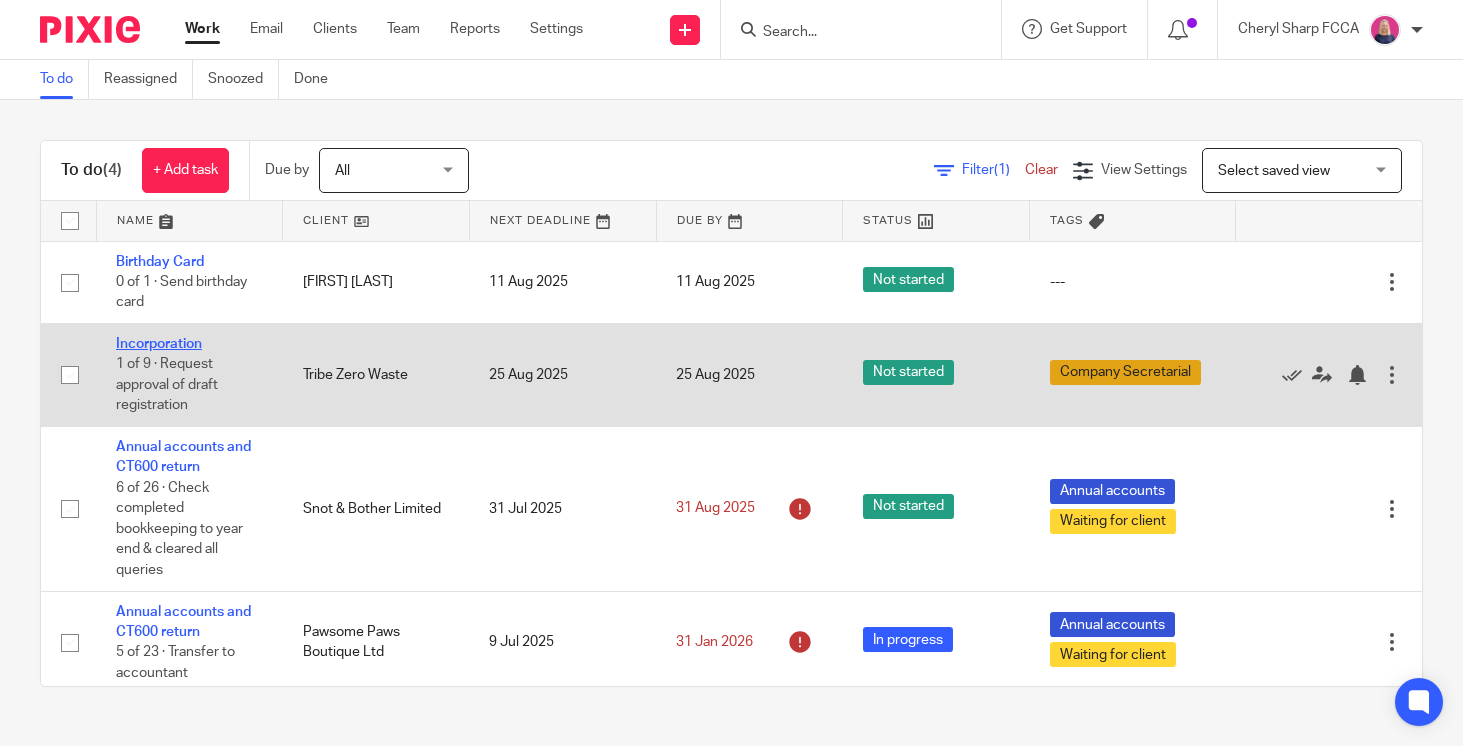 click on "Incorporation" at bounding box center (159, 344) 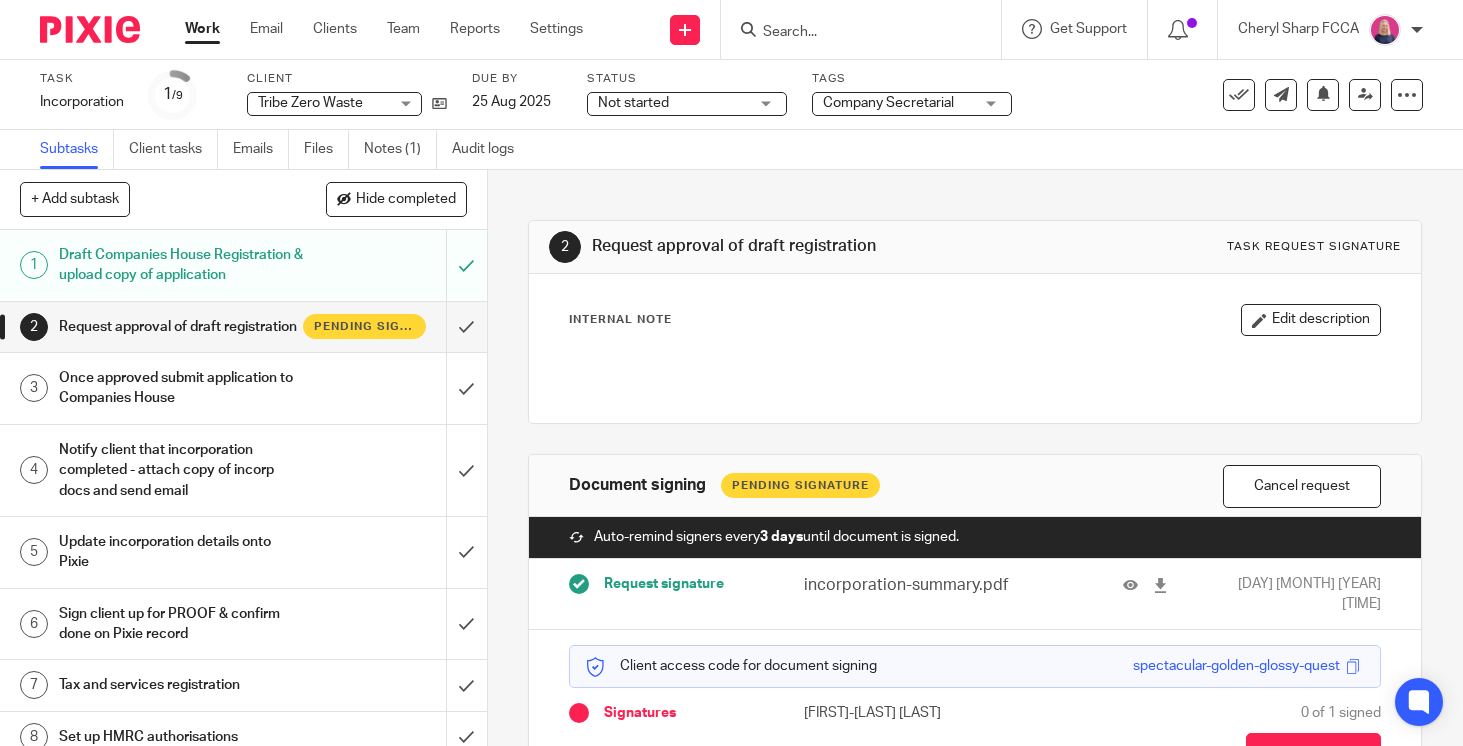 scroll, scrollTop: 0, scrollLeft: 0, axis: both 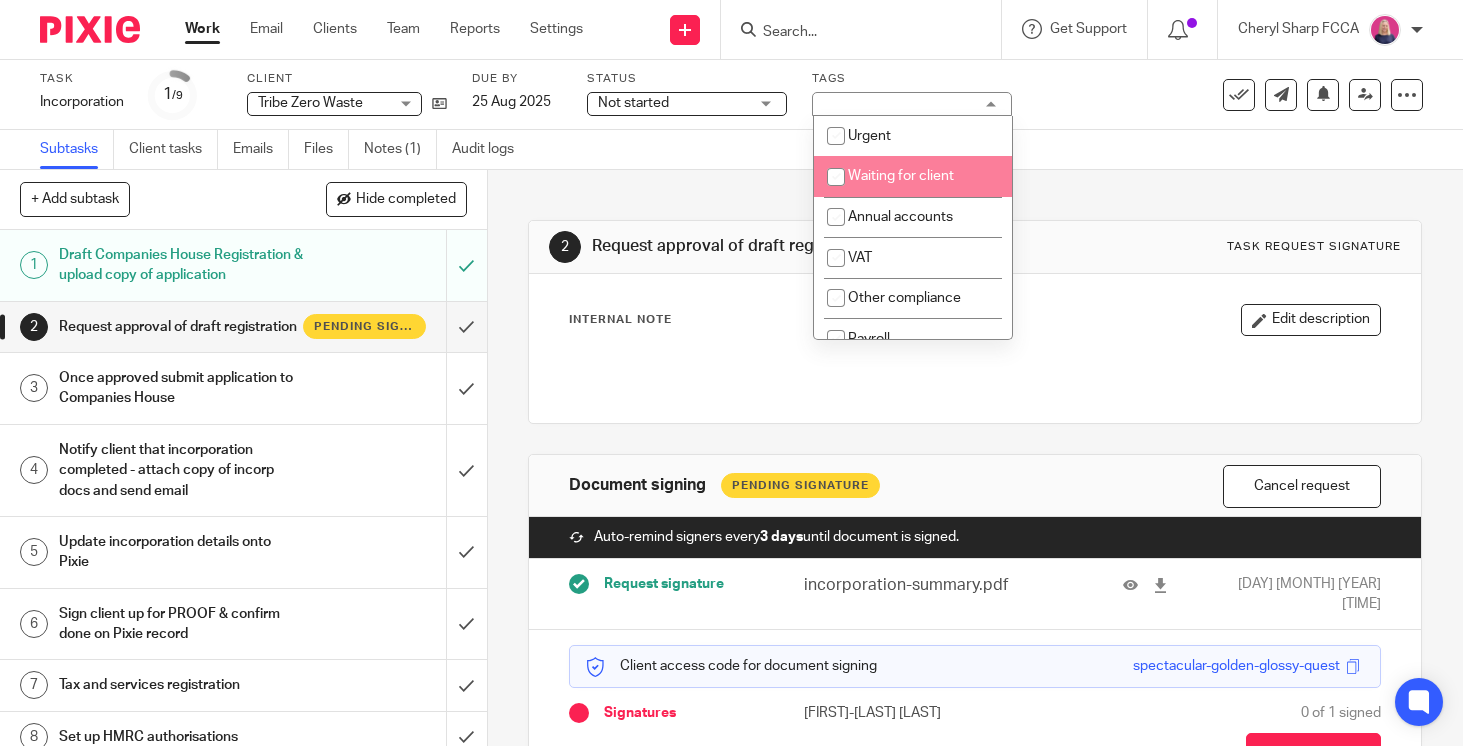 click at bounding box center [836, 177] 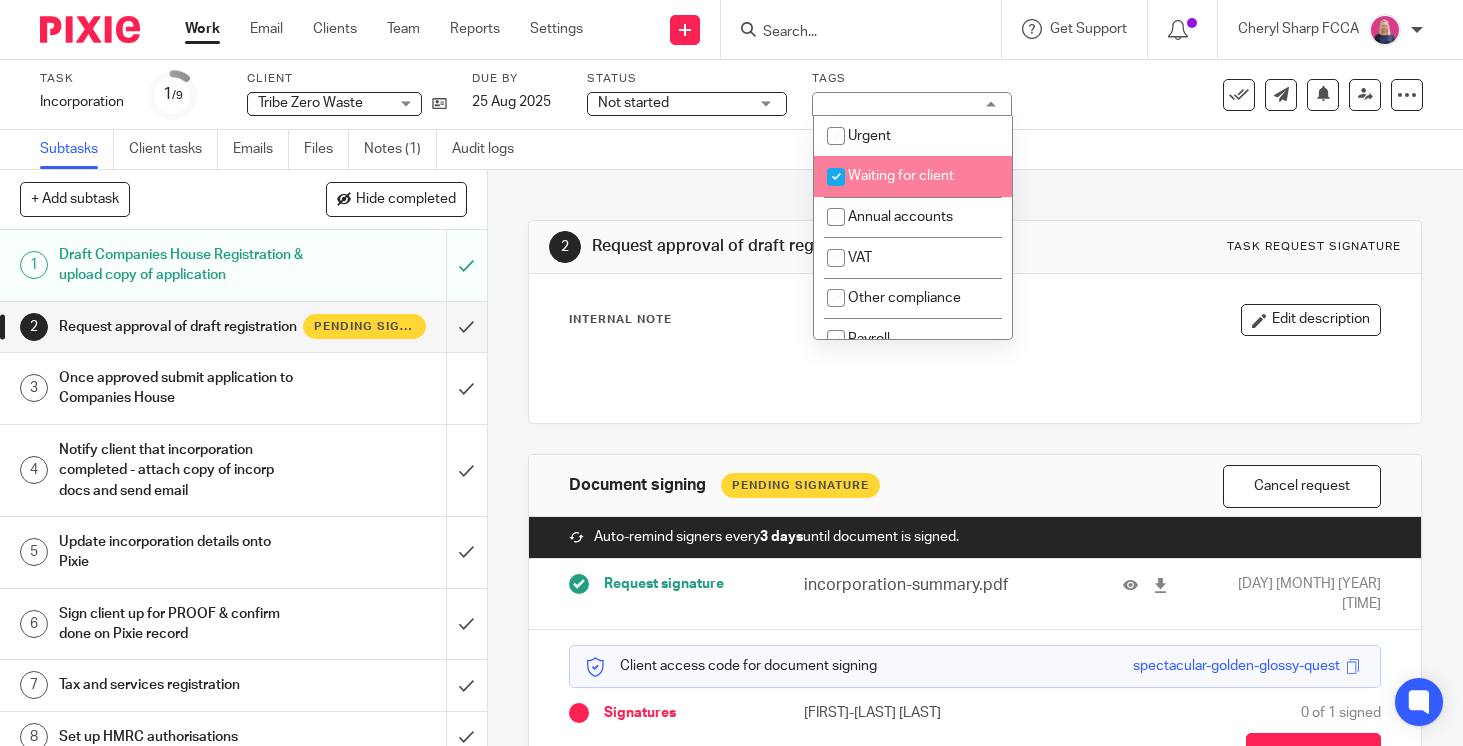 checkbox on "true" 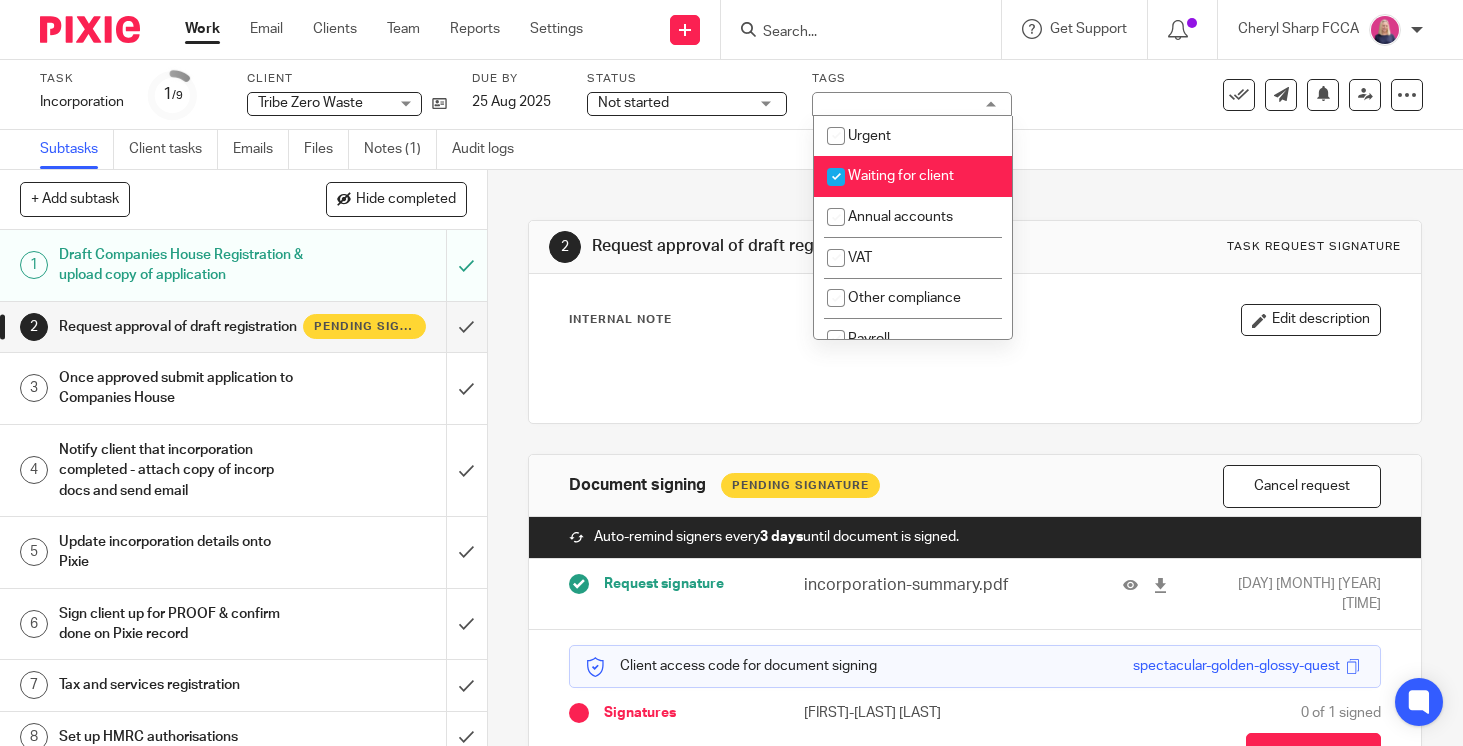 click at bounding box center [90, 29] 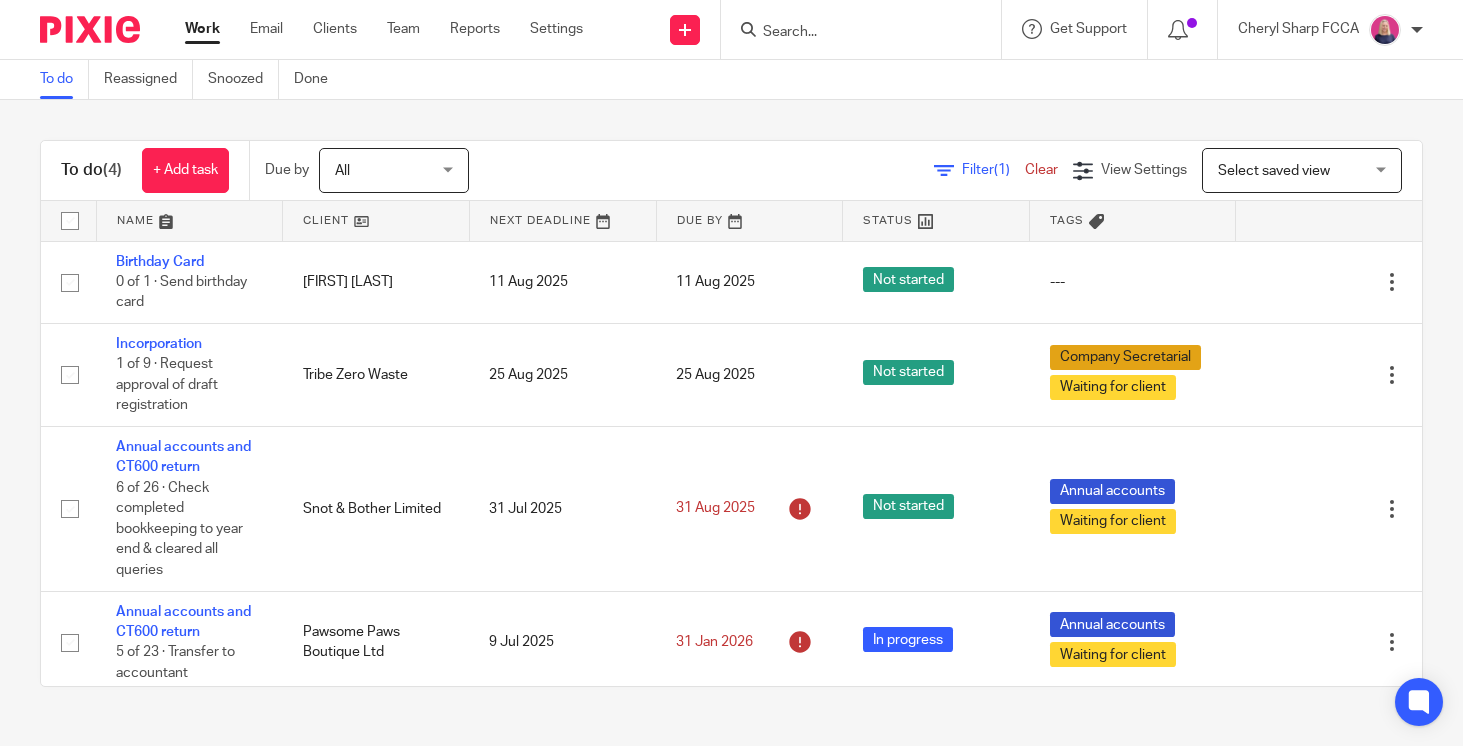 scroll, scrollTop: 0, scrollLeft: 0, axis: both 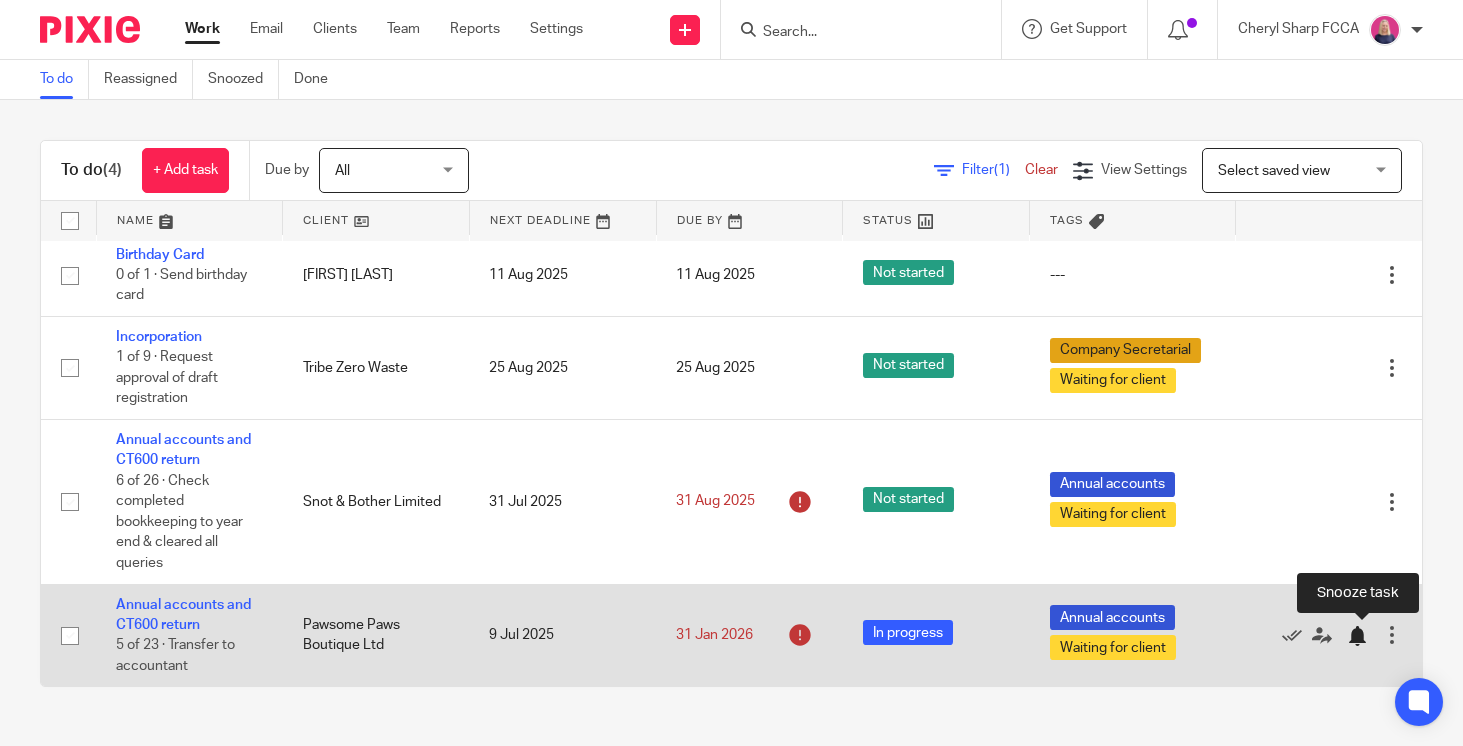 click at bounding box center (1357, 636) 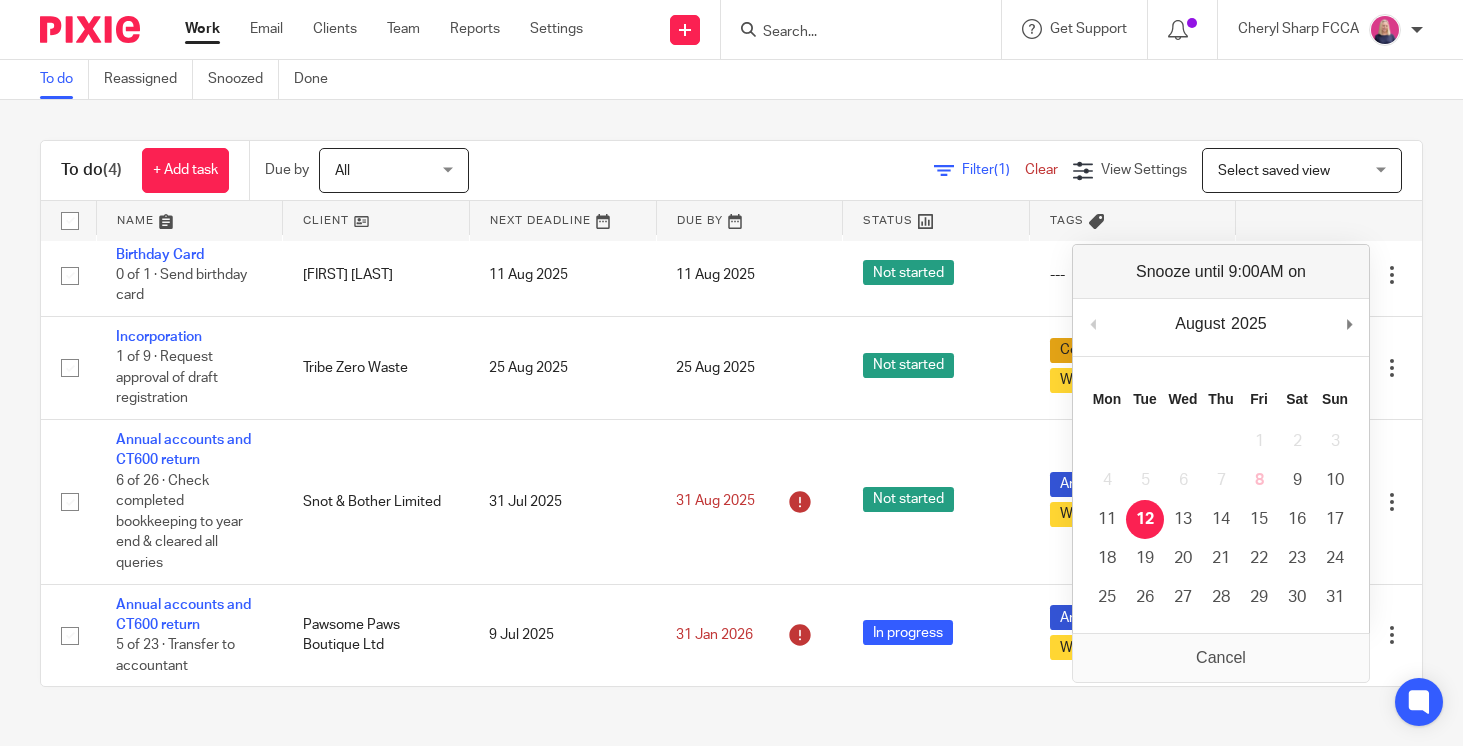 scroll, scrollTop: 0, scrollLeft: 0, axis: both 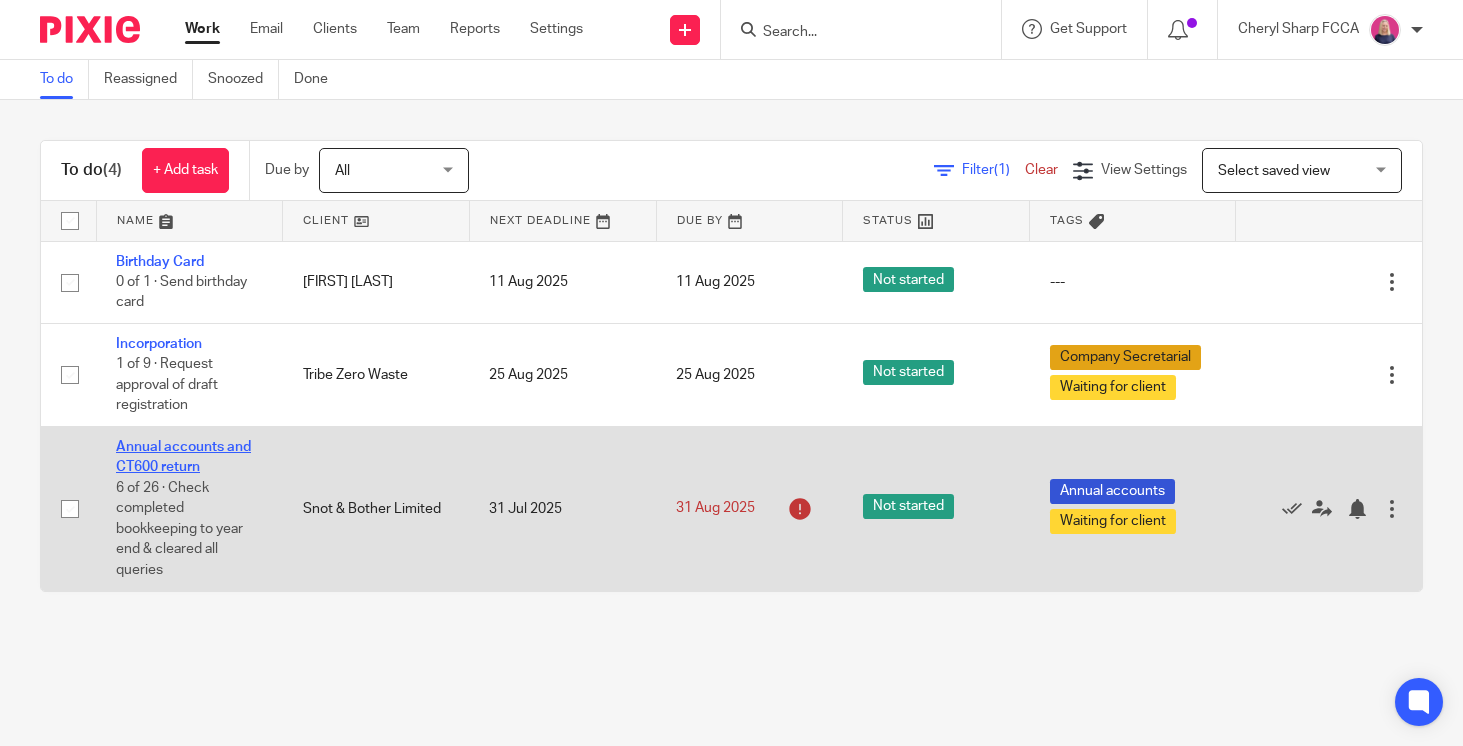 click on "Annual accounts and CT600 return" at bounding box center [183, 457] 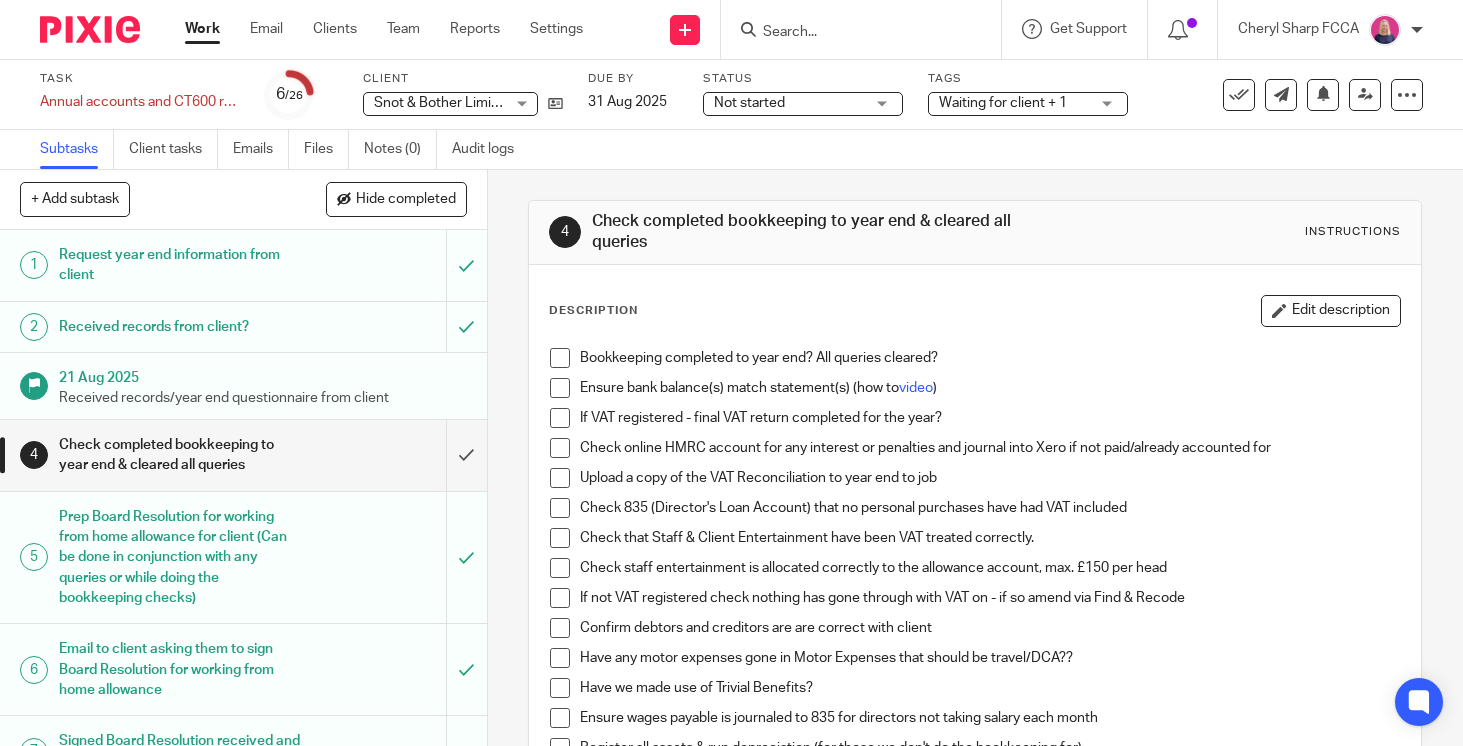 scroll, scrollTop: 0, scrollLeft: 0, axis: both 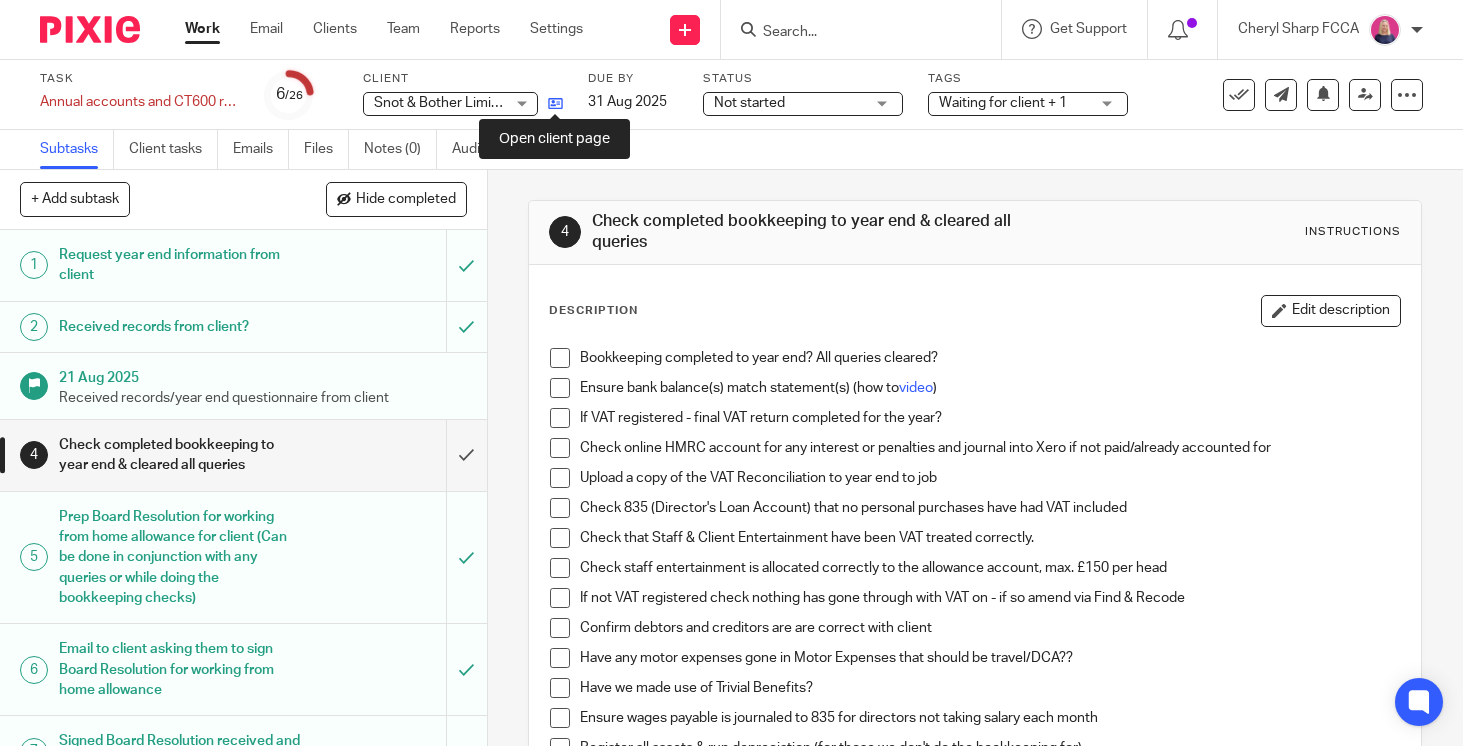 click at bounding box center [555, 103] 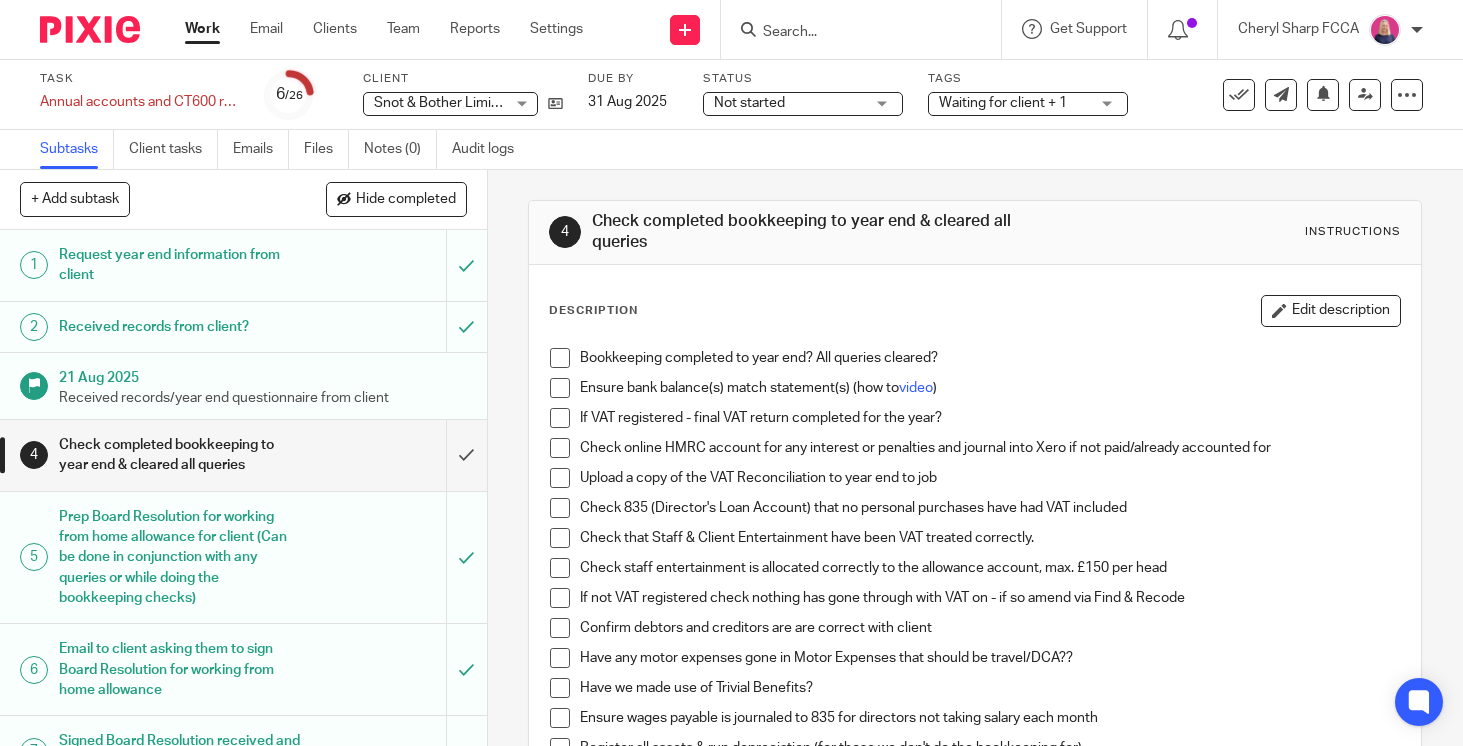 click at bounding box center (560, 388) 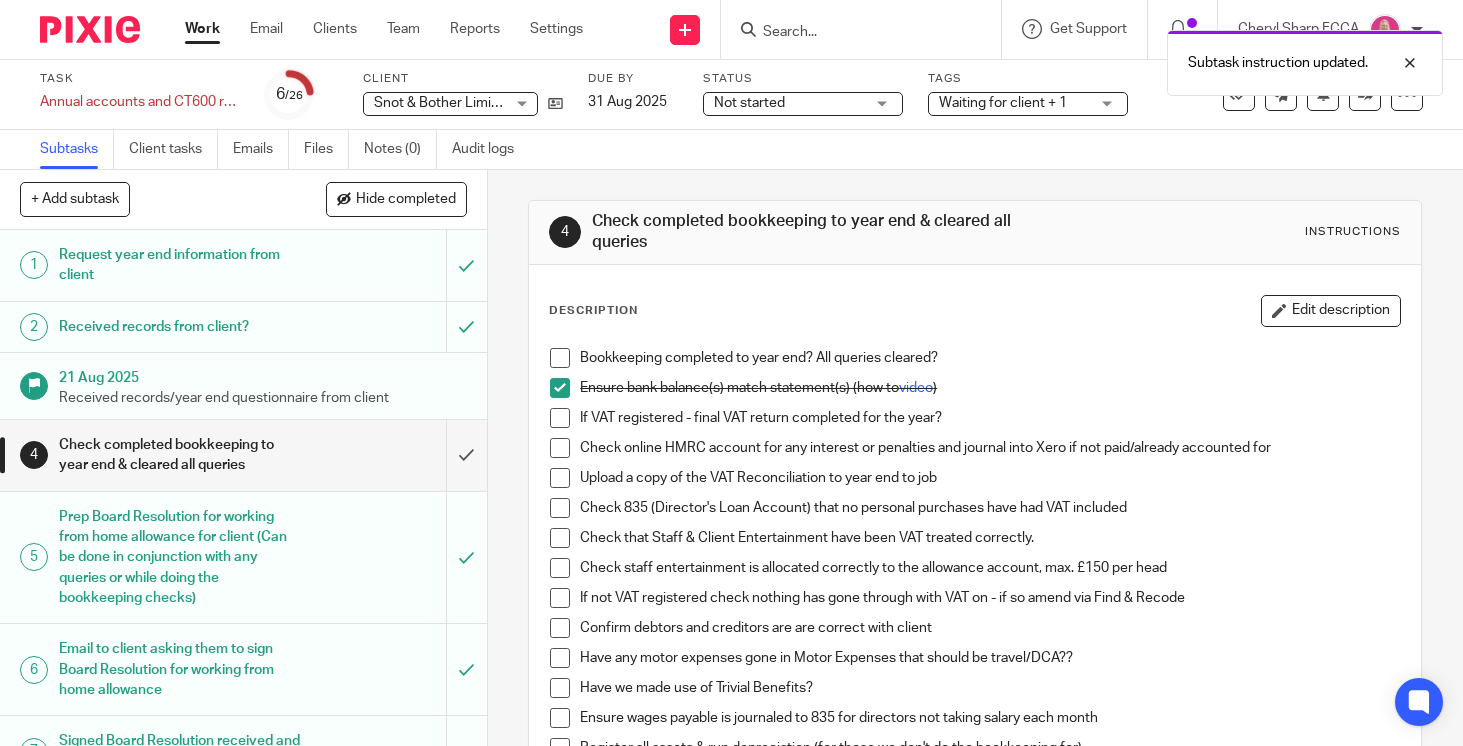 click at bounding box center [560, 358] 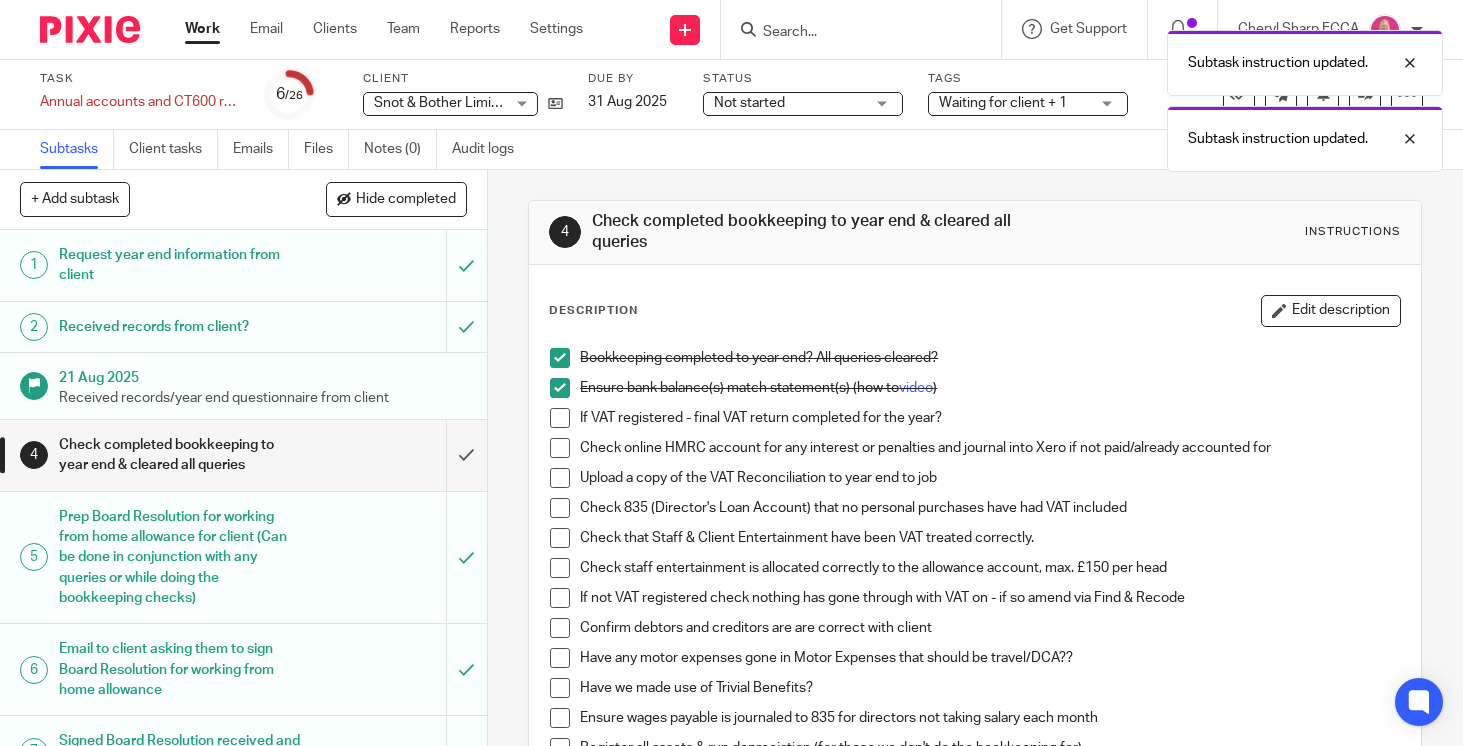 click at bounding box center [560, 508] 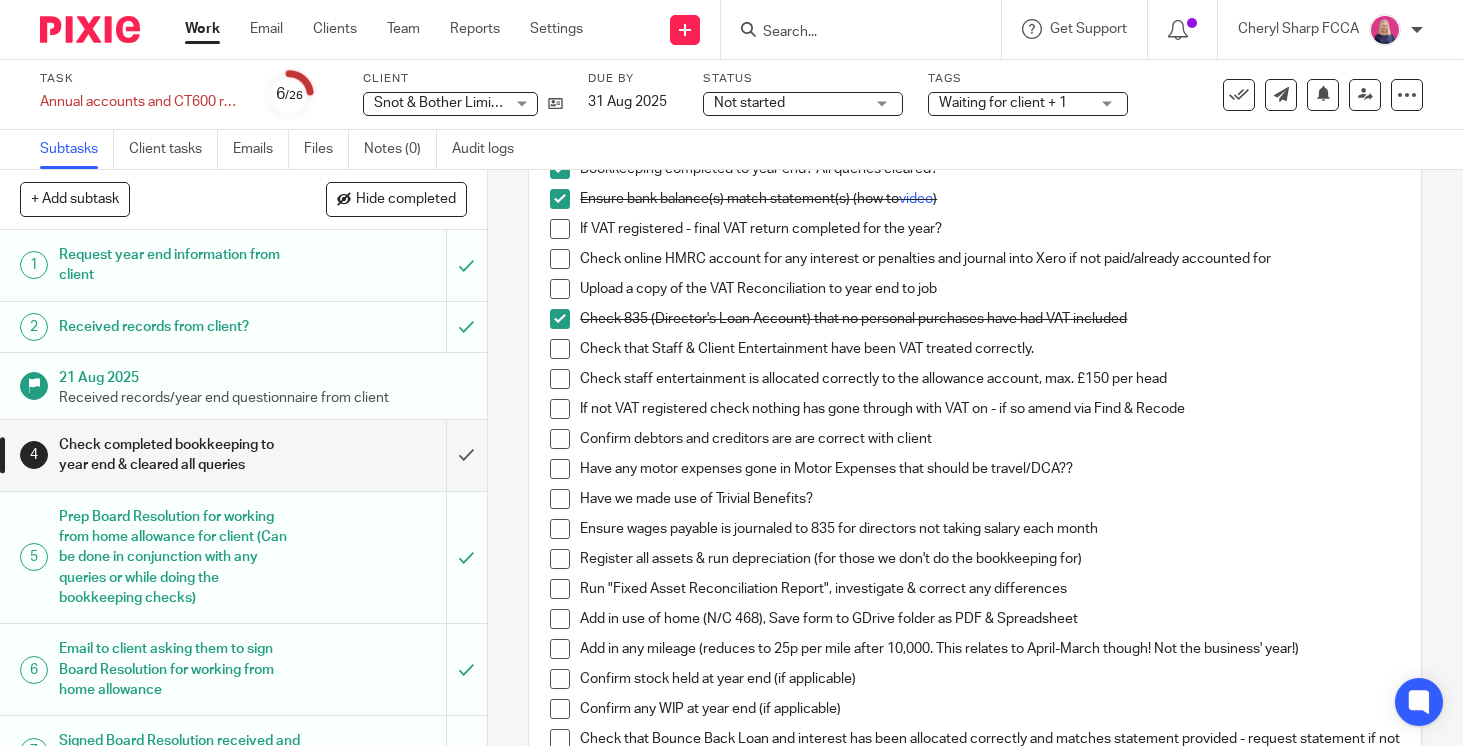 scroll, scrollTop: 190, scrollLeft: 0, axis: vertical 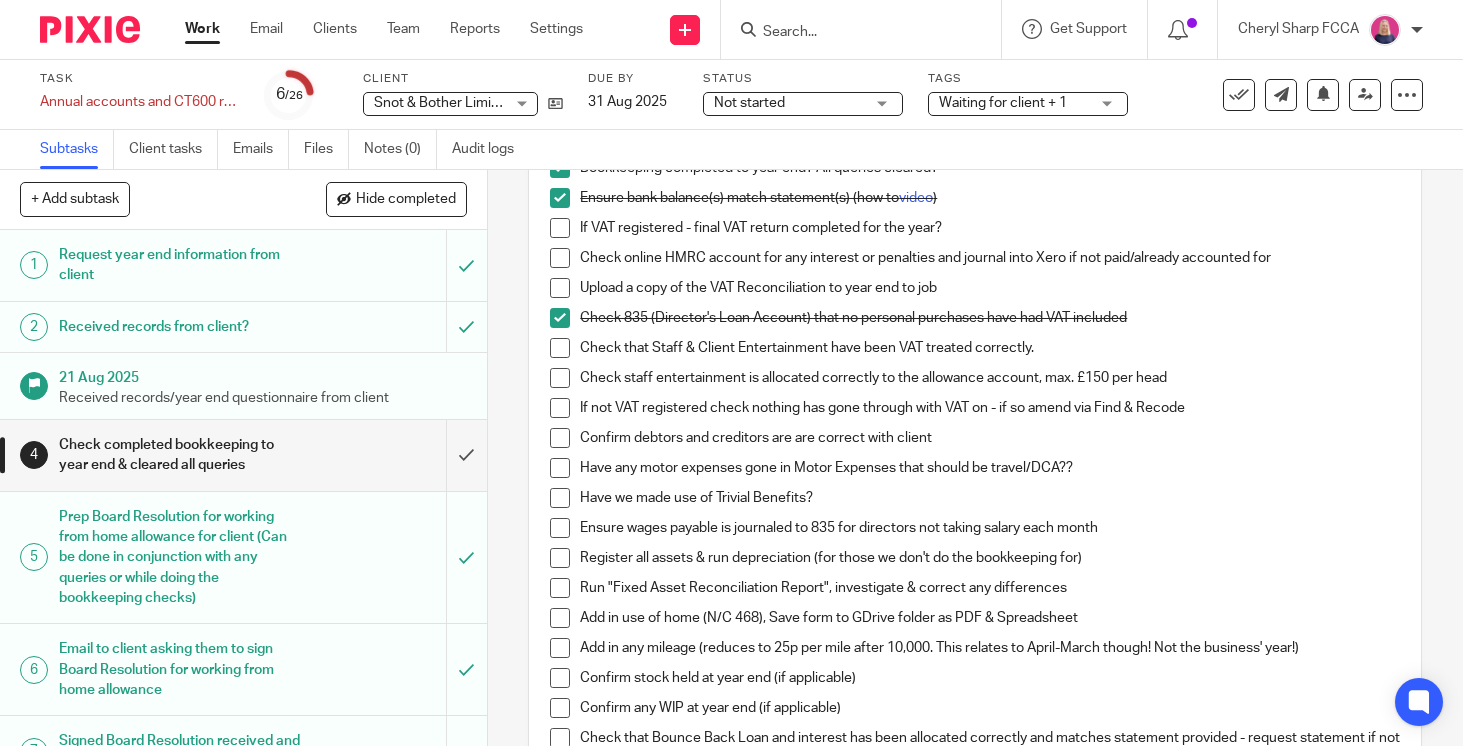click at bounding box center [560, 588] 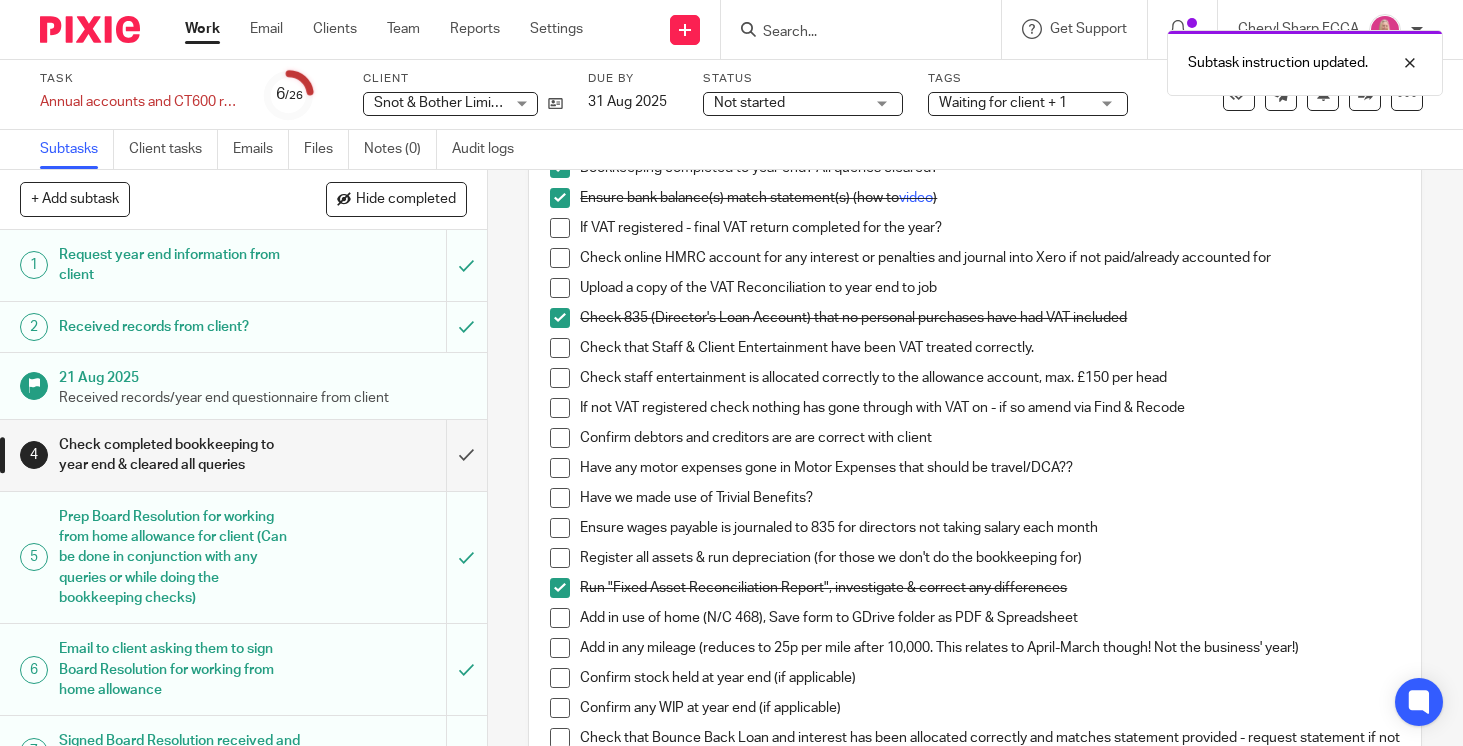 click at bounding box center [560, 618] 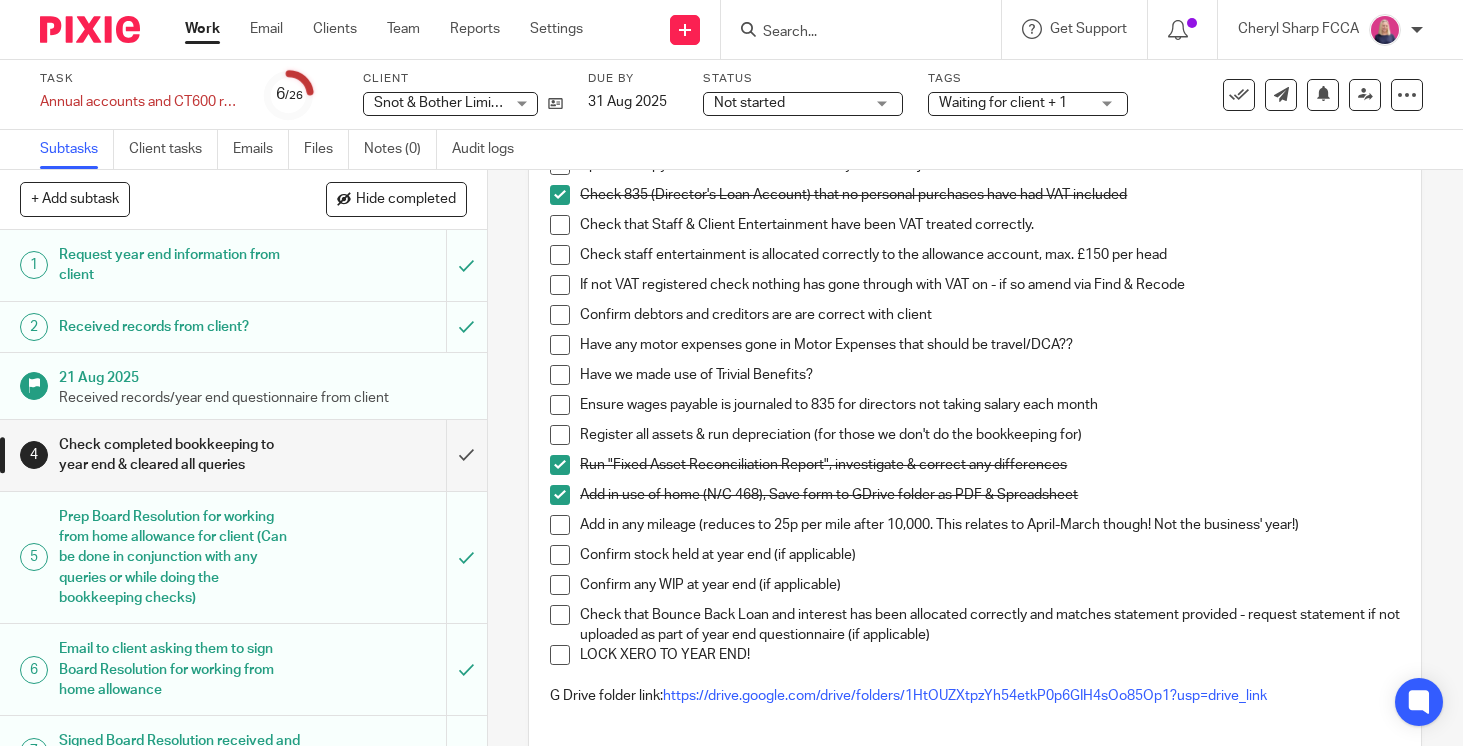 scroll, scrollTop: 342, scrollLeft: 0, axis: vertical 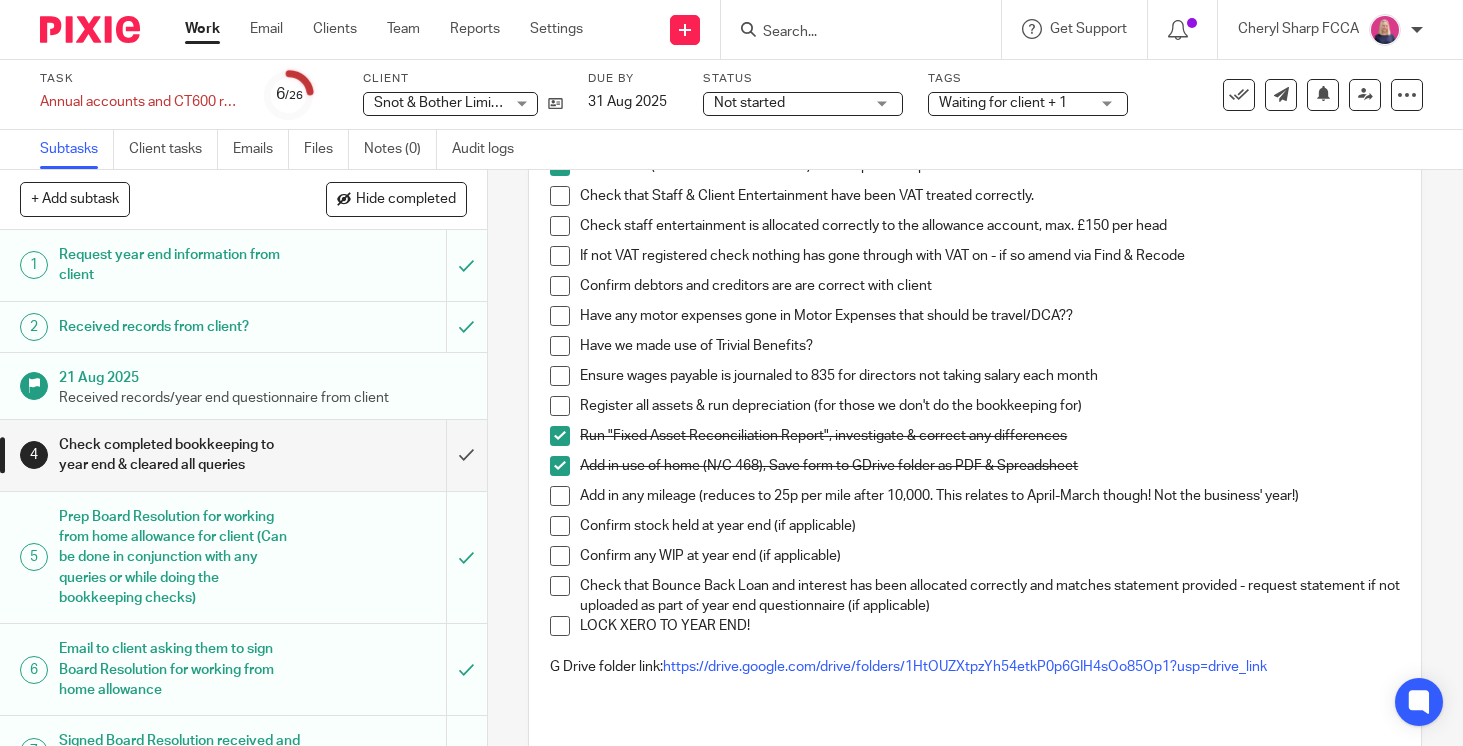 click at bounding box center (560, 626) 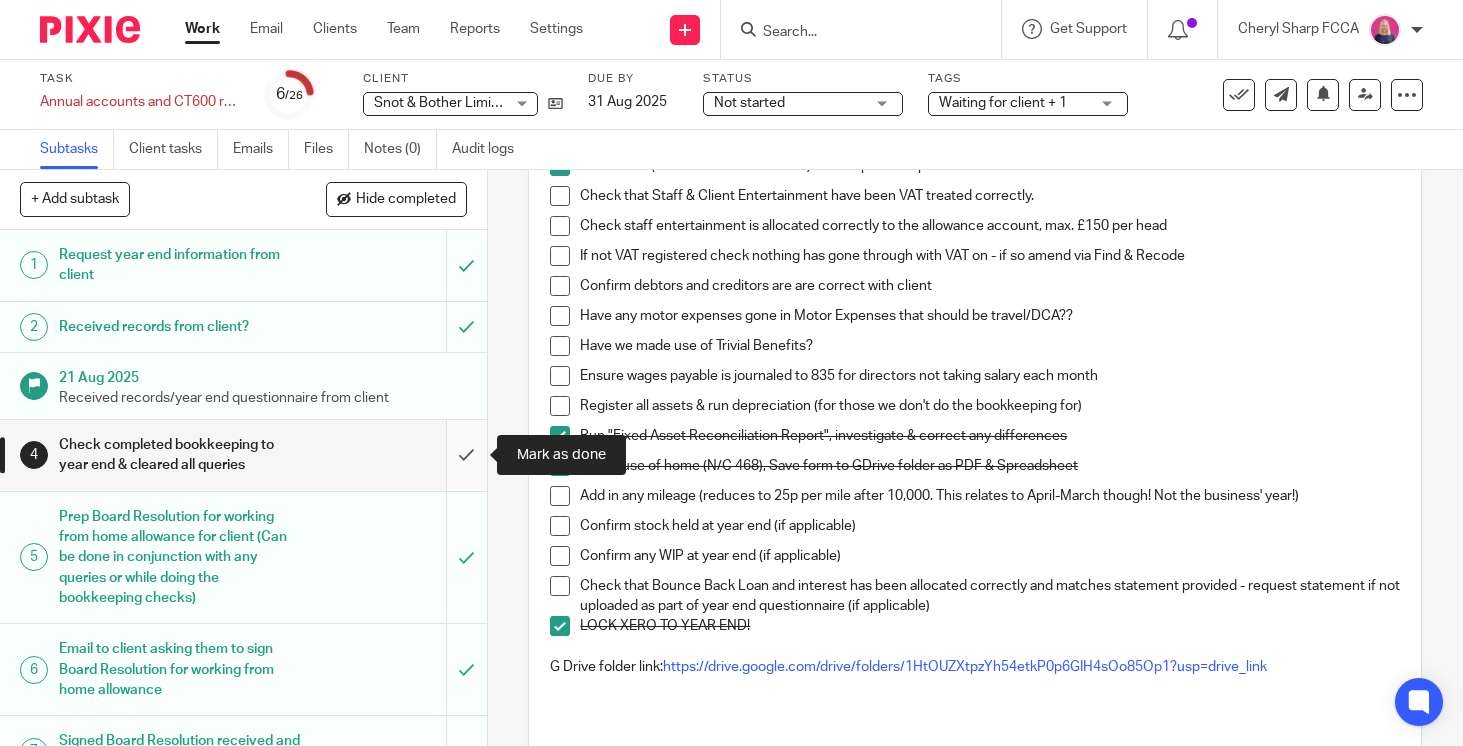 click at bounding box center (243, 455) 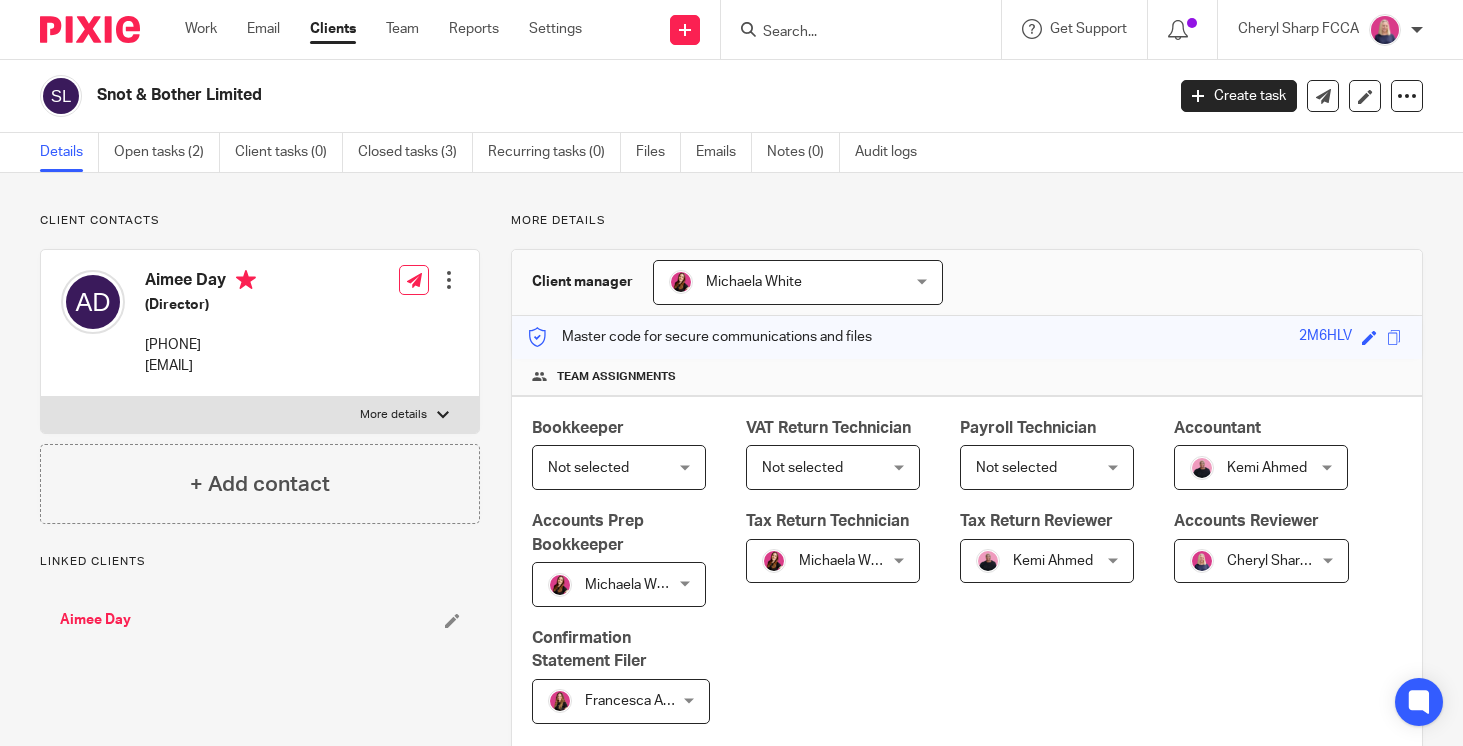 scroll, scrollTop: 0, scrollLeft: 0, axis: both 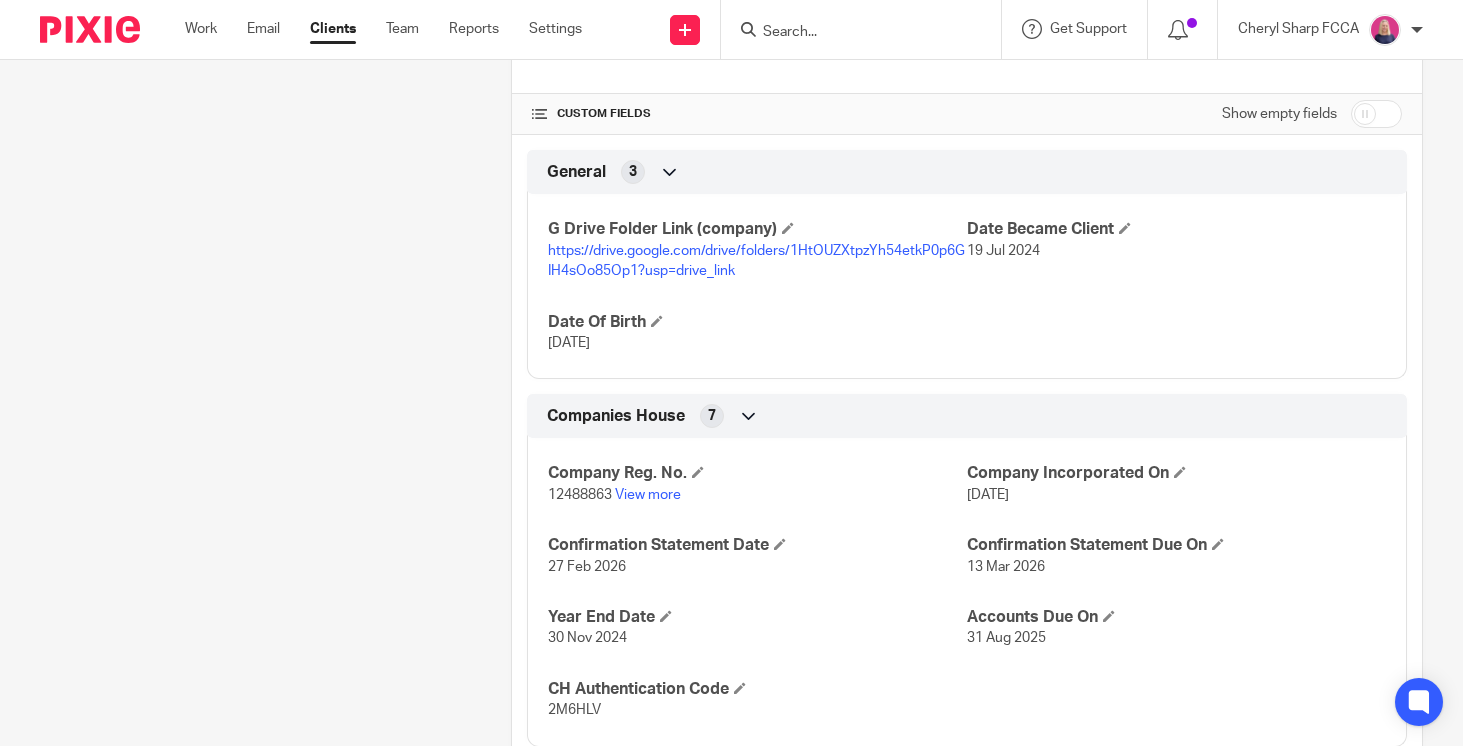 click on "https://drive.google.com/drive/folders/1HtOUZXtpzYh54etkP0p6GIH4sOo85Op1?usp=drive_link" at bounding box center (756, 261) 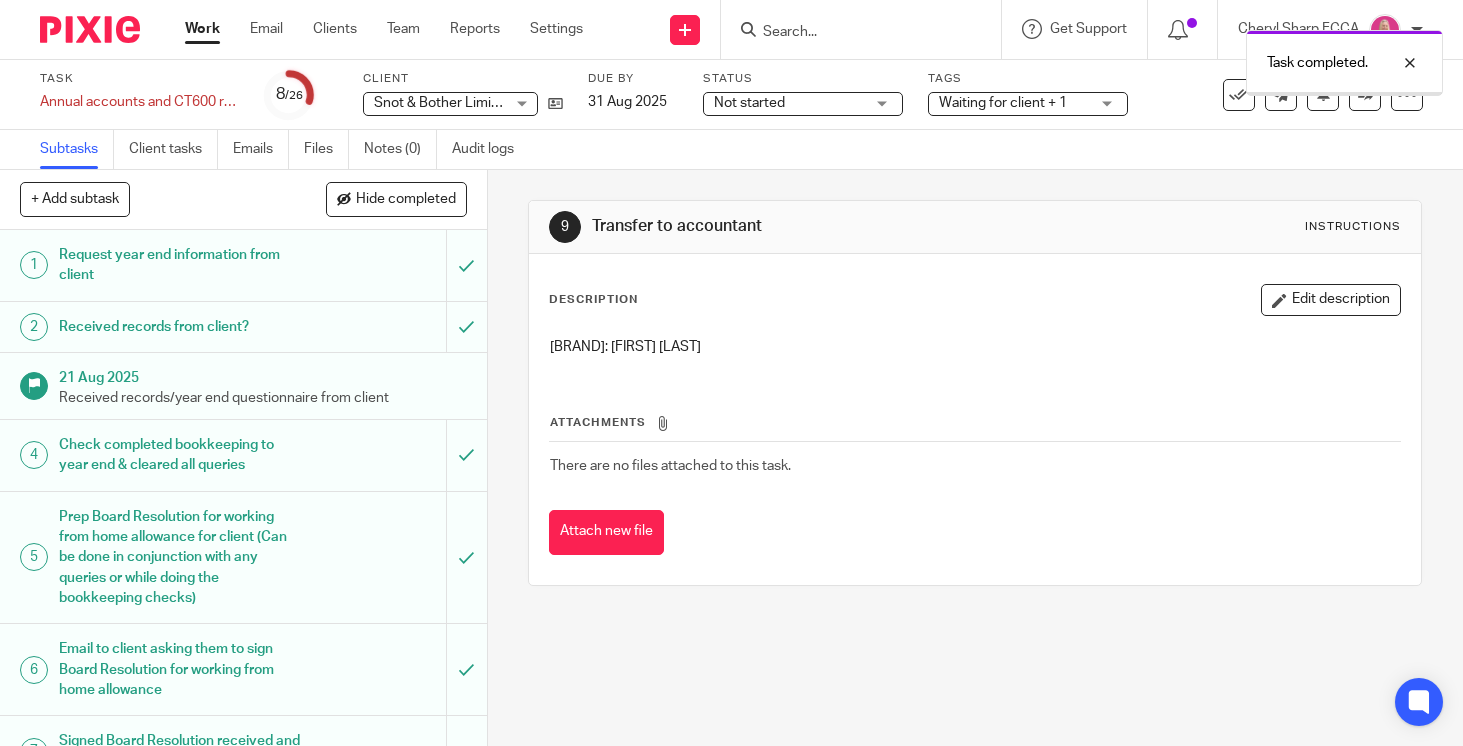 scroll, scrollTop: 0, scrollLeft: 0, axis: both 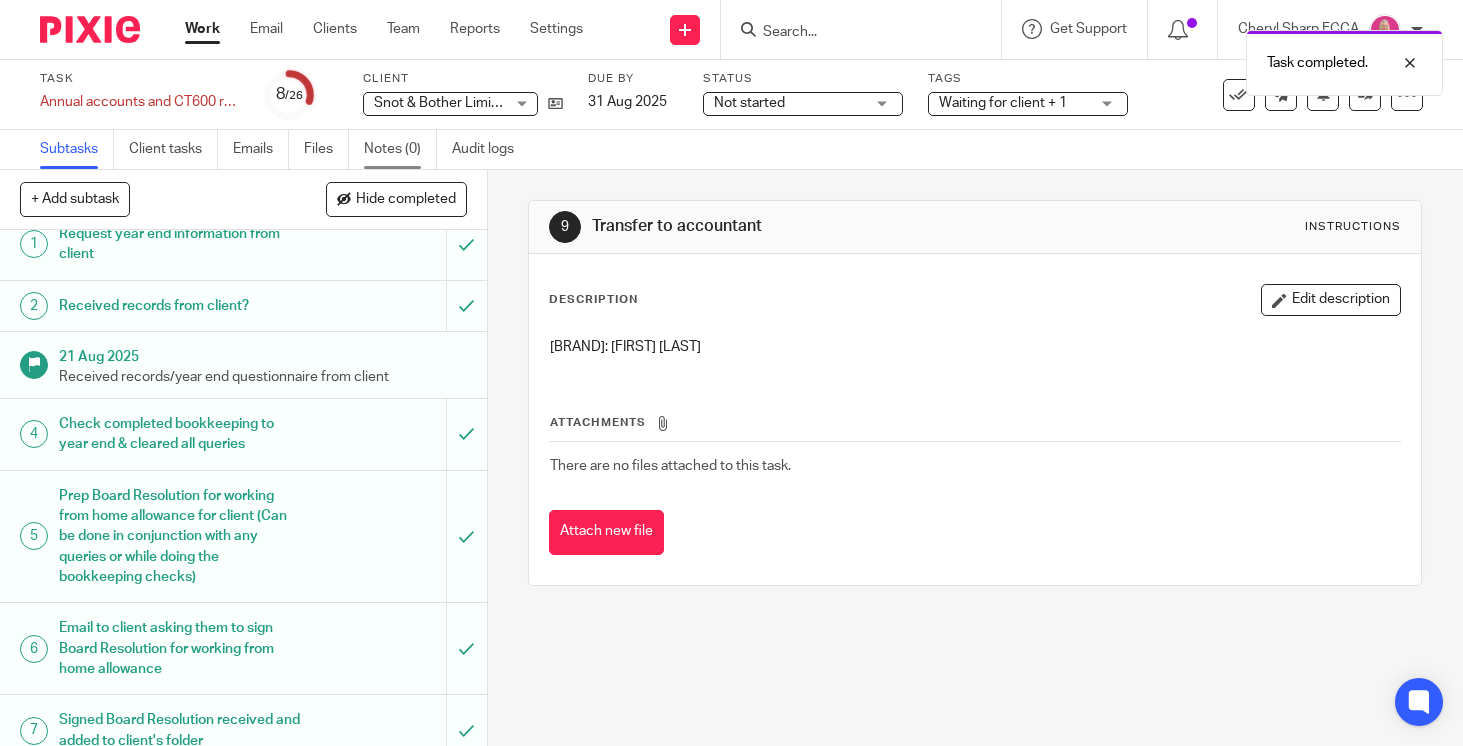 click on "Notes (0)" at bounding box center [400, 149] 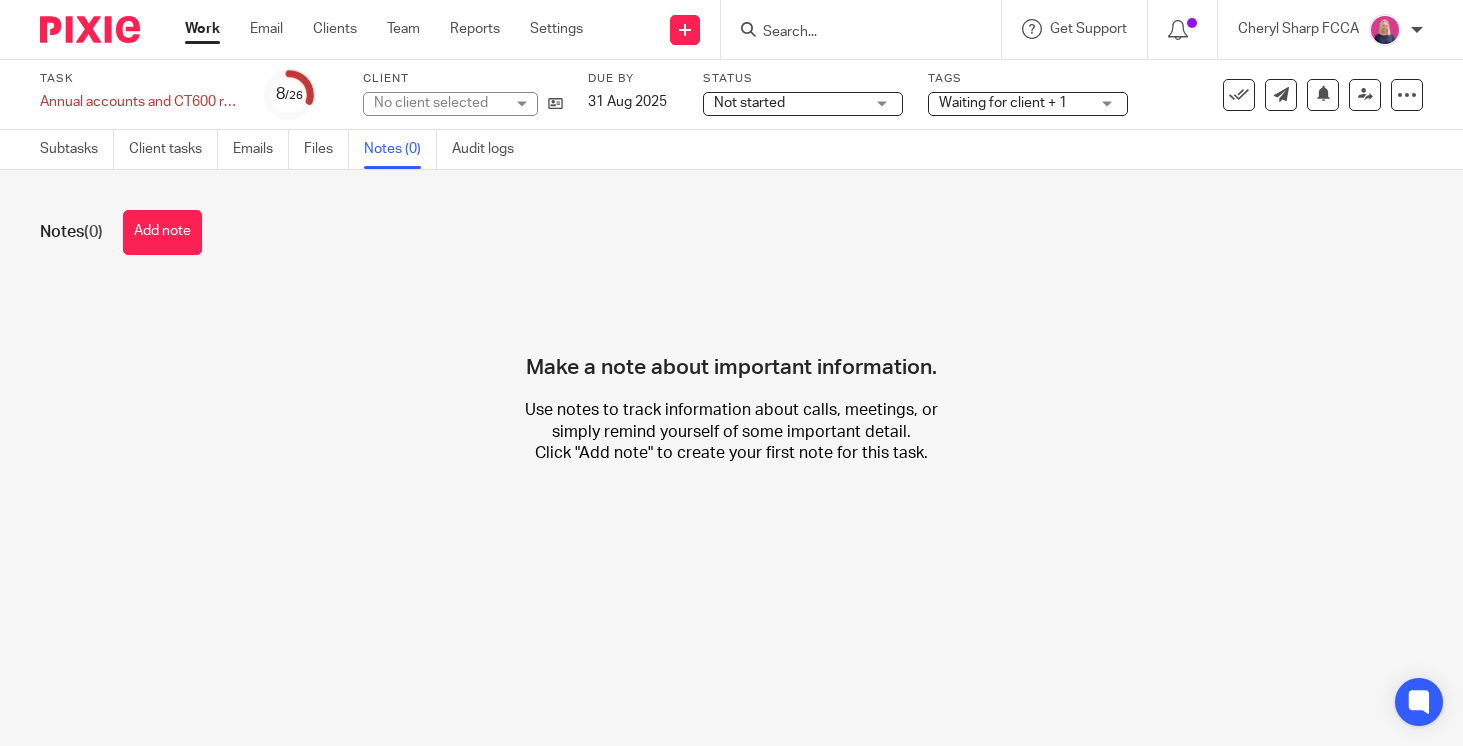 scroll, scrollTop: 0, scrollLeft: 0, axis: both 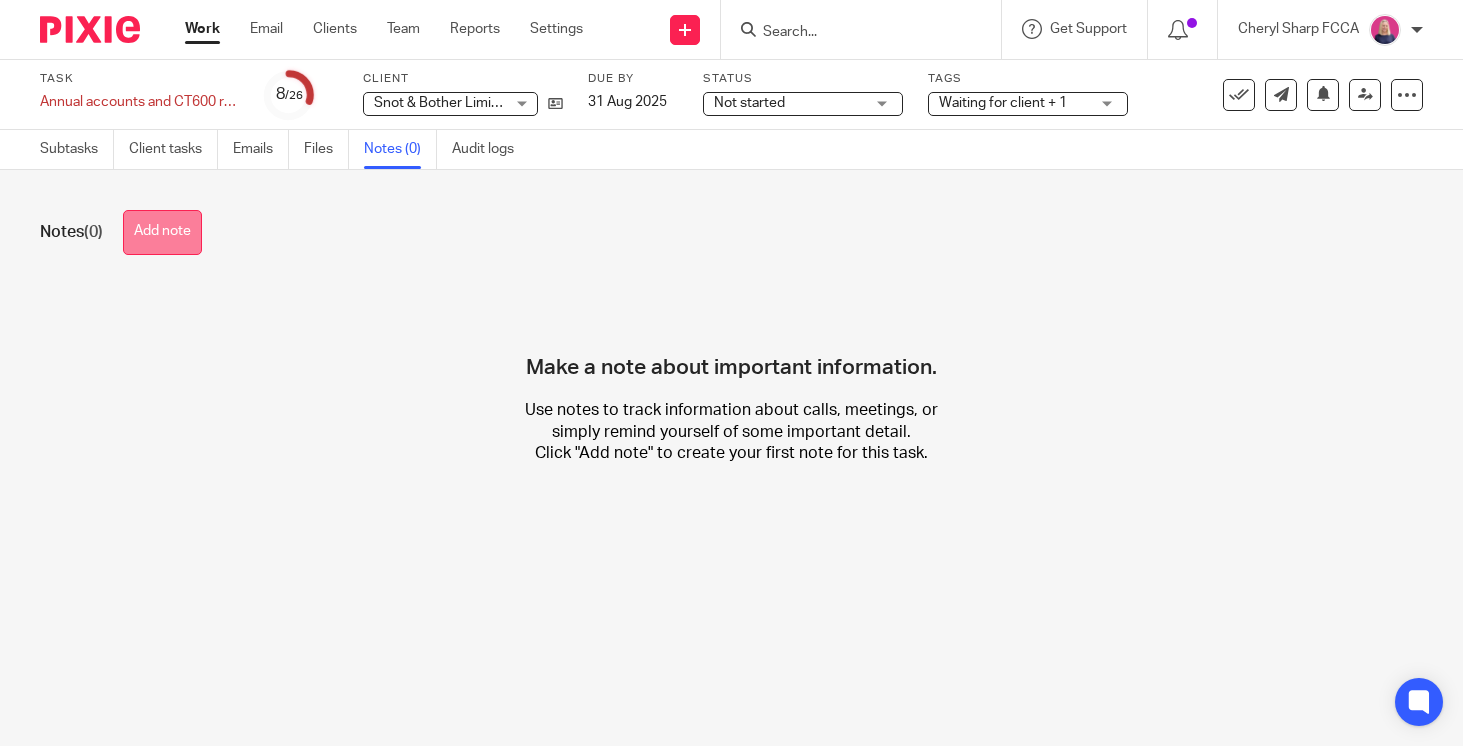 click on "Add note" at bounding box center [162, 232] 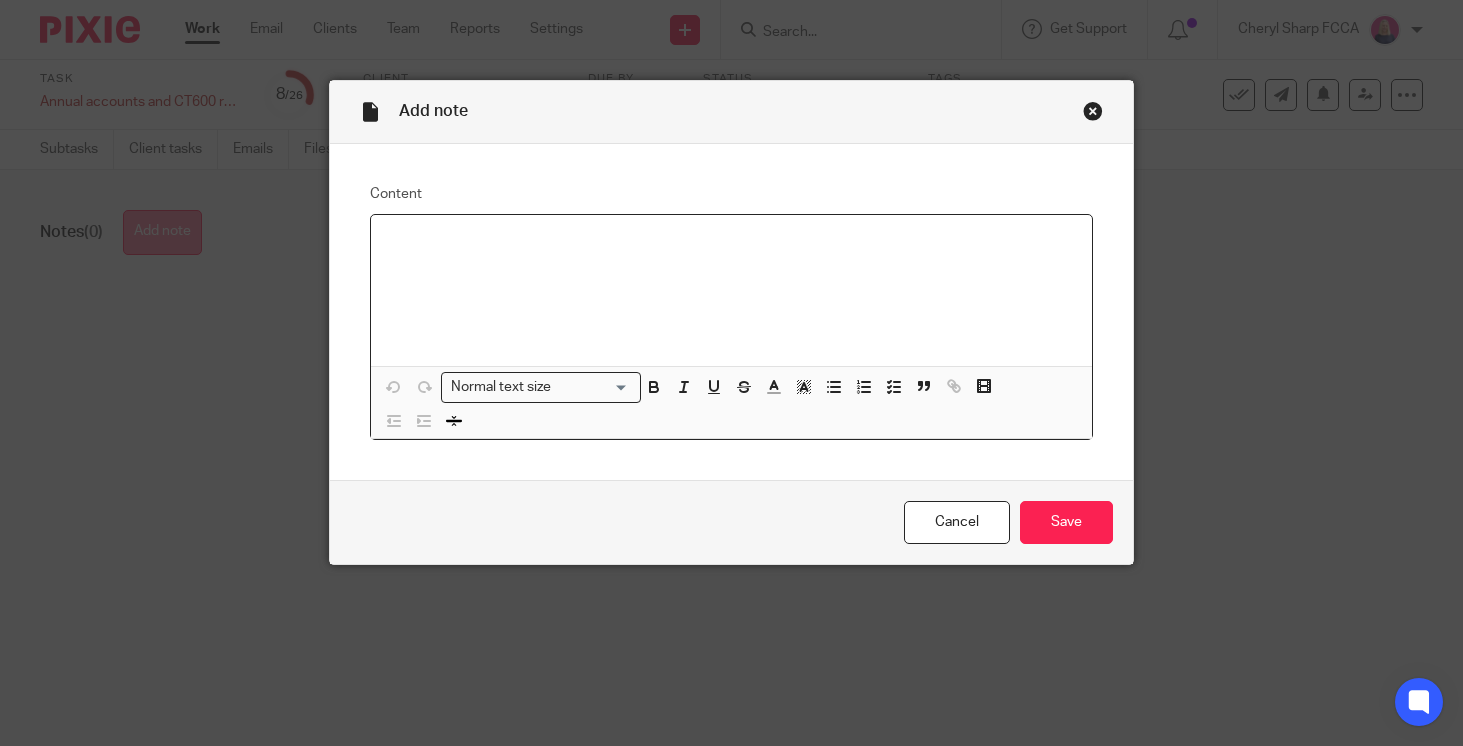 type 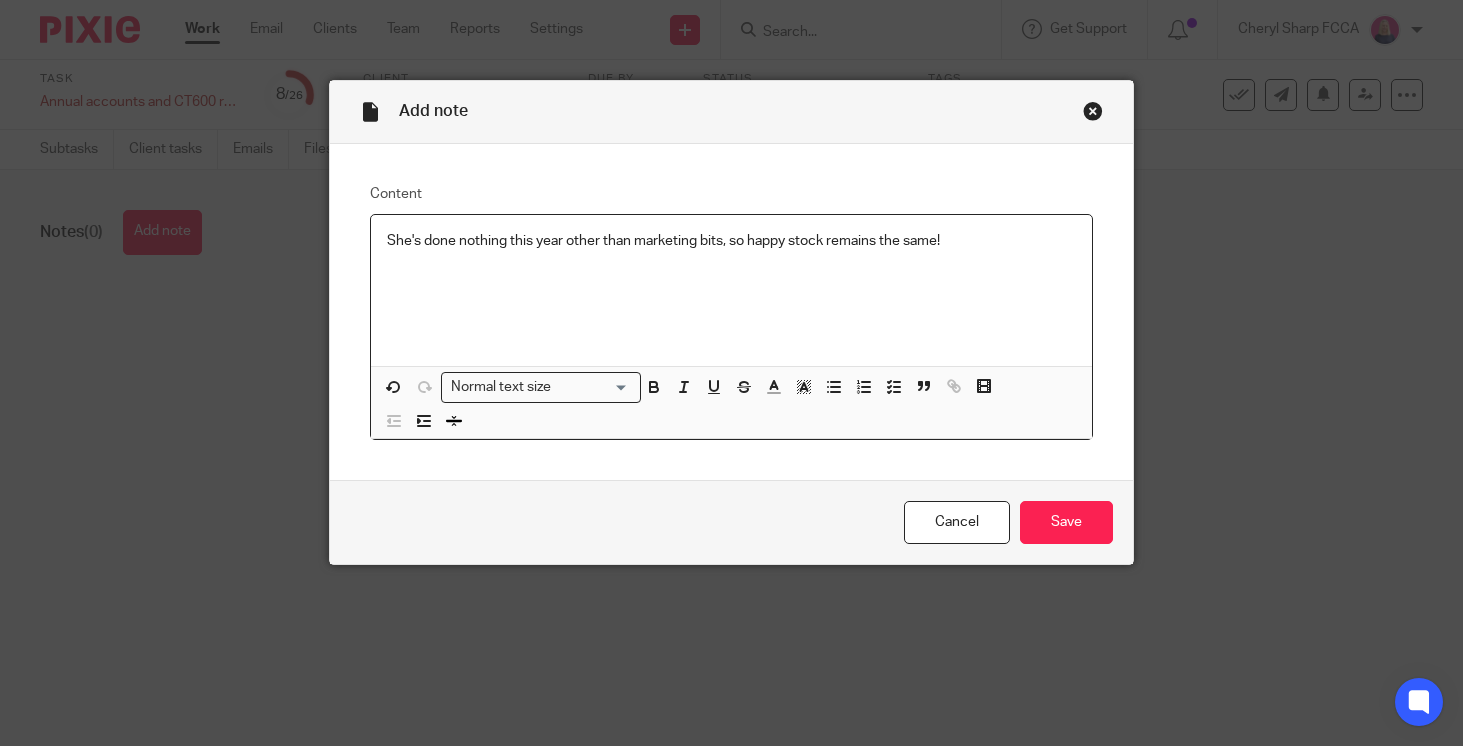 click on "She's done nothing this year other than marketing bits, so happy stock remains the same!" at bounding box center (731, 241) 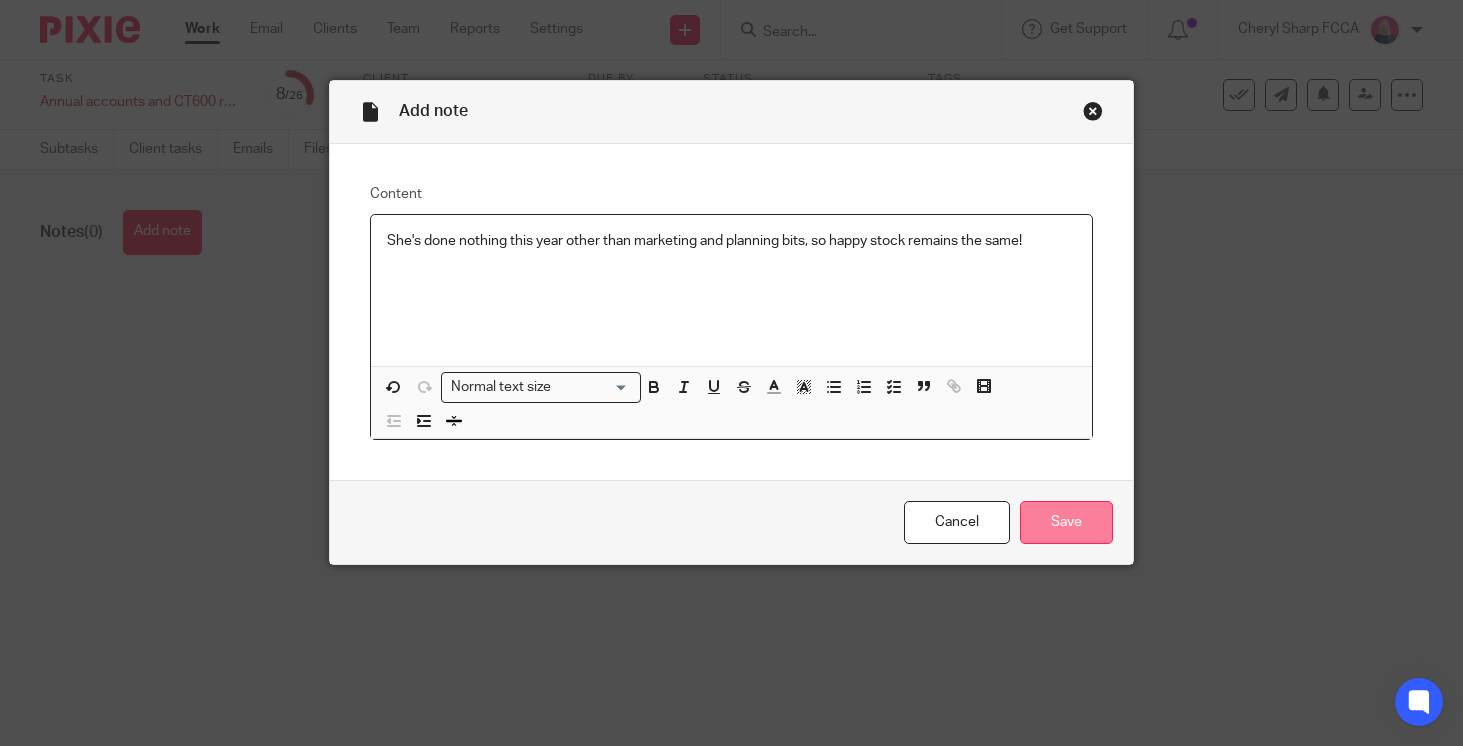 click on "Save" at bounding box center [1066, 522] 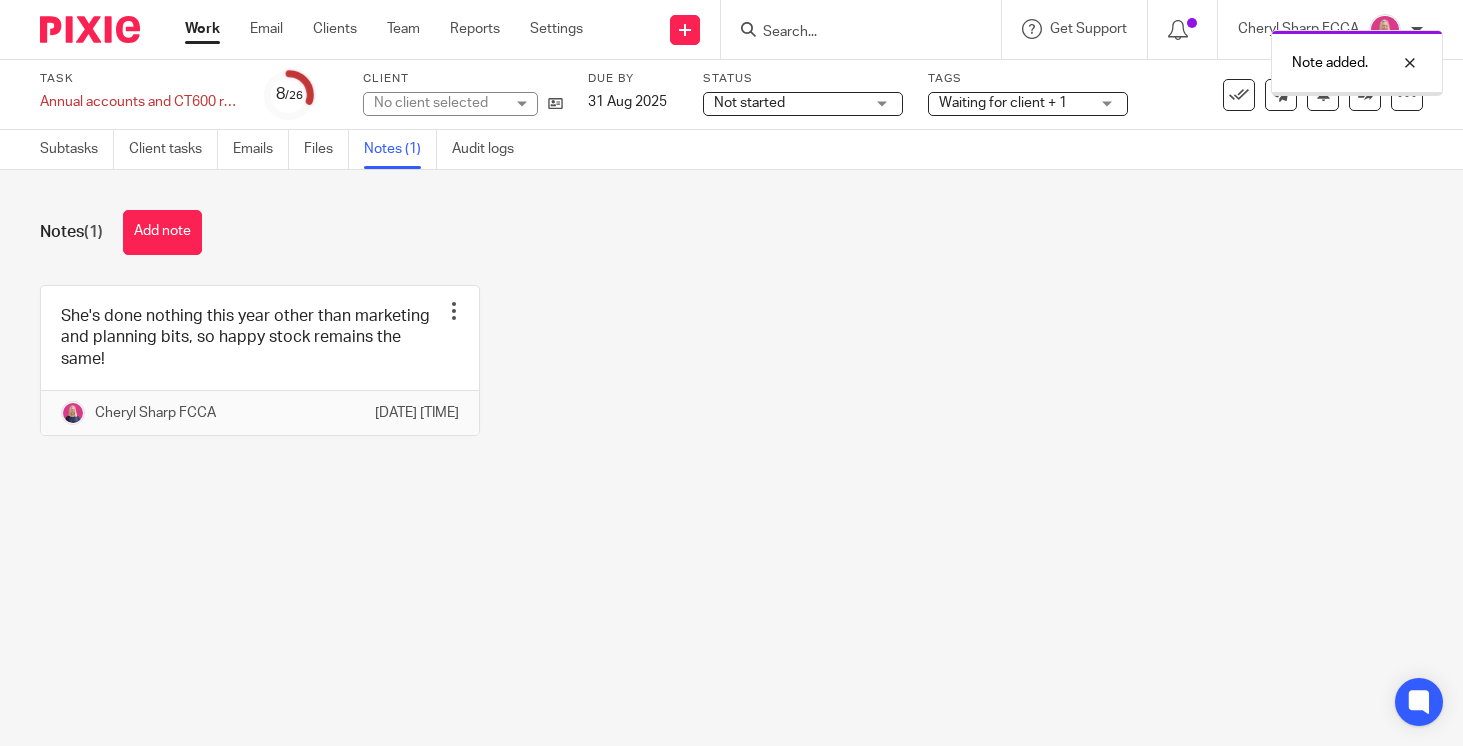 scroll, scrollTop: 0, scrollLeft: 0, axis: both 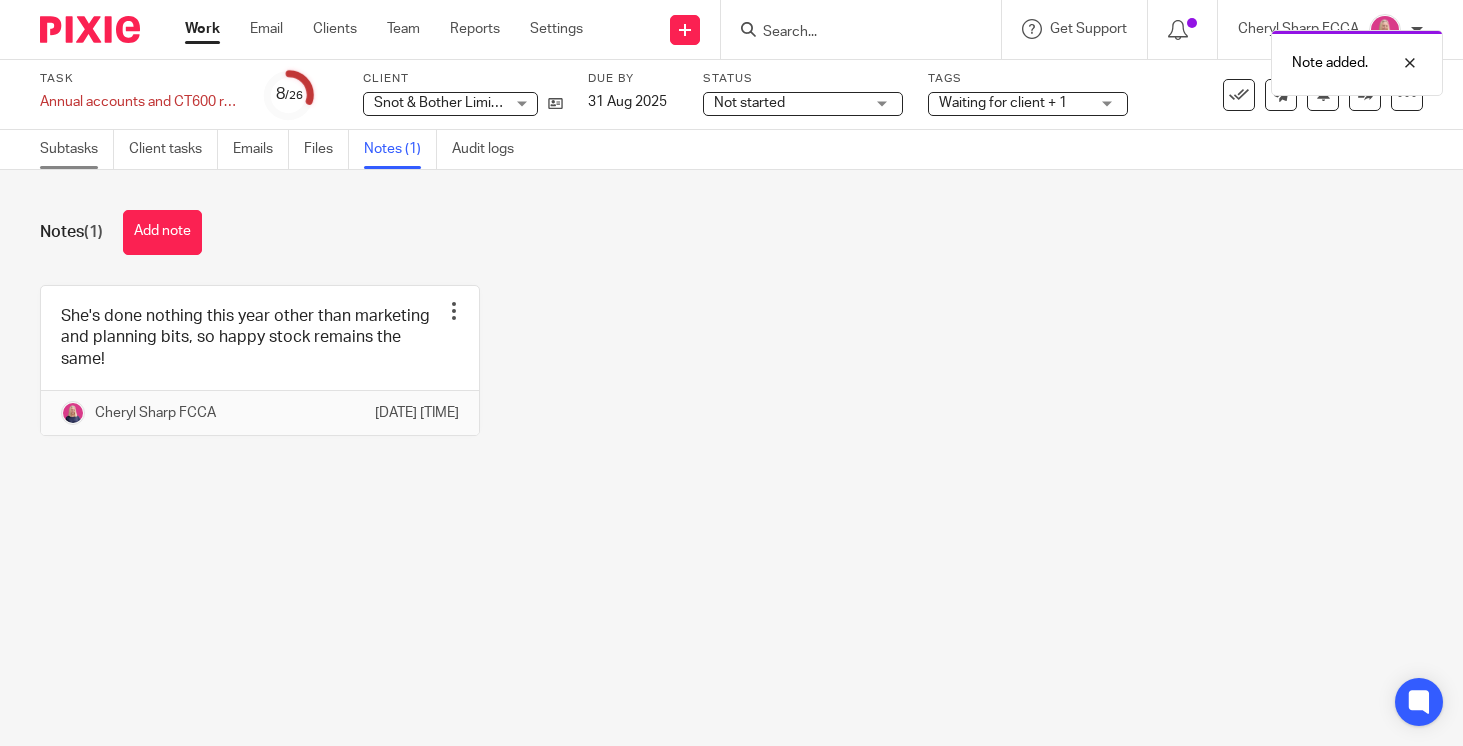 click on "Subtasks" at bounding box center [77, 149] 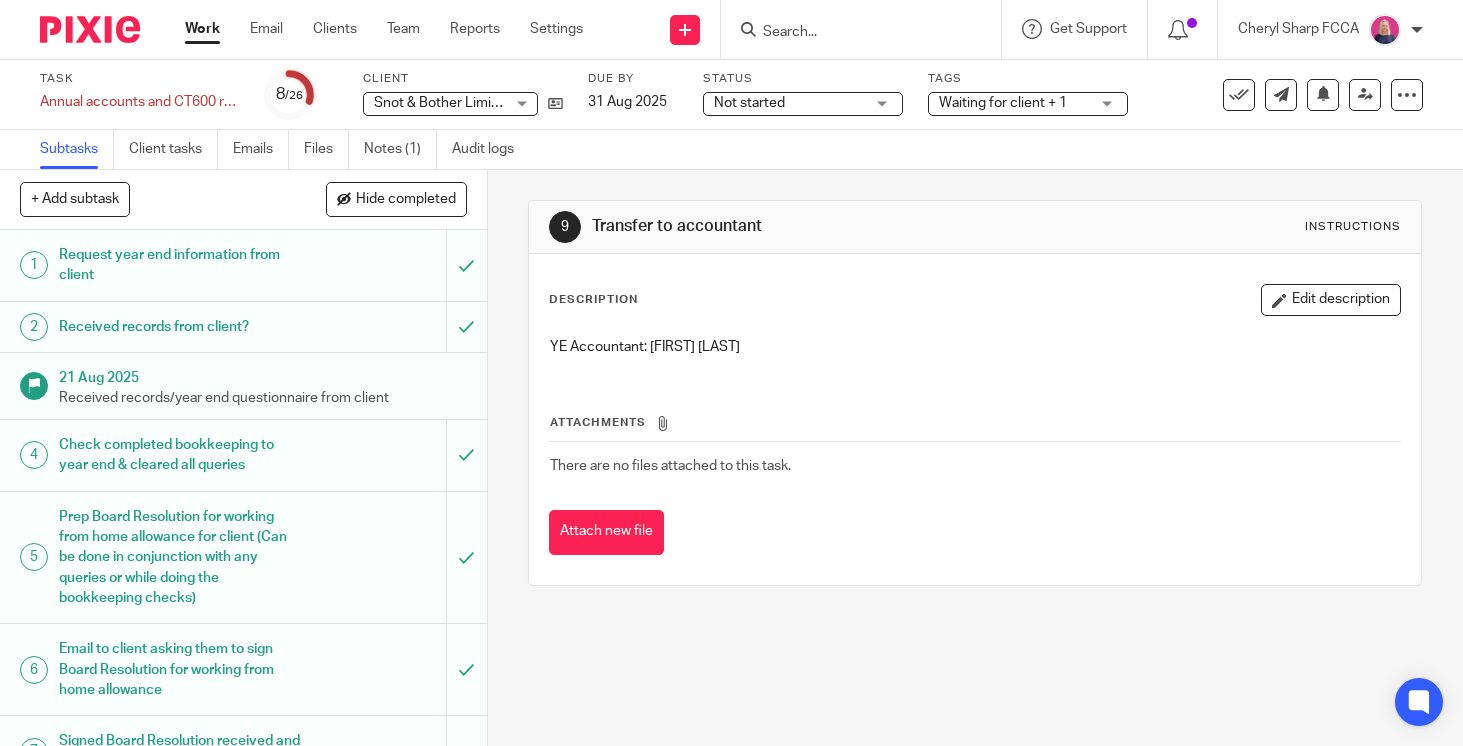 scroll, scrollTop: 0, scrollLeft: 0, axis: both 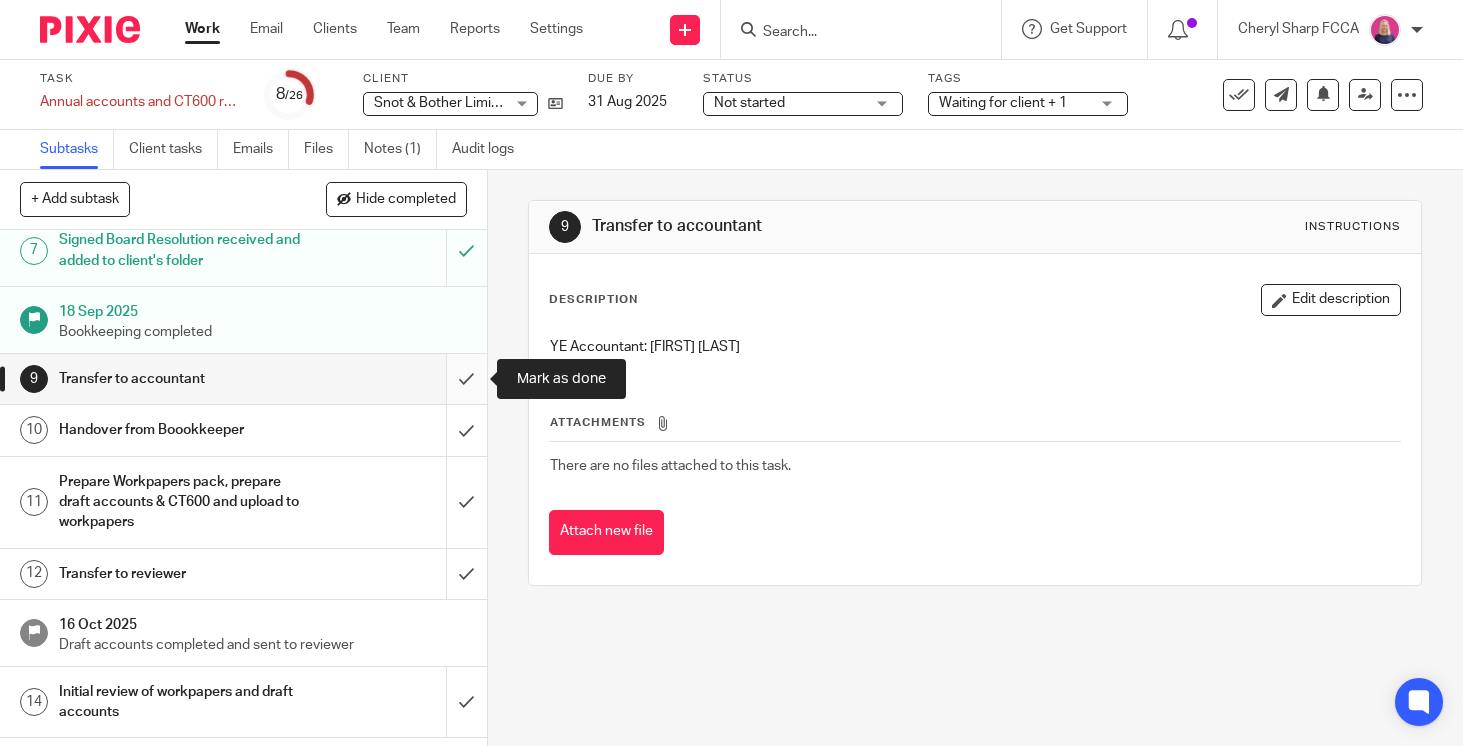 click at bounding box center (243, 379) 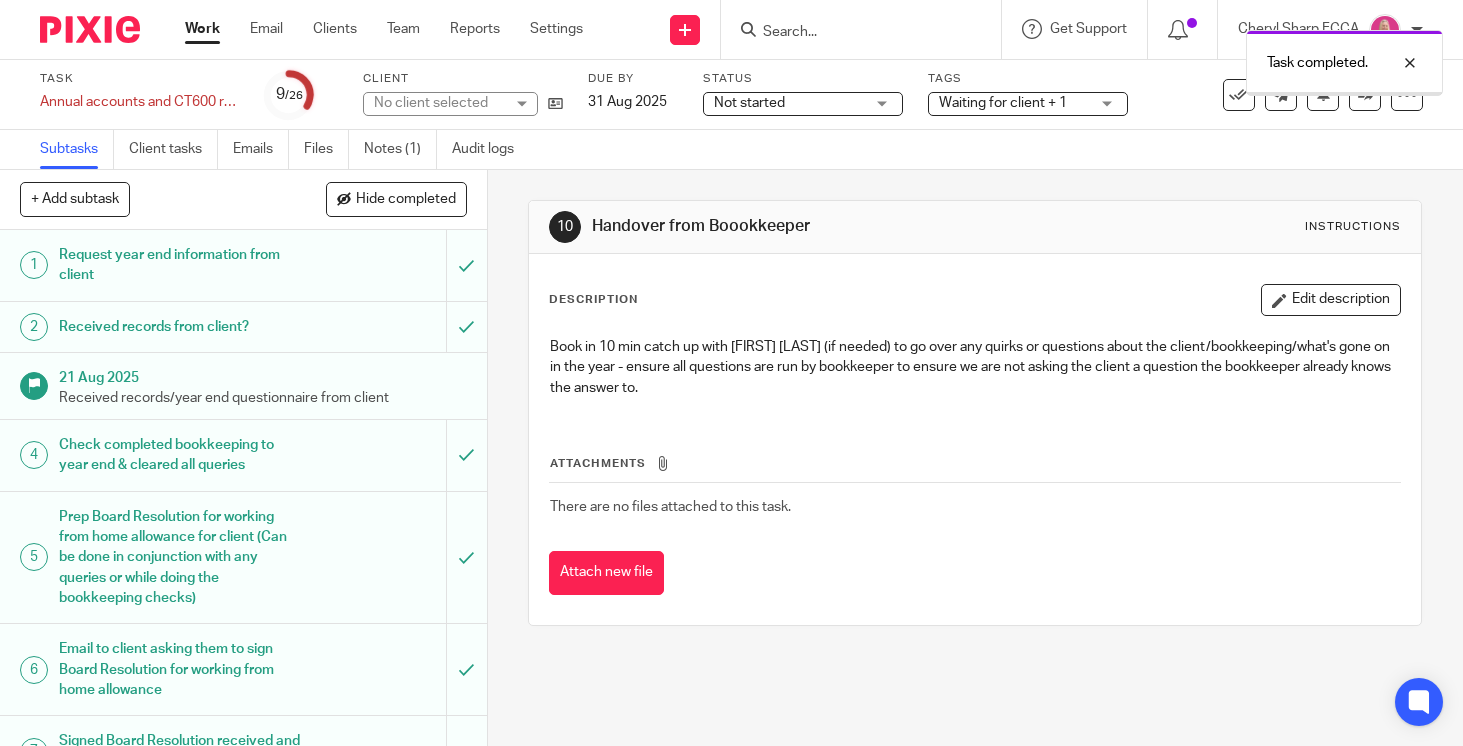 scroll, scrollTop: 0, scrollLeft: 0, axis: both 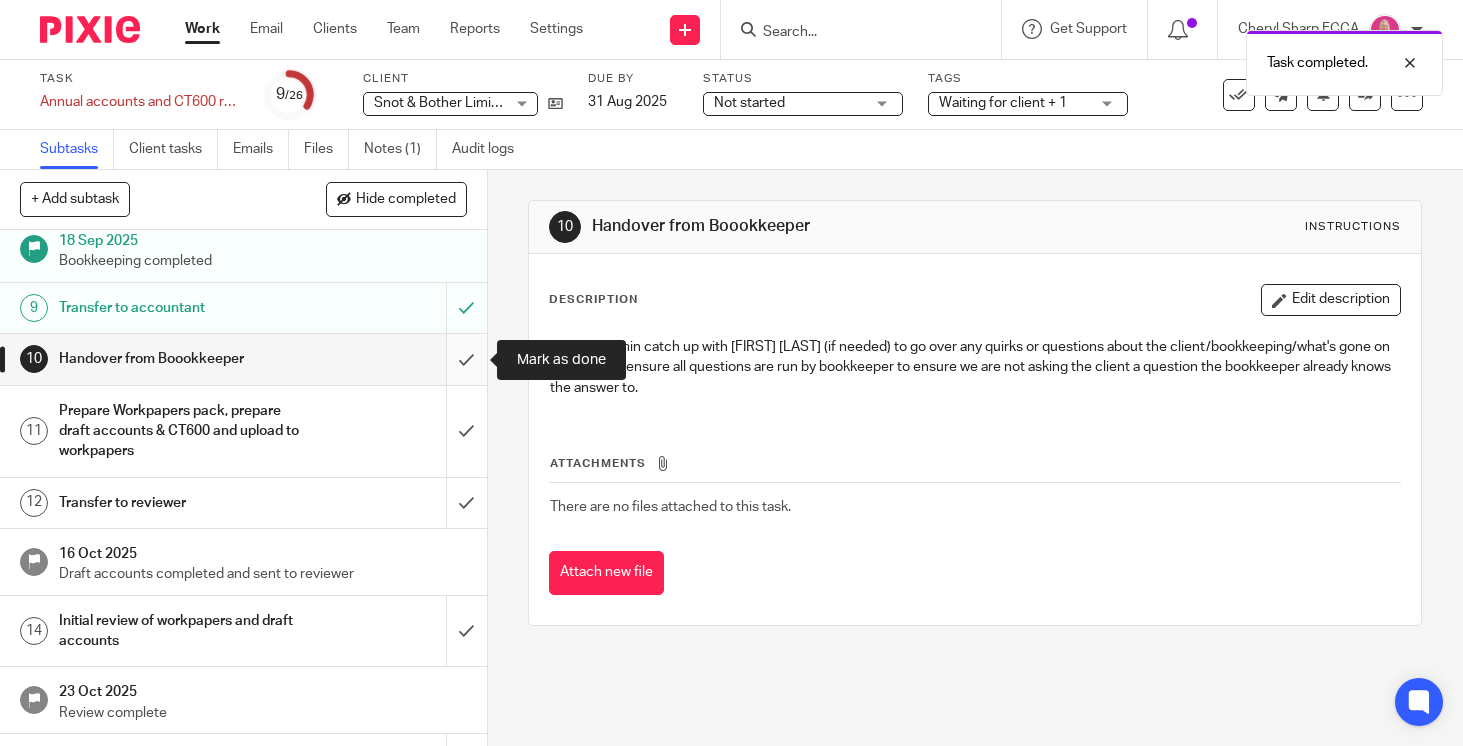 click at bounding box center (243, 359) 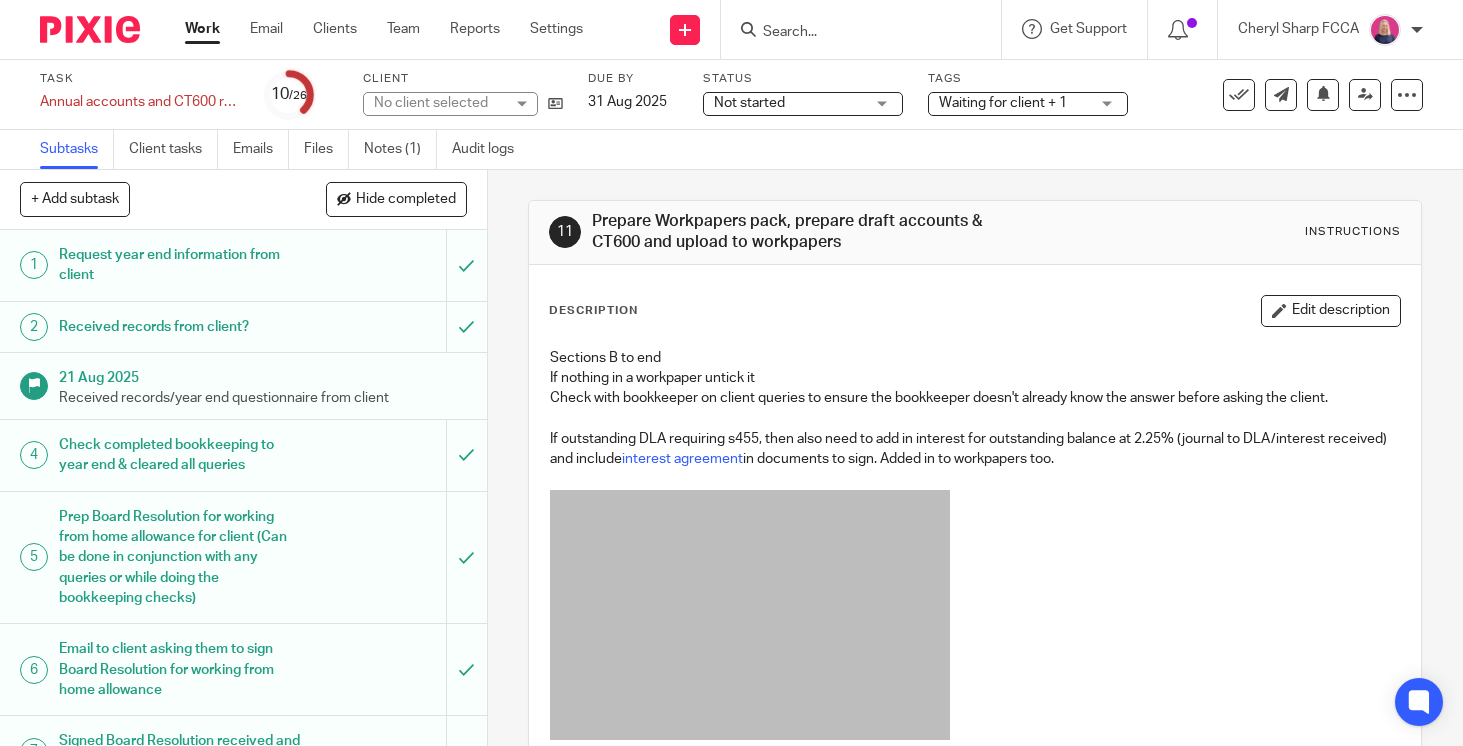 scroll, scrollTop: 0, scrollLeft: 0, axis: both 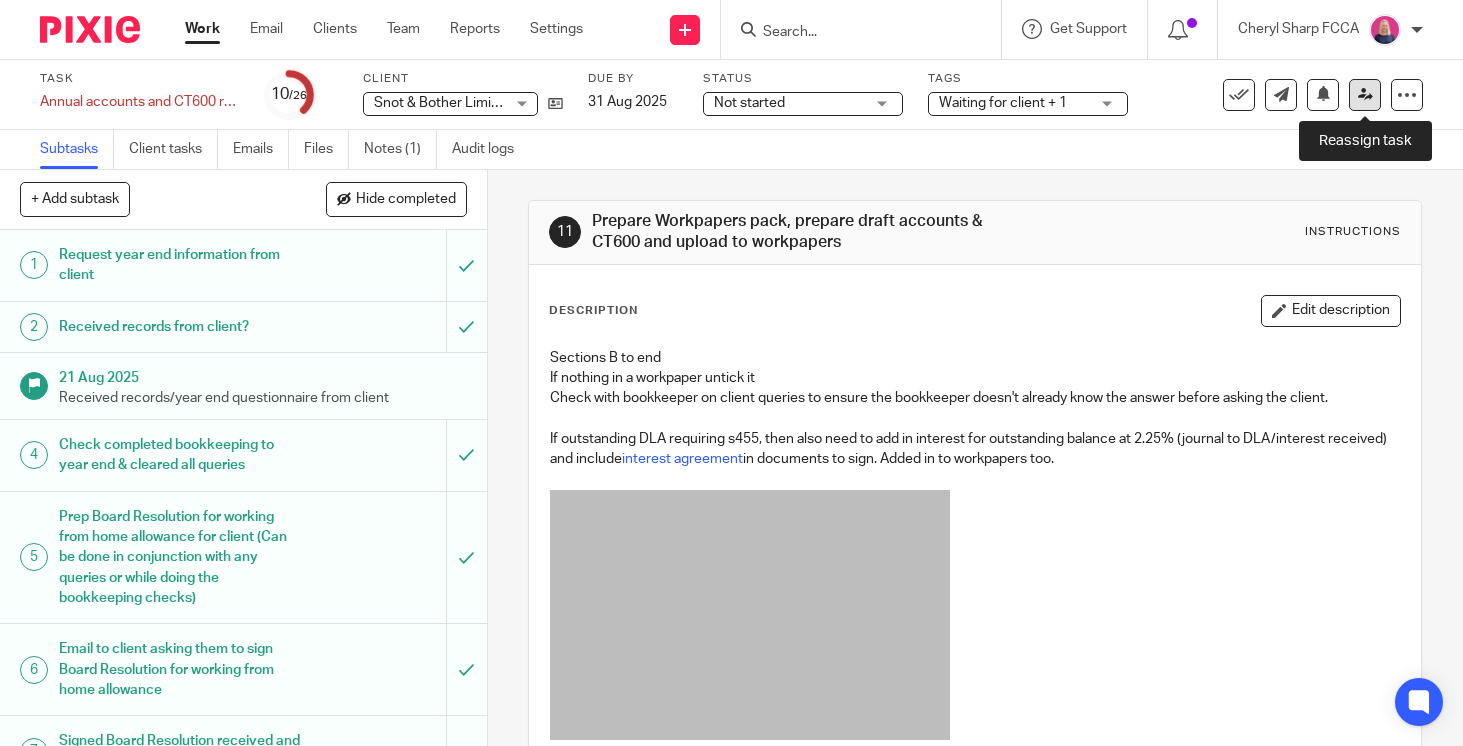 click at bounding box center [1365, 94] 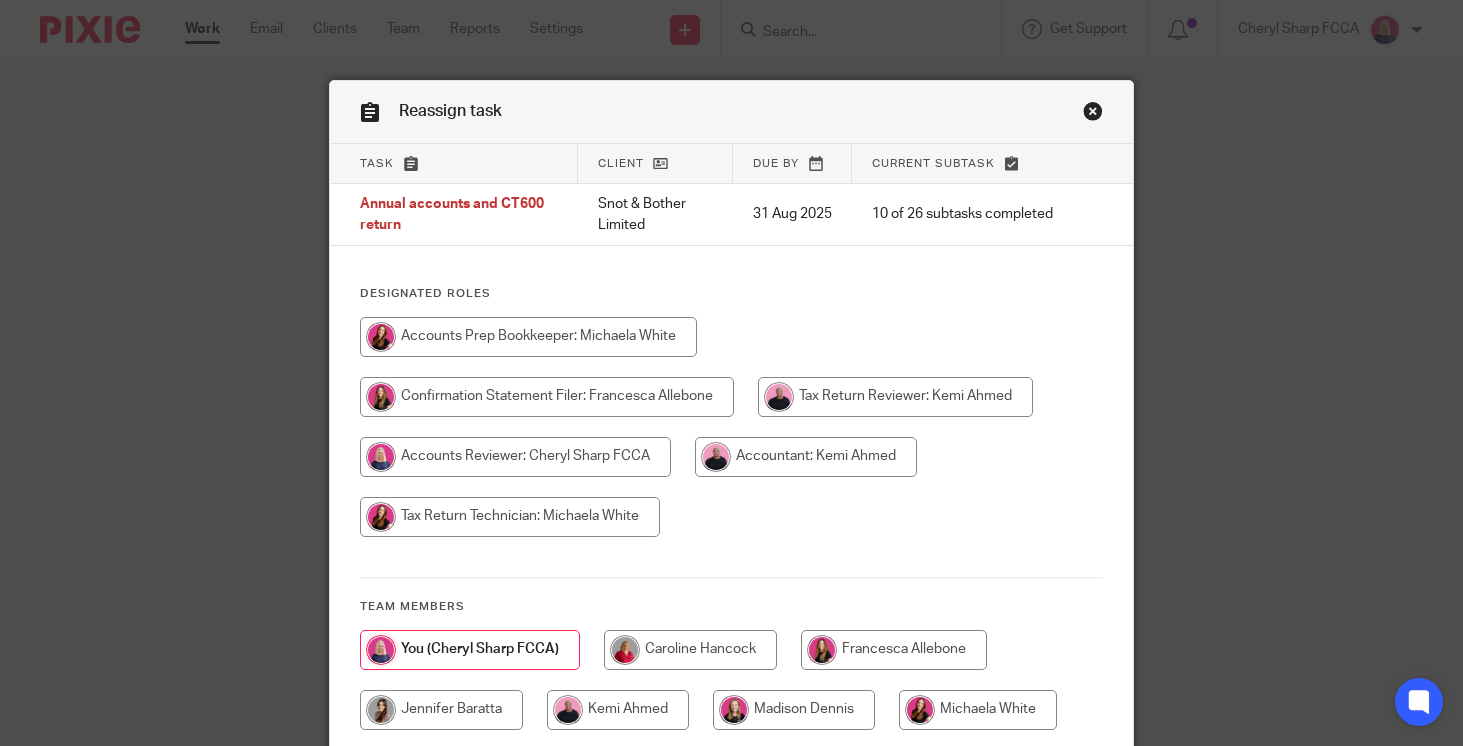 scroll, scrollTop: 0, scrollLeft: 0, axis: both 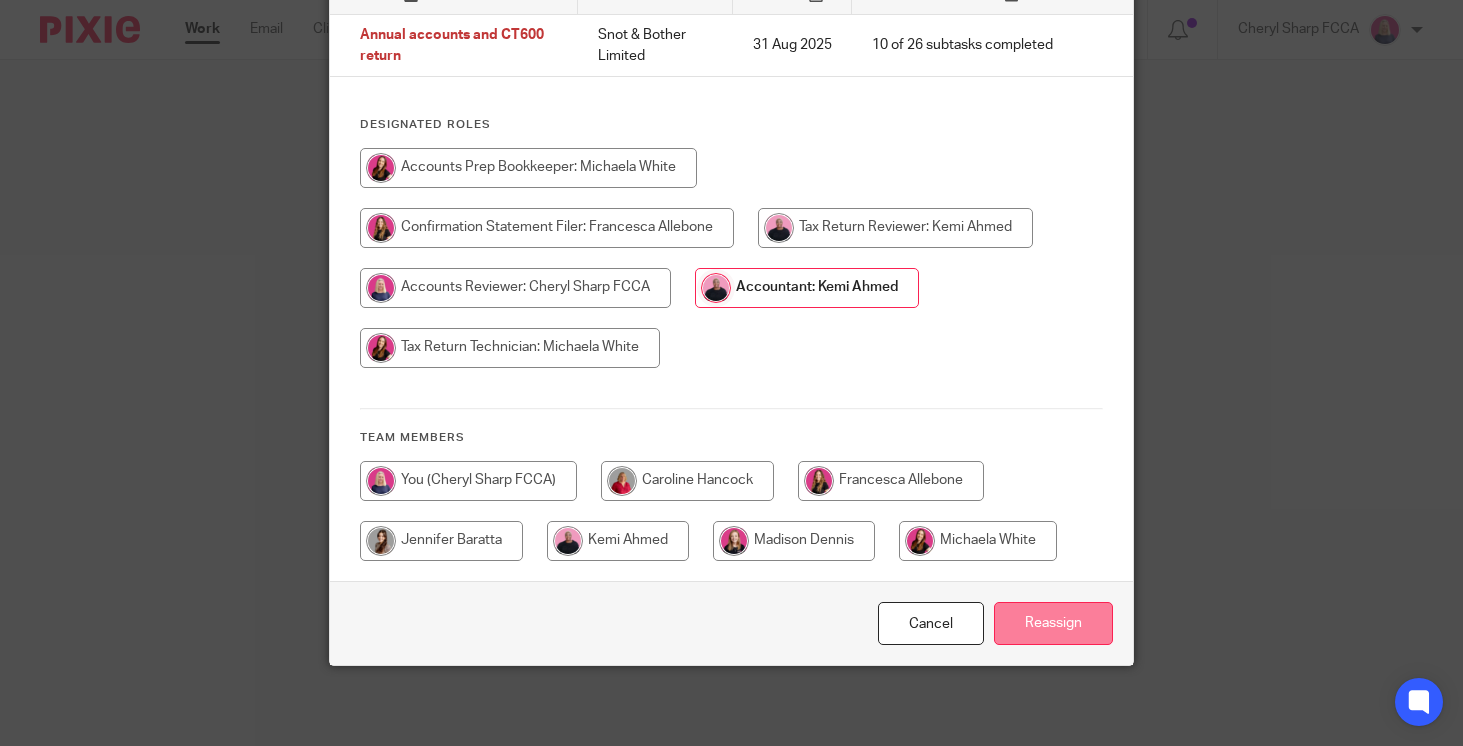 click on "Reassign" at bounding box center [1053, 623] 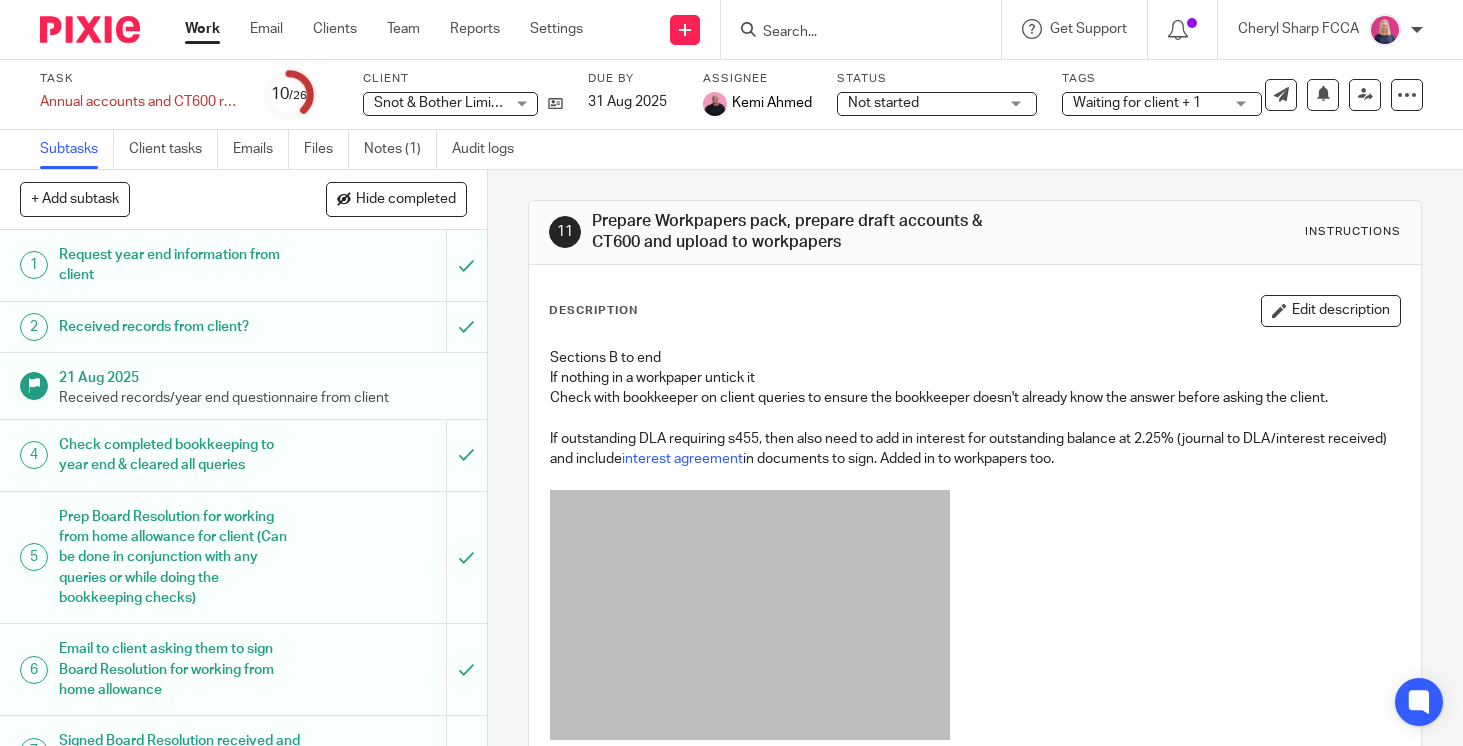 scroll, scrollTop: 0, scrollLeft: 0, axis: both 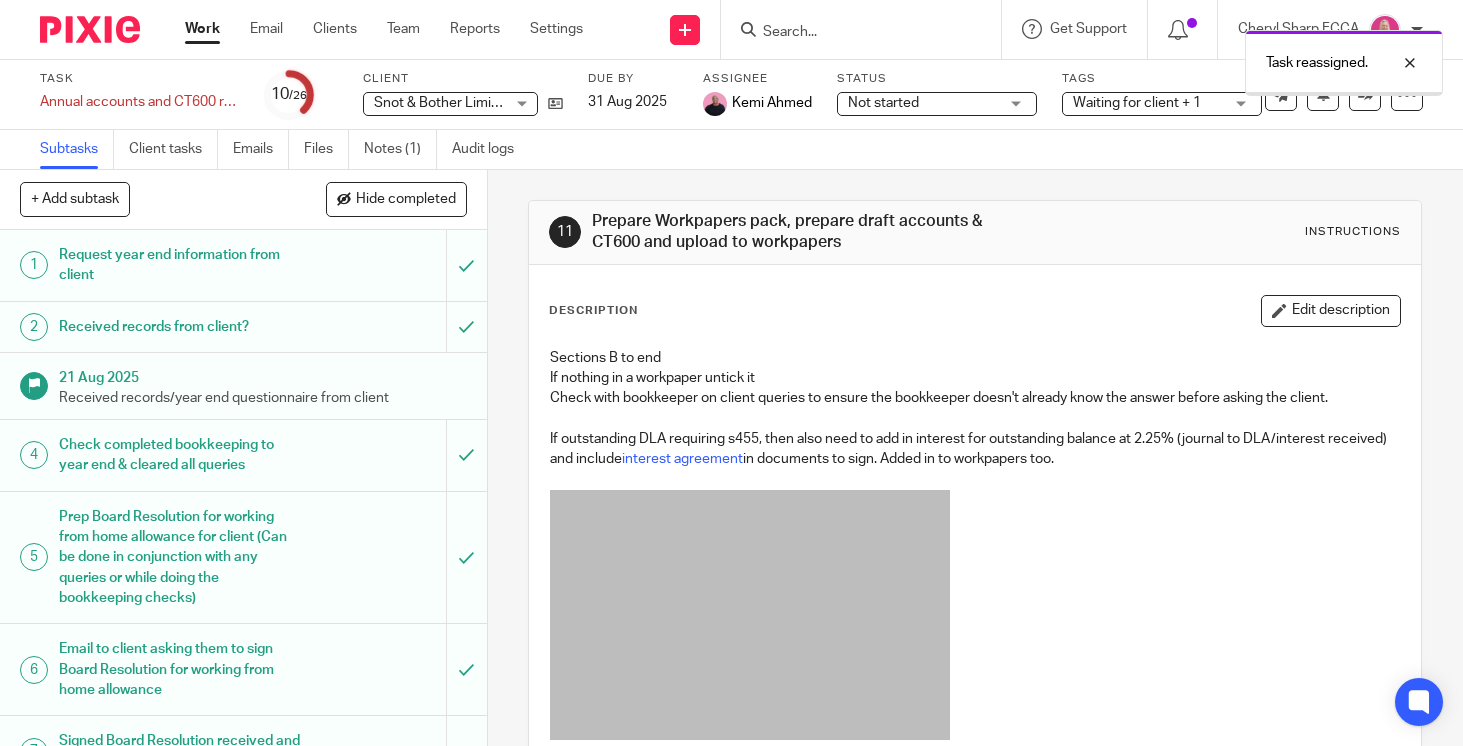 click on "Waiting for client + 1" at bounding box center (1137, 103) 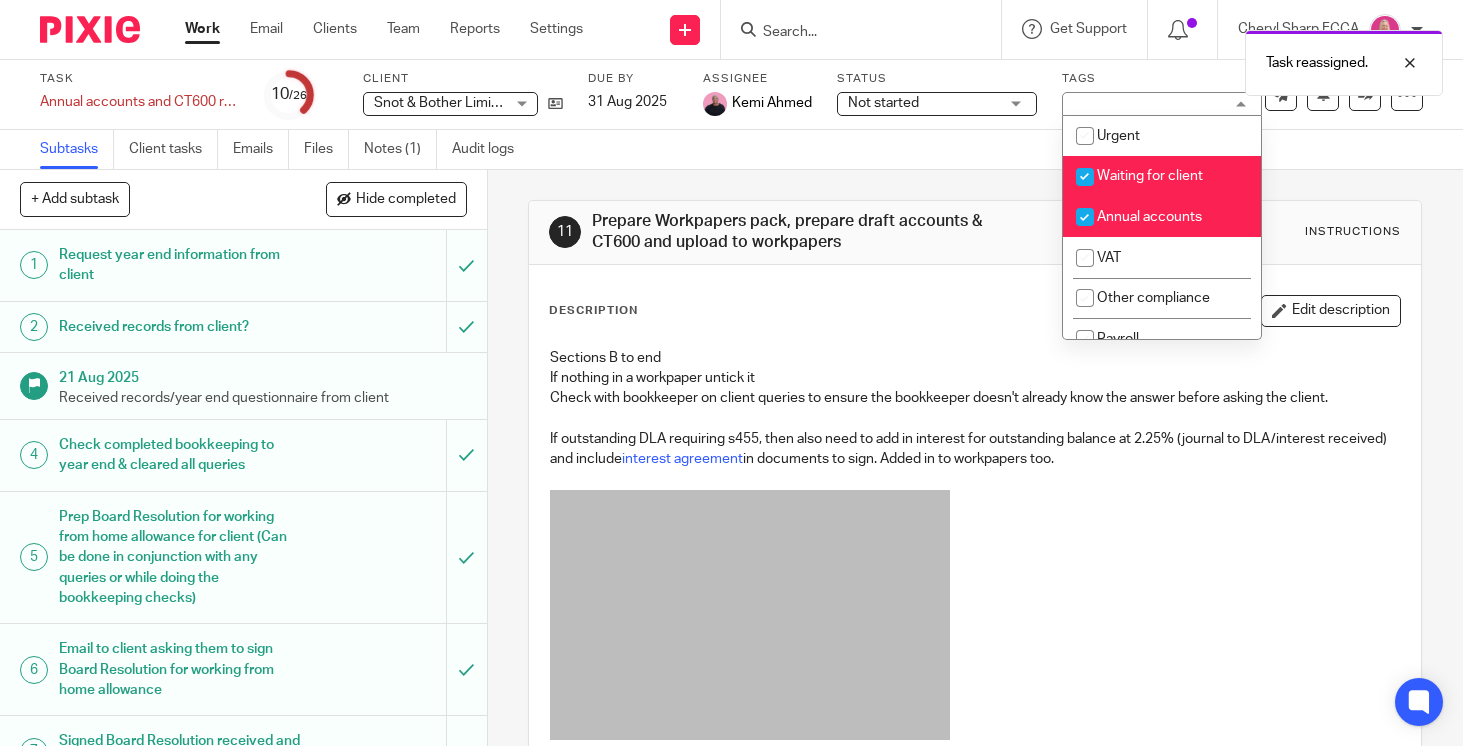 click at bounding box center (1085, 177) 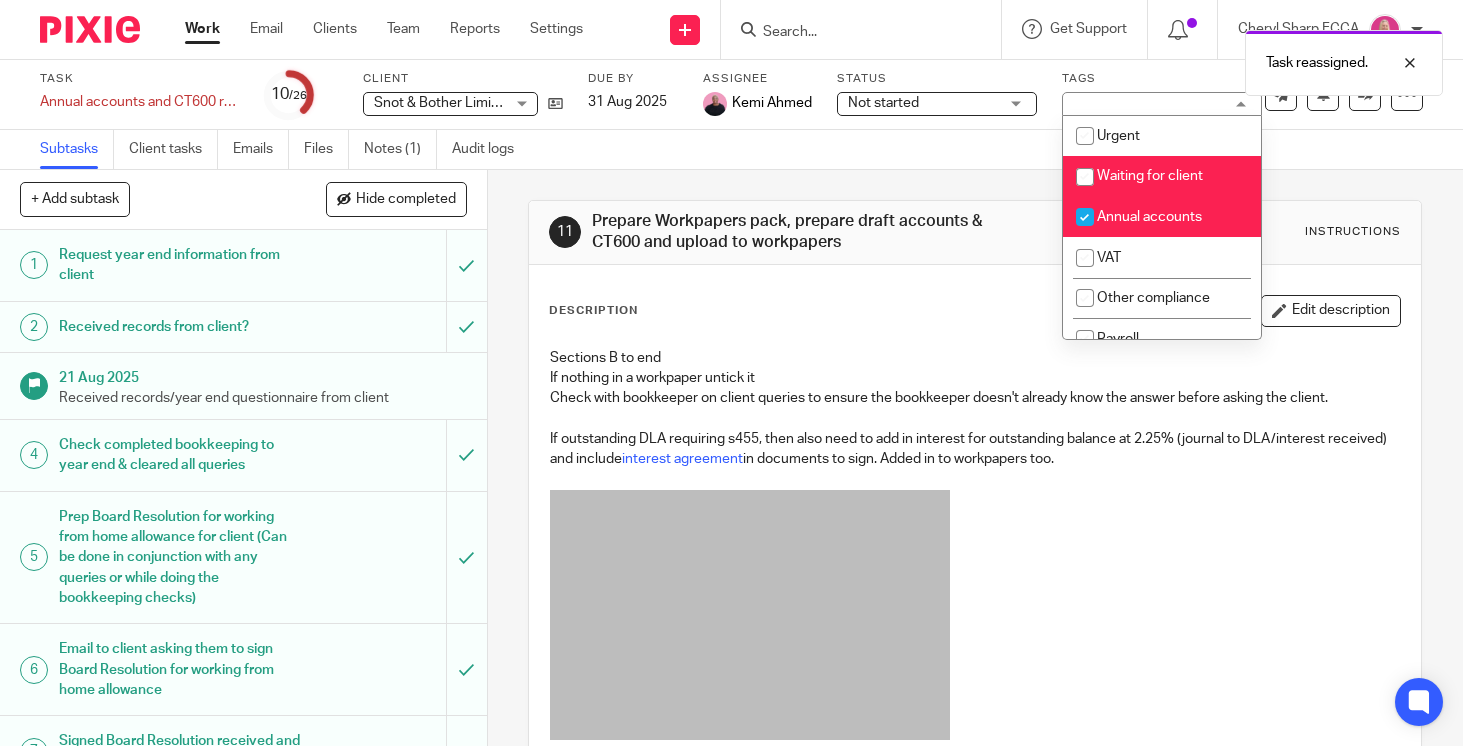 checkbox on "false" 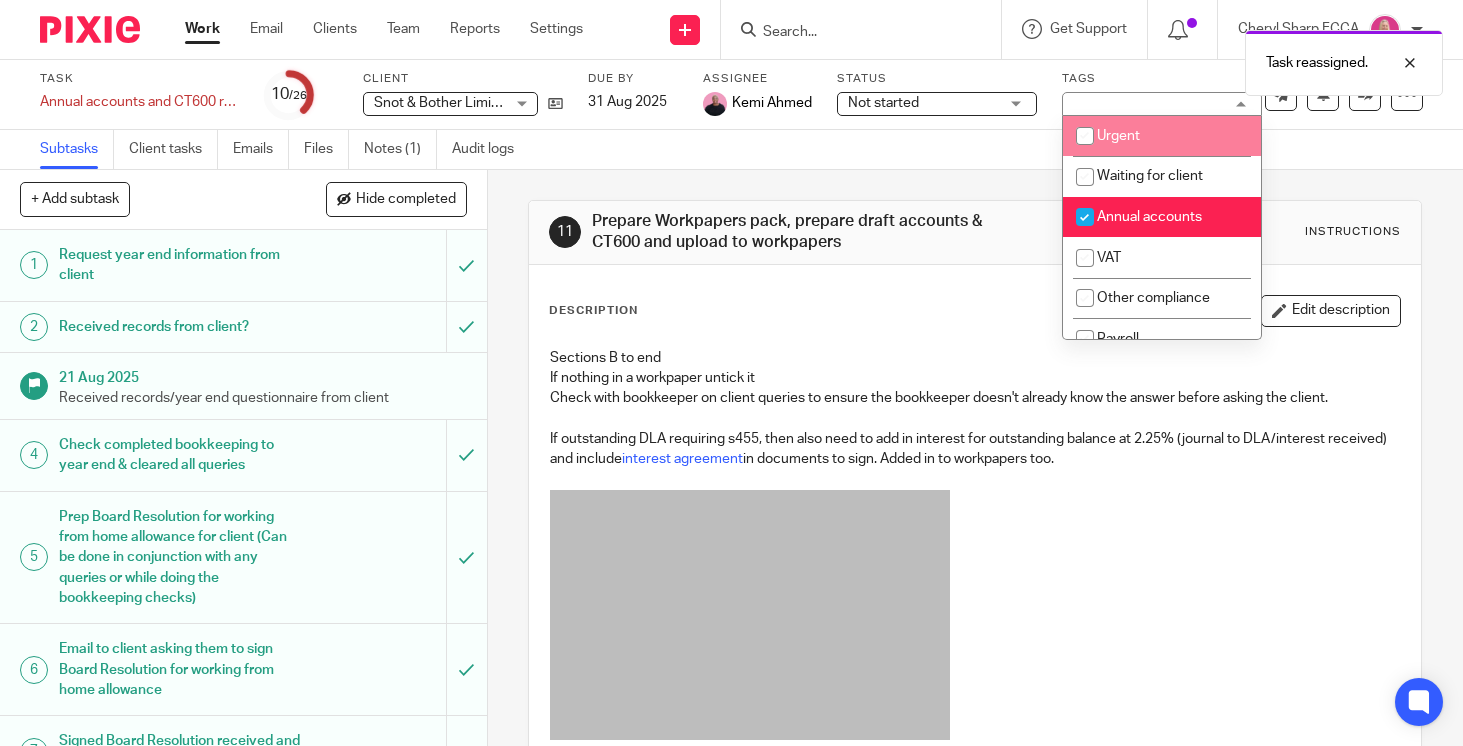click at bounding box center (1085, 136) 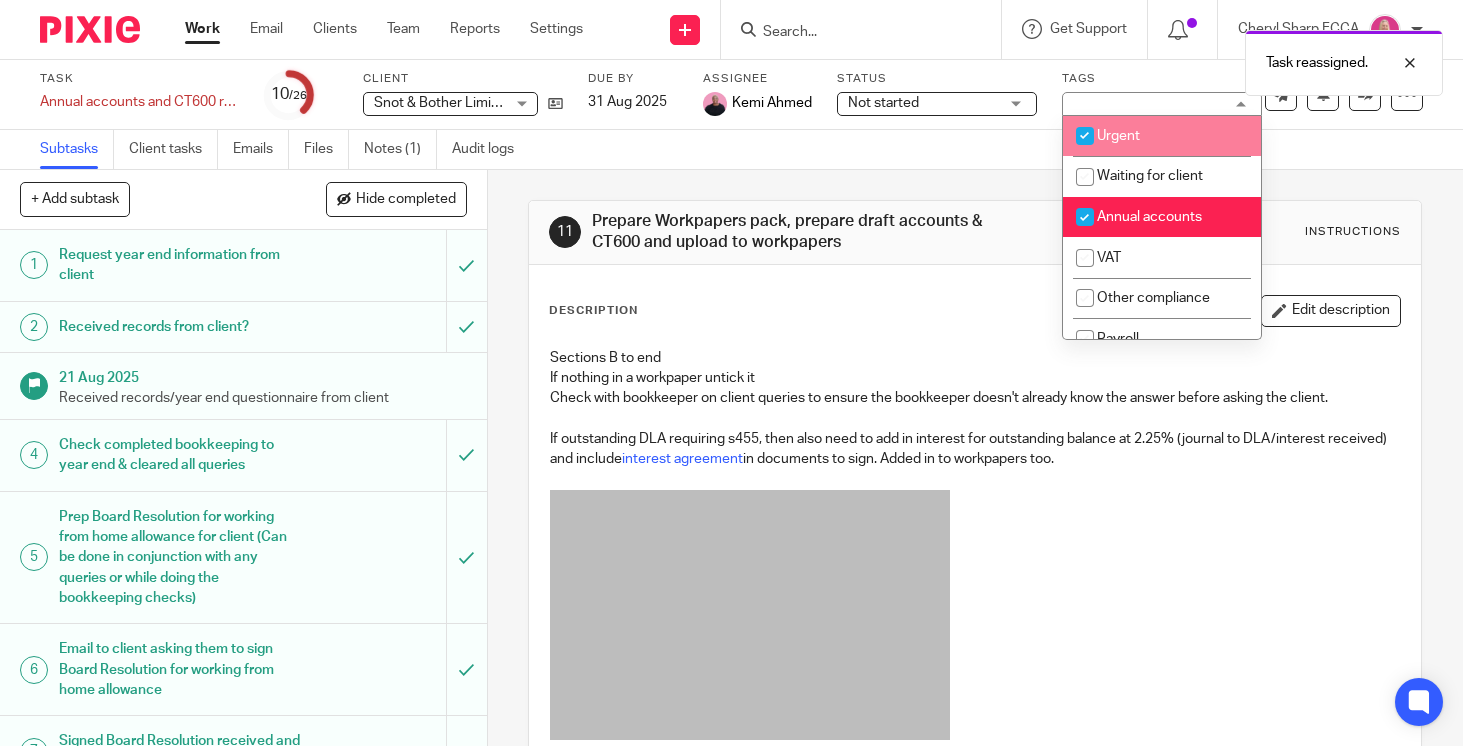 checkbox on "true" 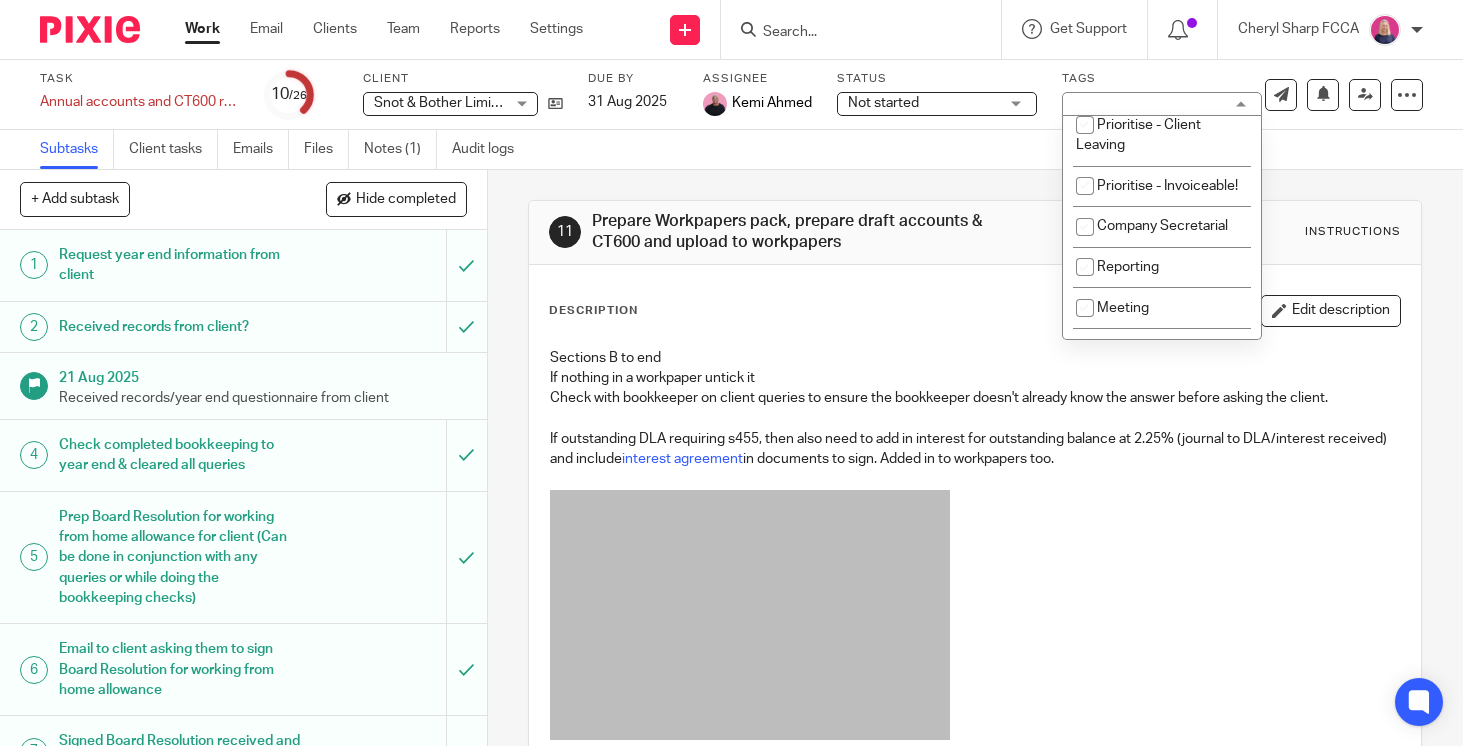 scroll, scrollTop: 703, scrollLeft: 0, axis: vertical 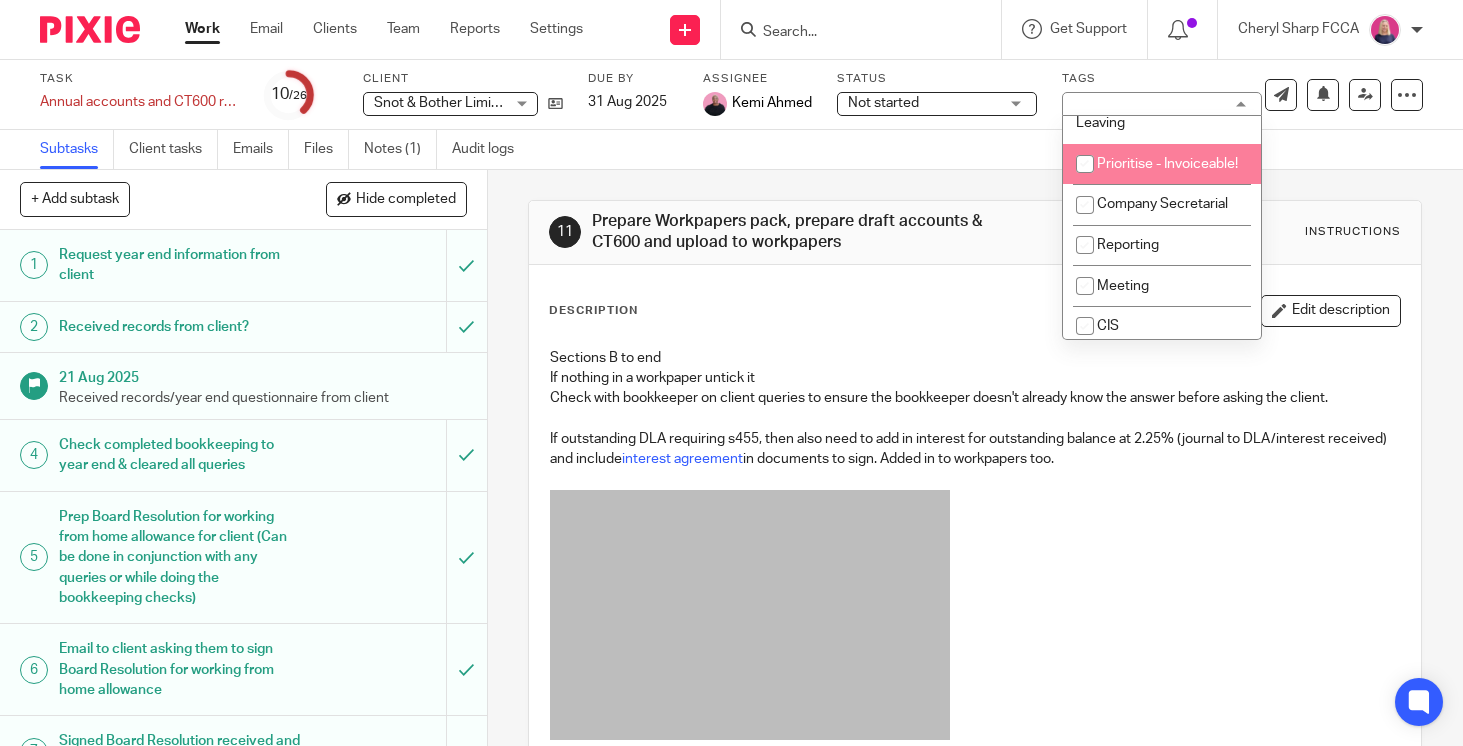 click at bounding box center [1085, 164] 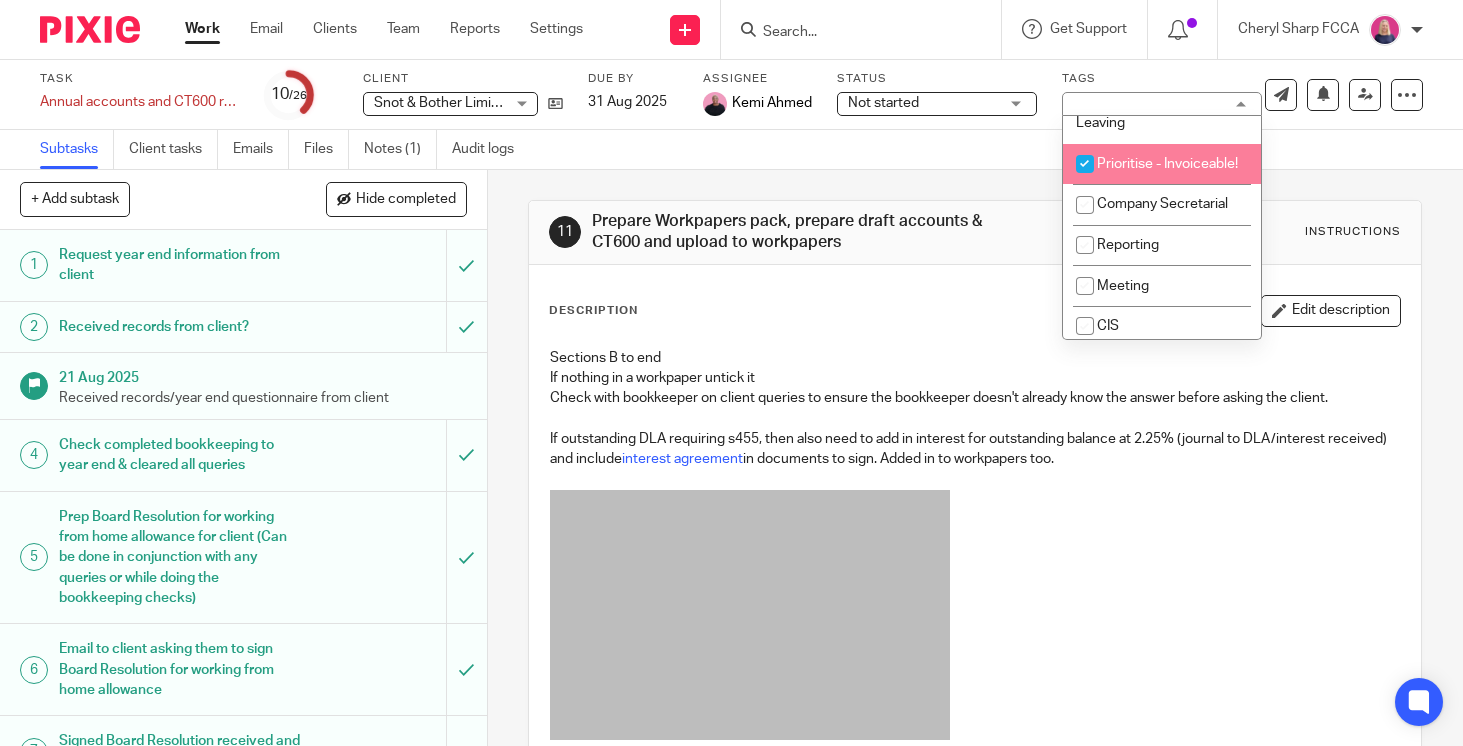 checkbox on "true" 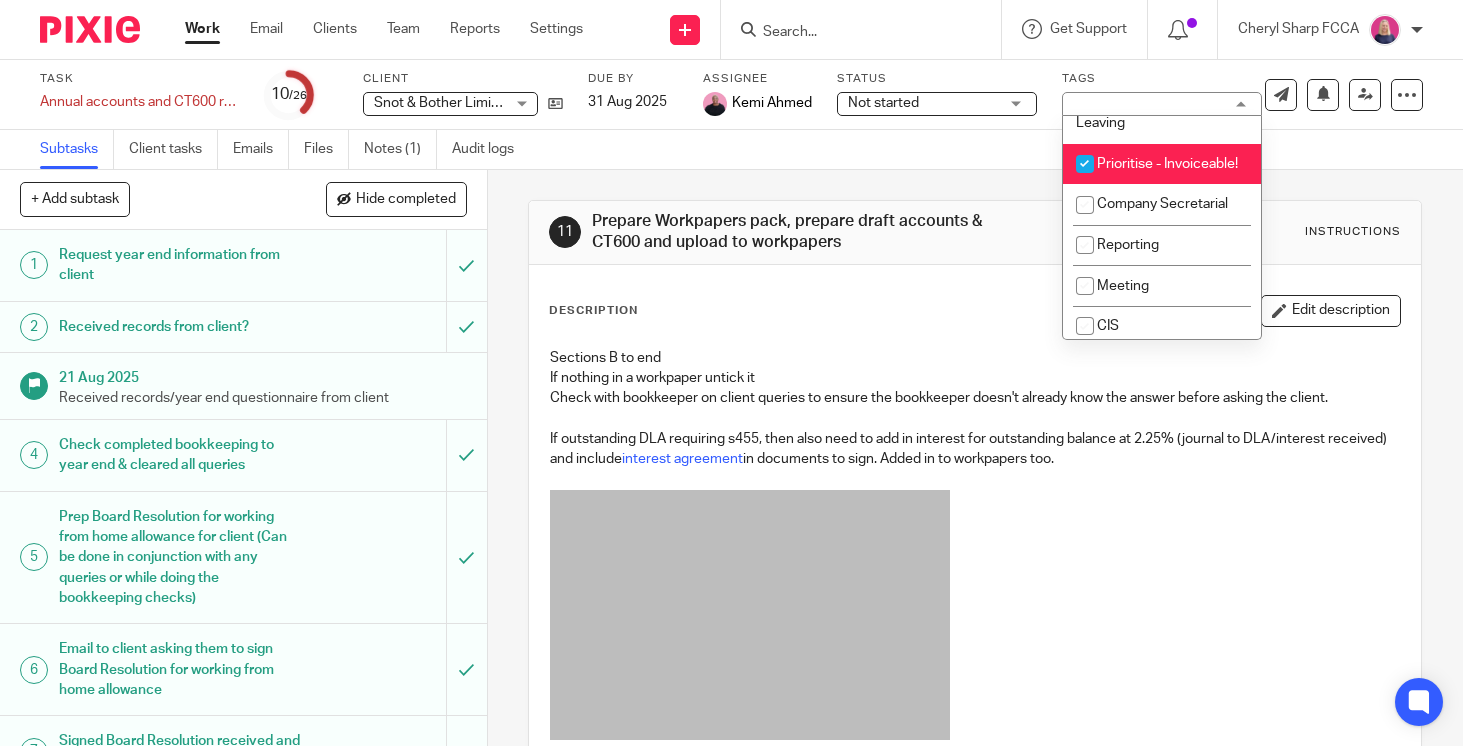 click on "Subtasks
Client tasks
Emails
Files
Notes (1)
Audit logs" at bounding box center (731, 150) 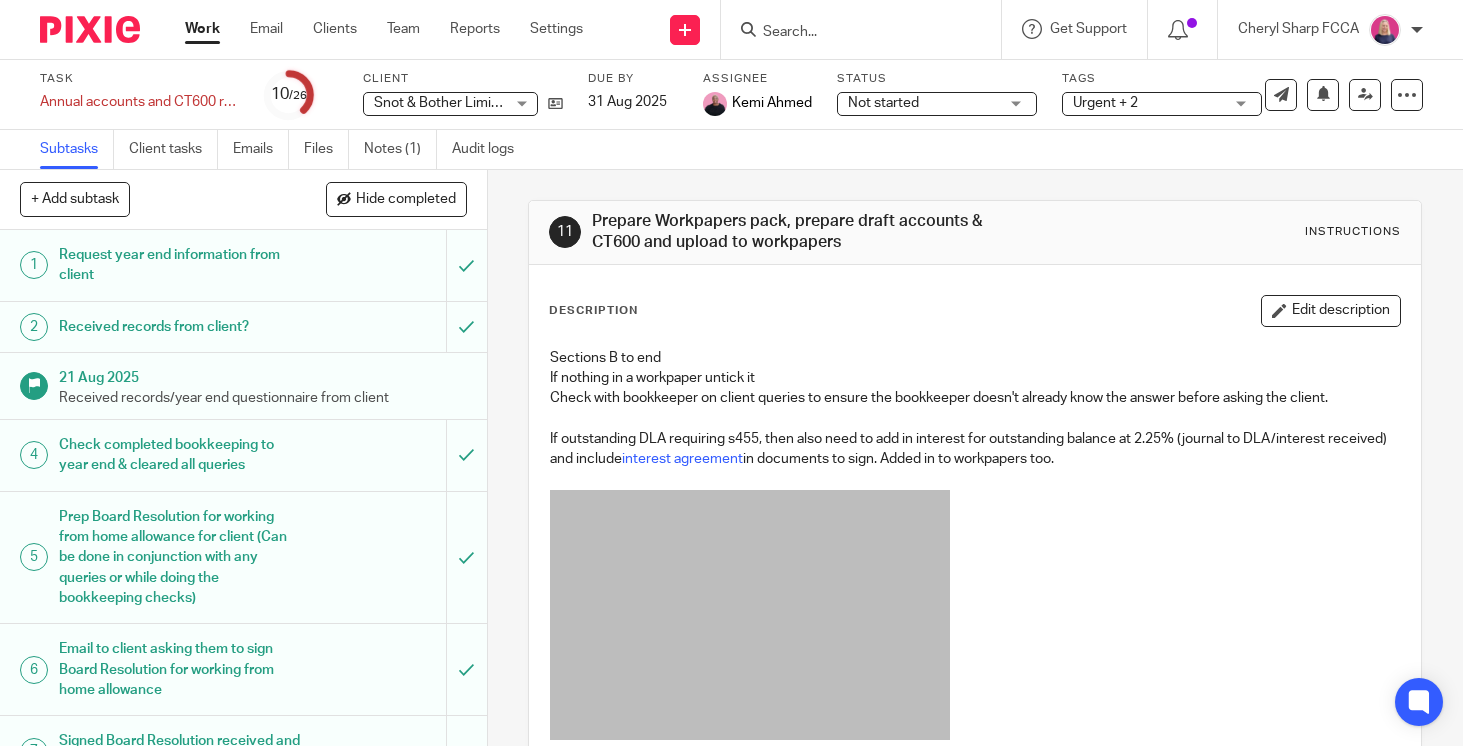 click at bounding box center [90, 29] 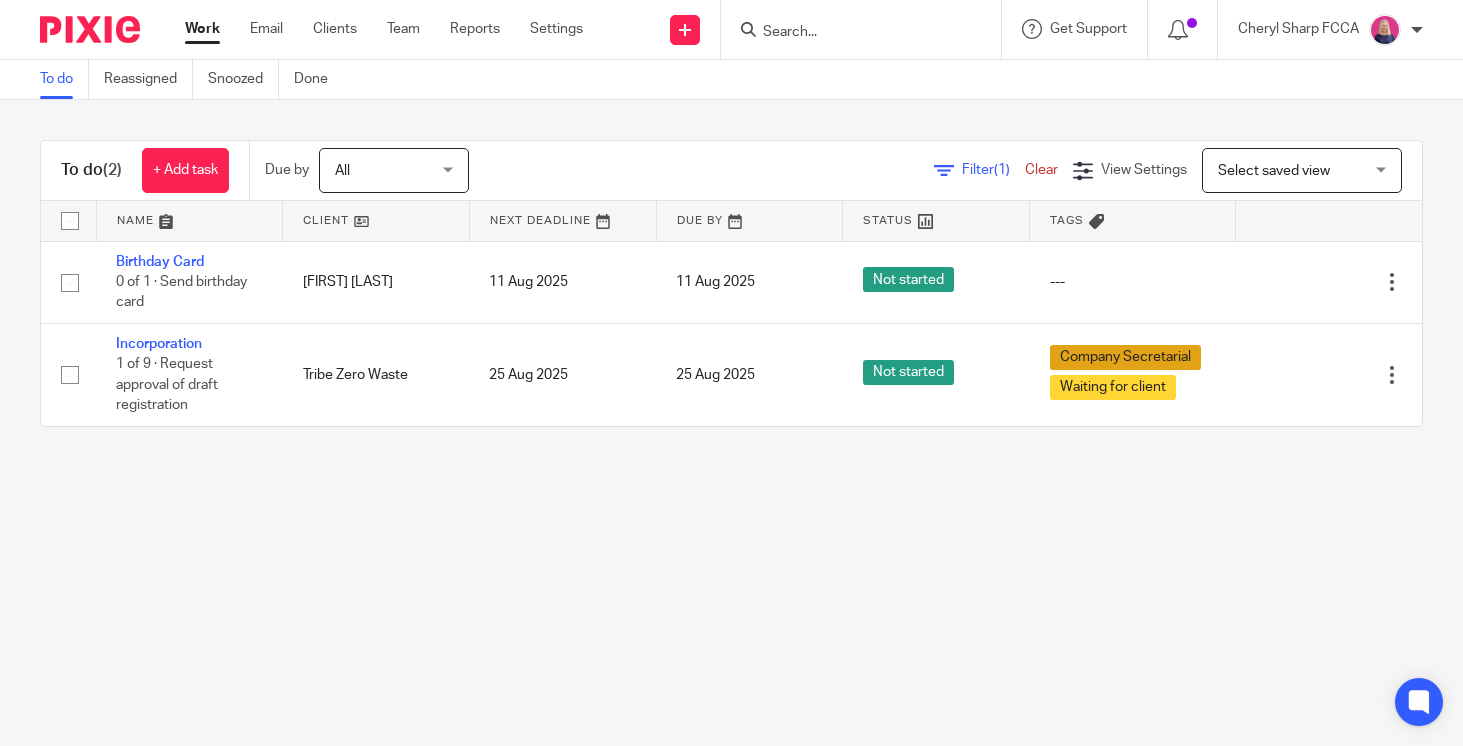scroll, scrollTop: 0, scrollLeft: 0, axis: both 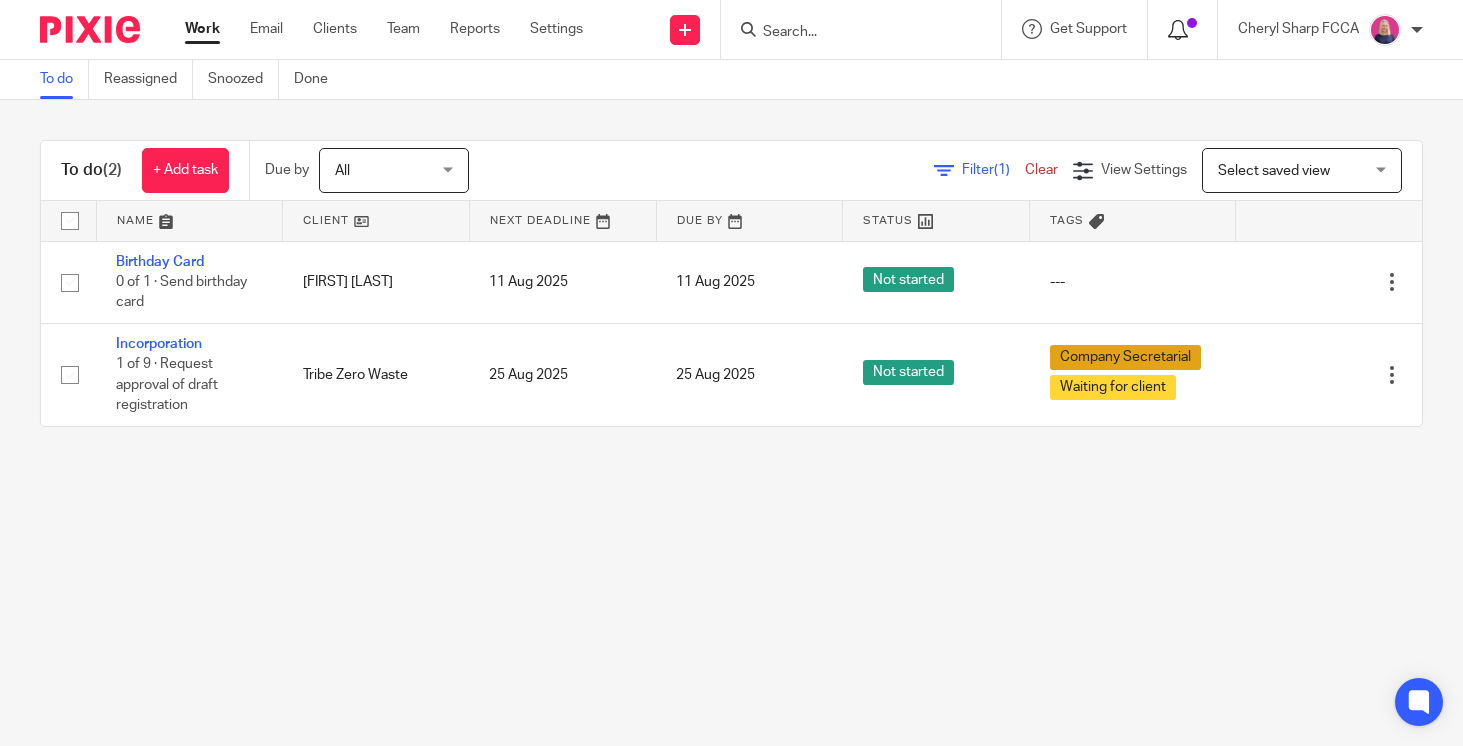click at bounding box center (1178, 30) 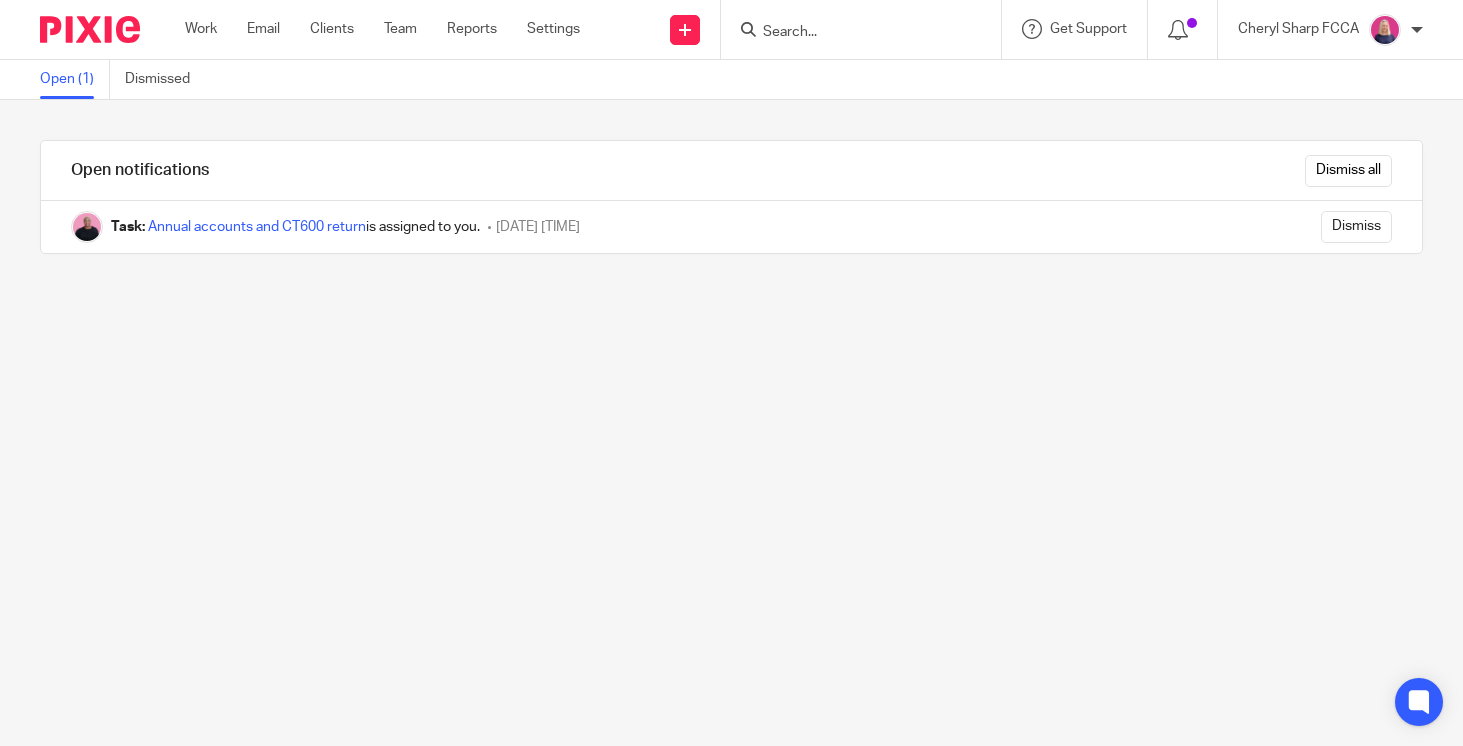 scroll, scrollTop: 0, scrollLeft: 0, axis: both 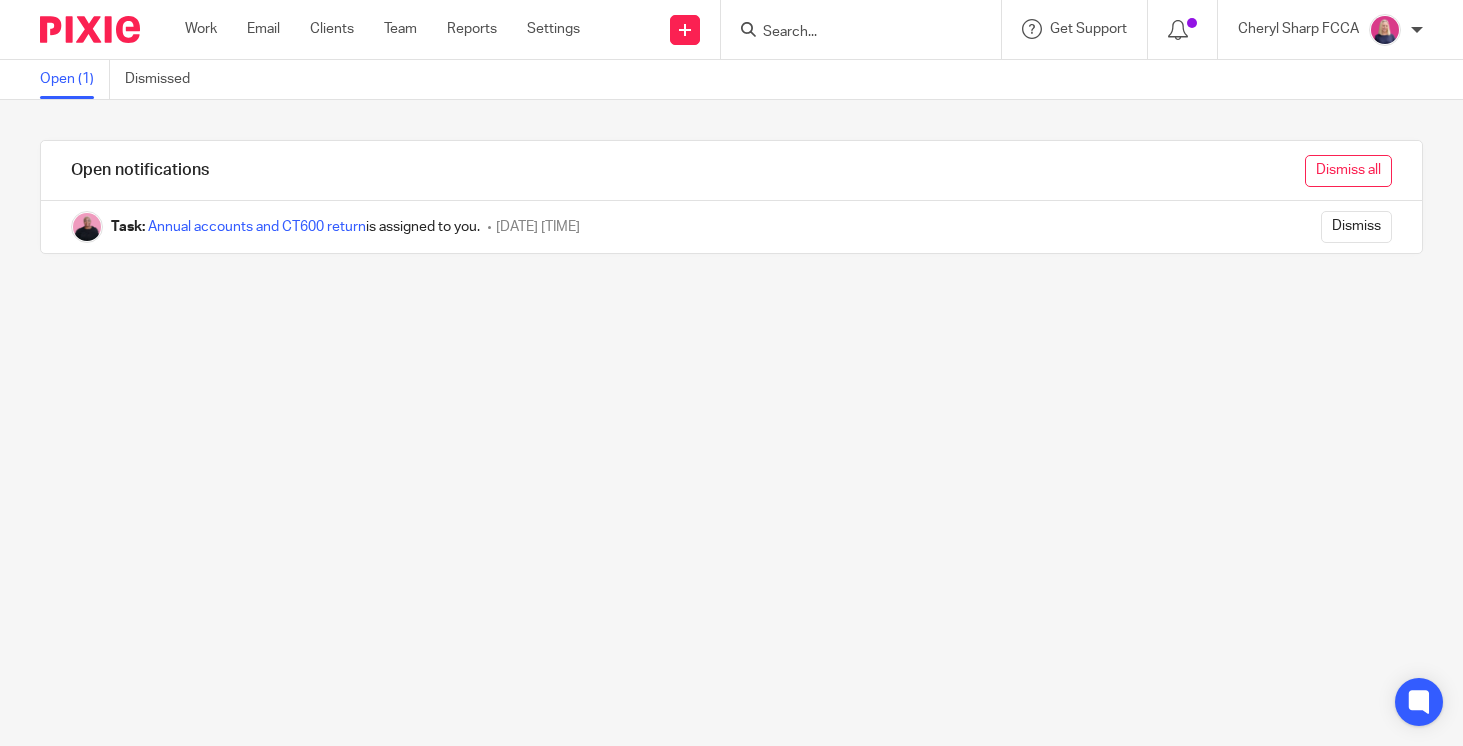 click on "Dismiss all" at bounding box center [1348, 171] 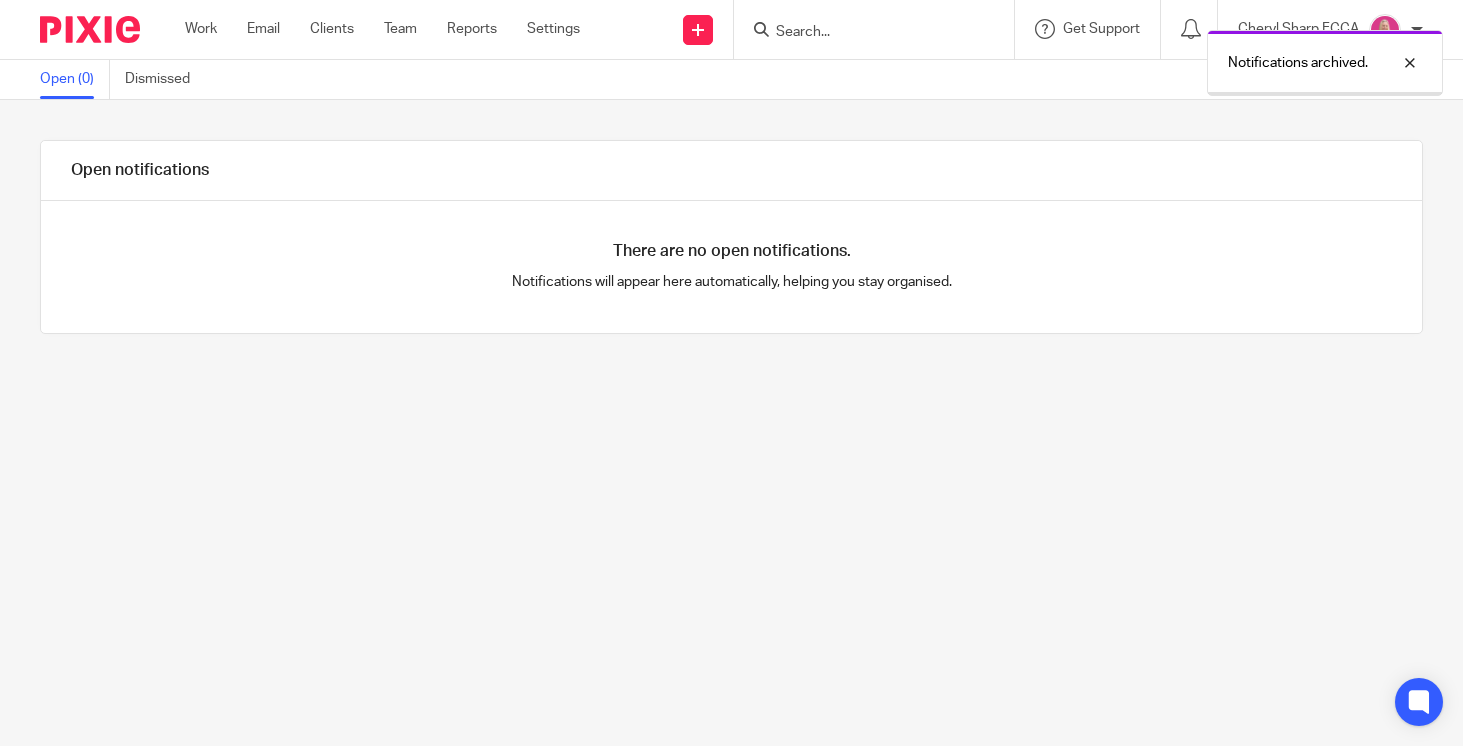 scroll, scrollTop: 0, scrollLeft: 0, axis: both 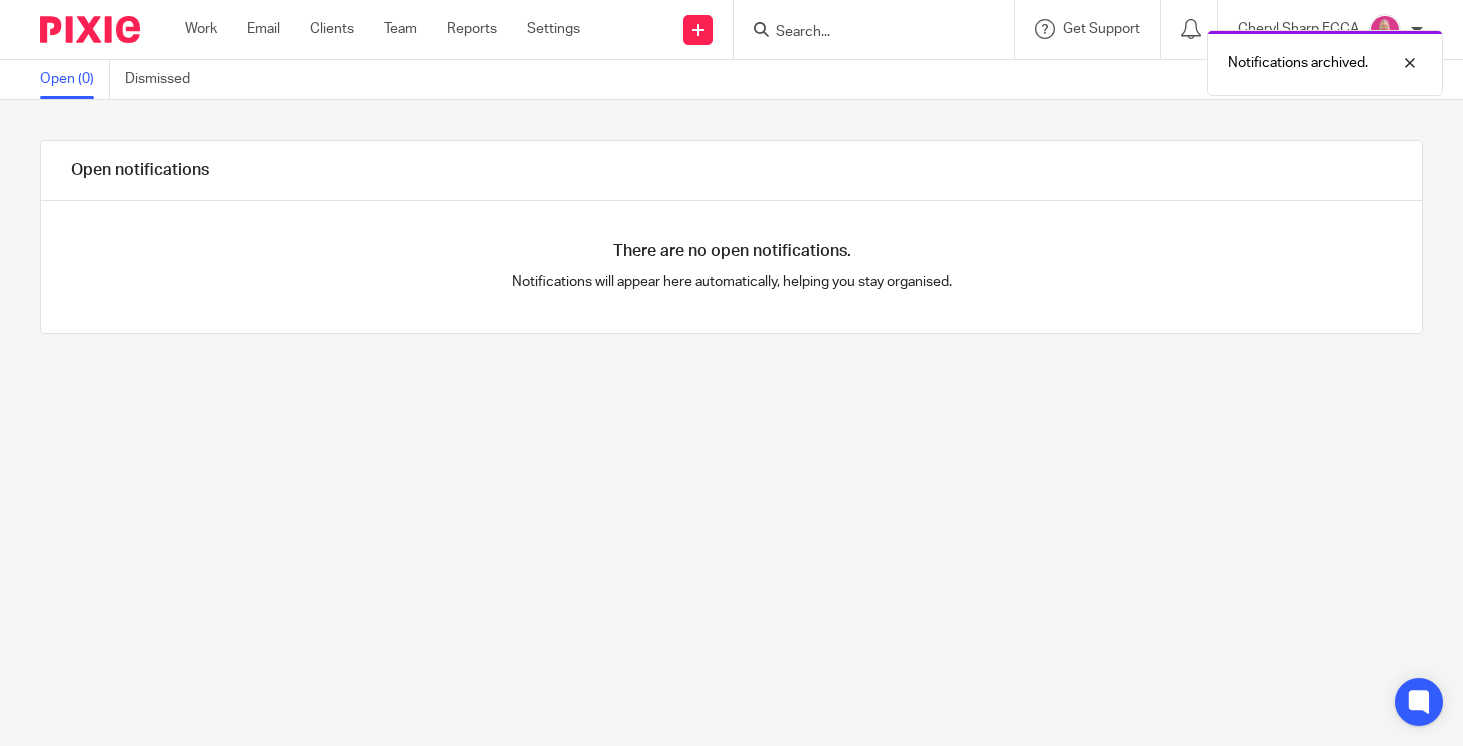 click at bounding box center (90, 29) 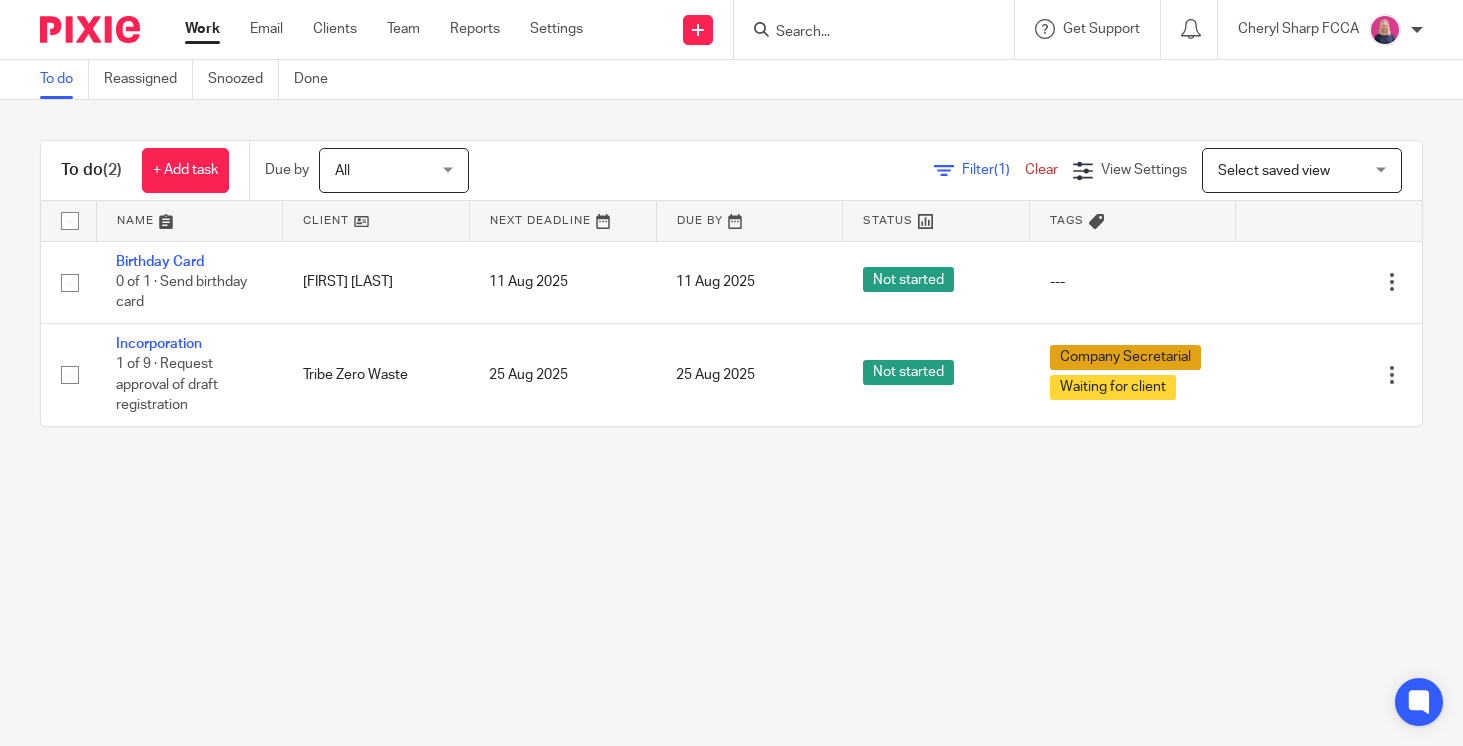 scroll, scrollTop: 0, scrollLeft: 0, axis: both 